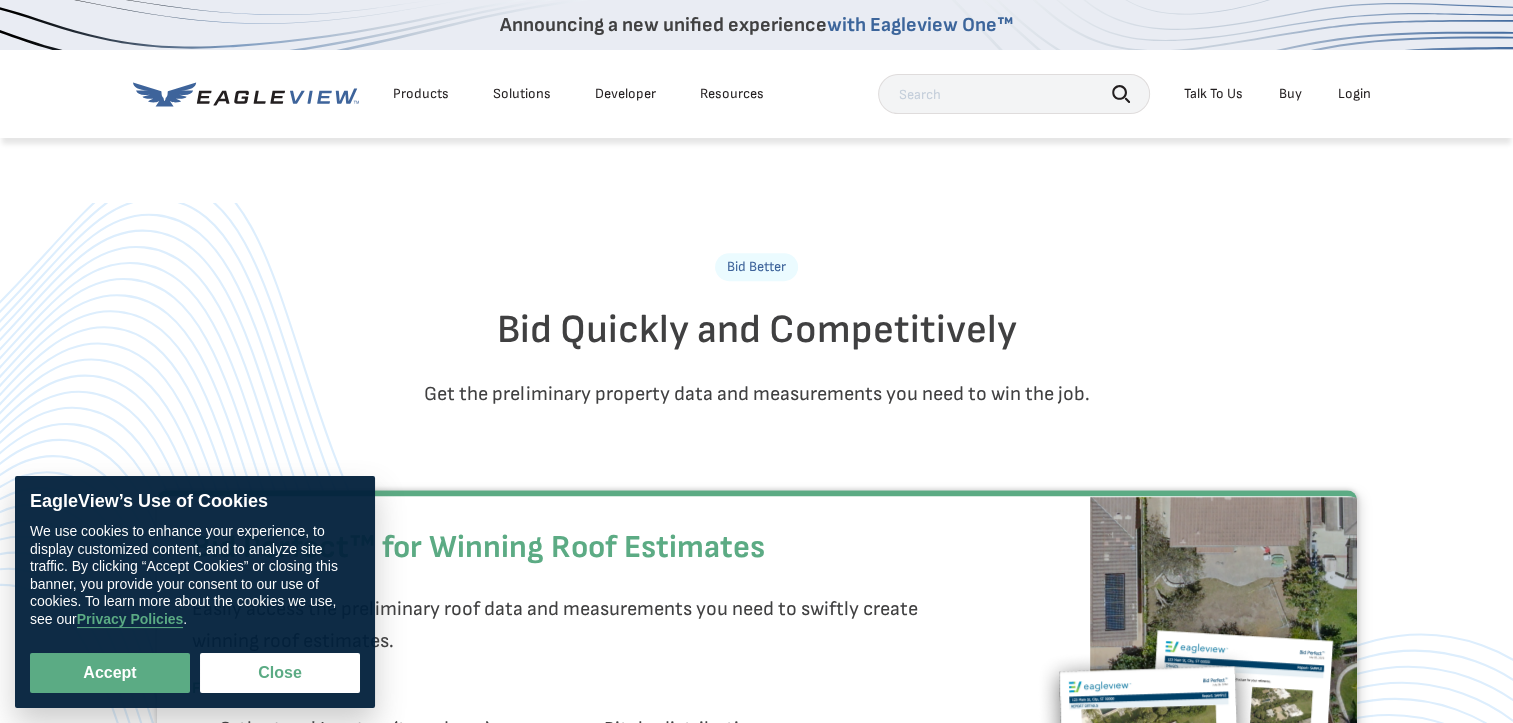 scroll, scrollTop: 0, scrollLeft: 0, axis: both 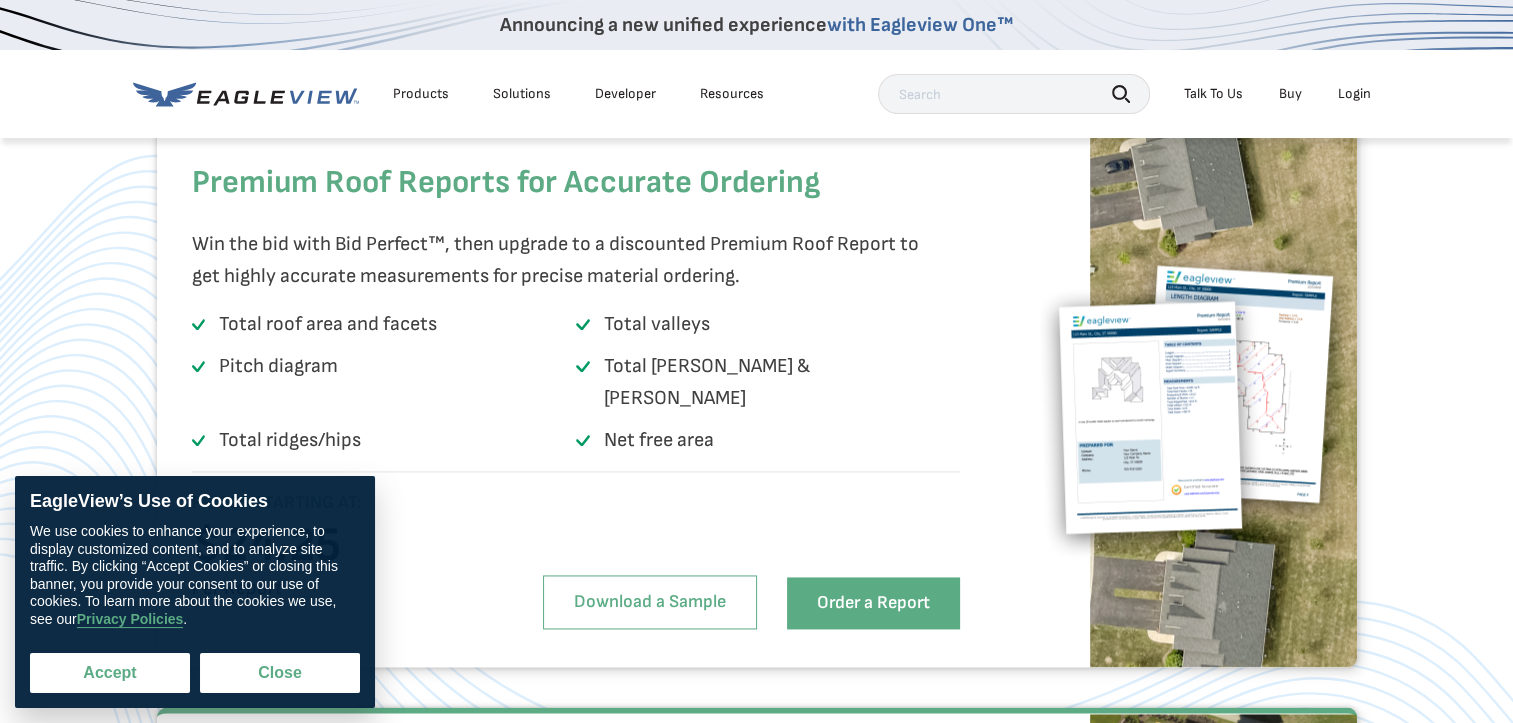 click on "Accept" at bounding box center (110, 673) 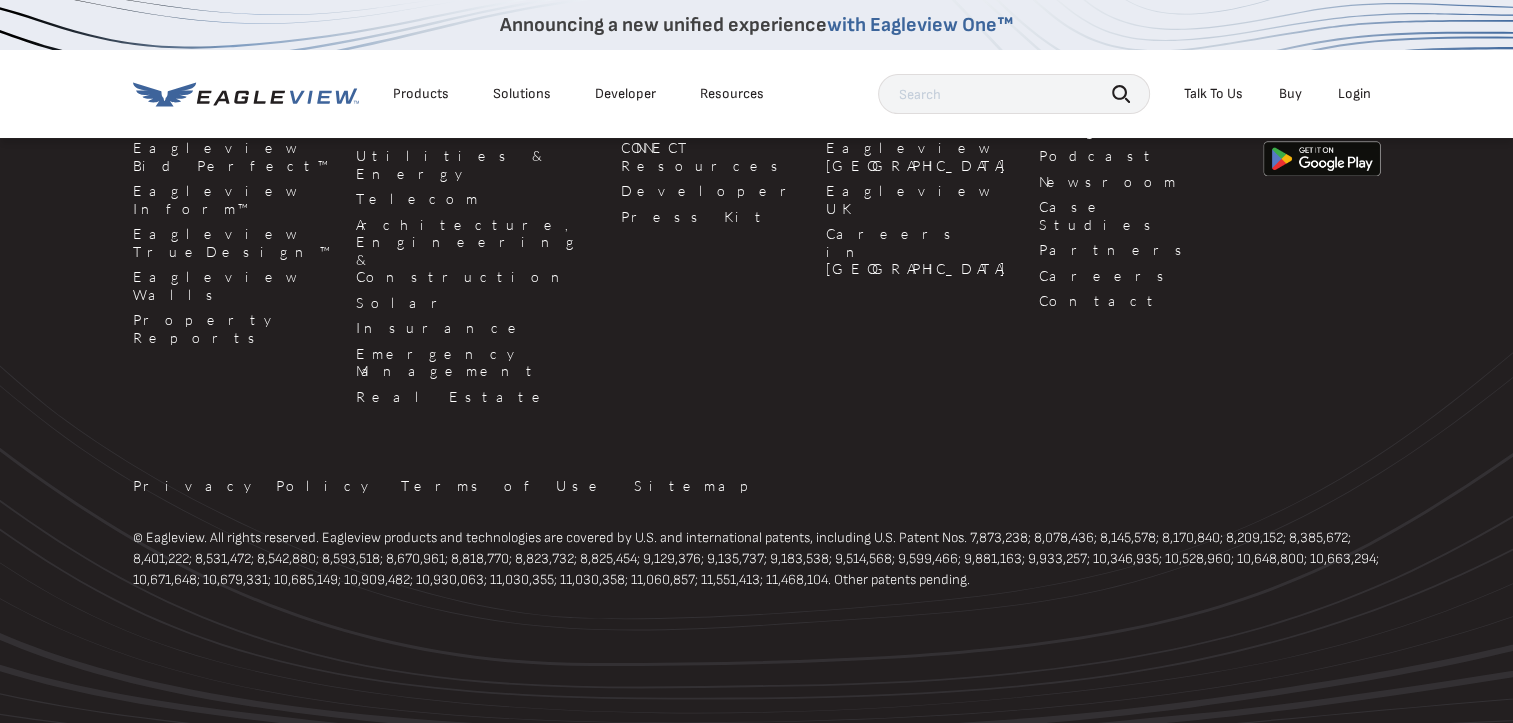 scroll, scrollTop: 5784, scrollLeft: 0, axis: vertical 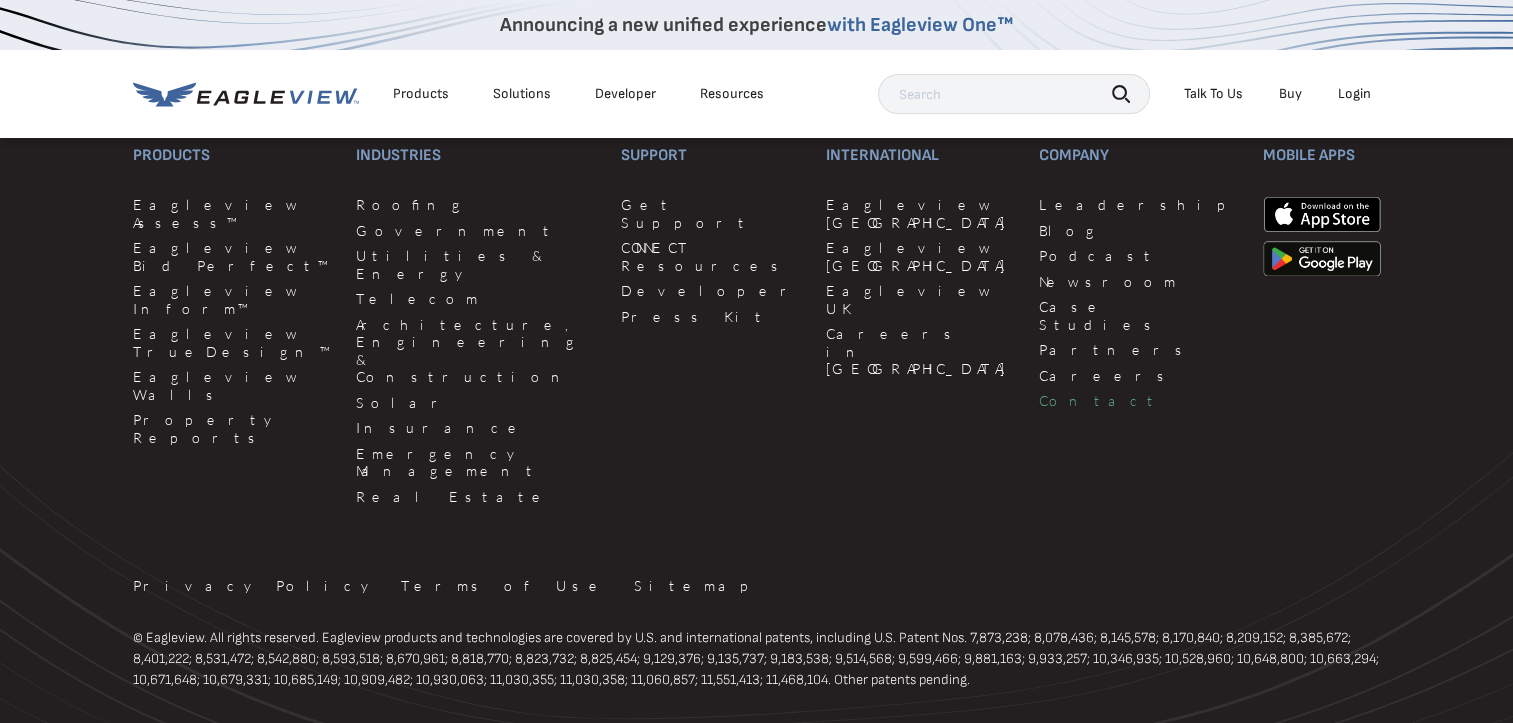click on "Contact" at bounding box center (1139, 401) 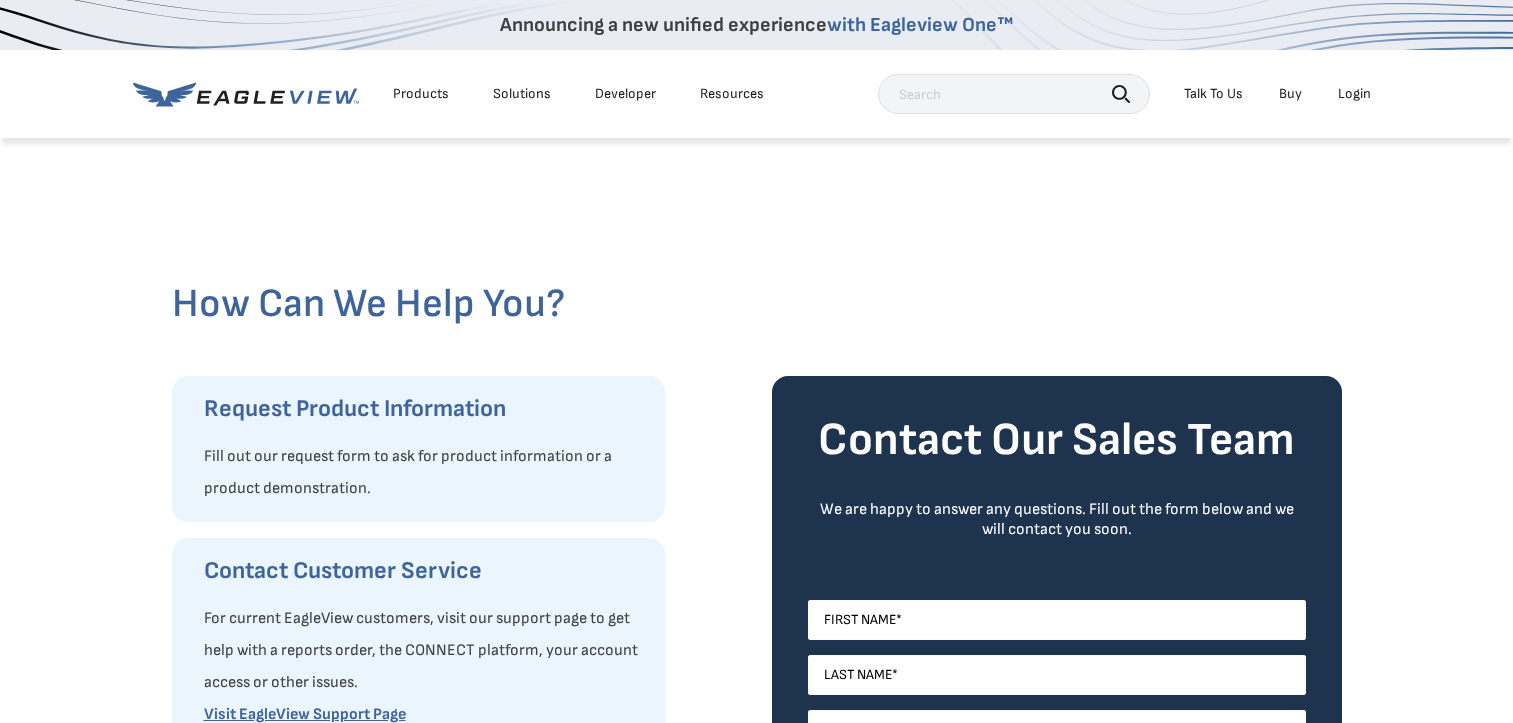 scroll, scrollTop: 0, scrollLeft: 0, axis: both 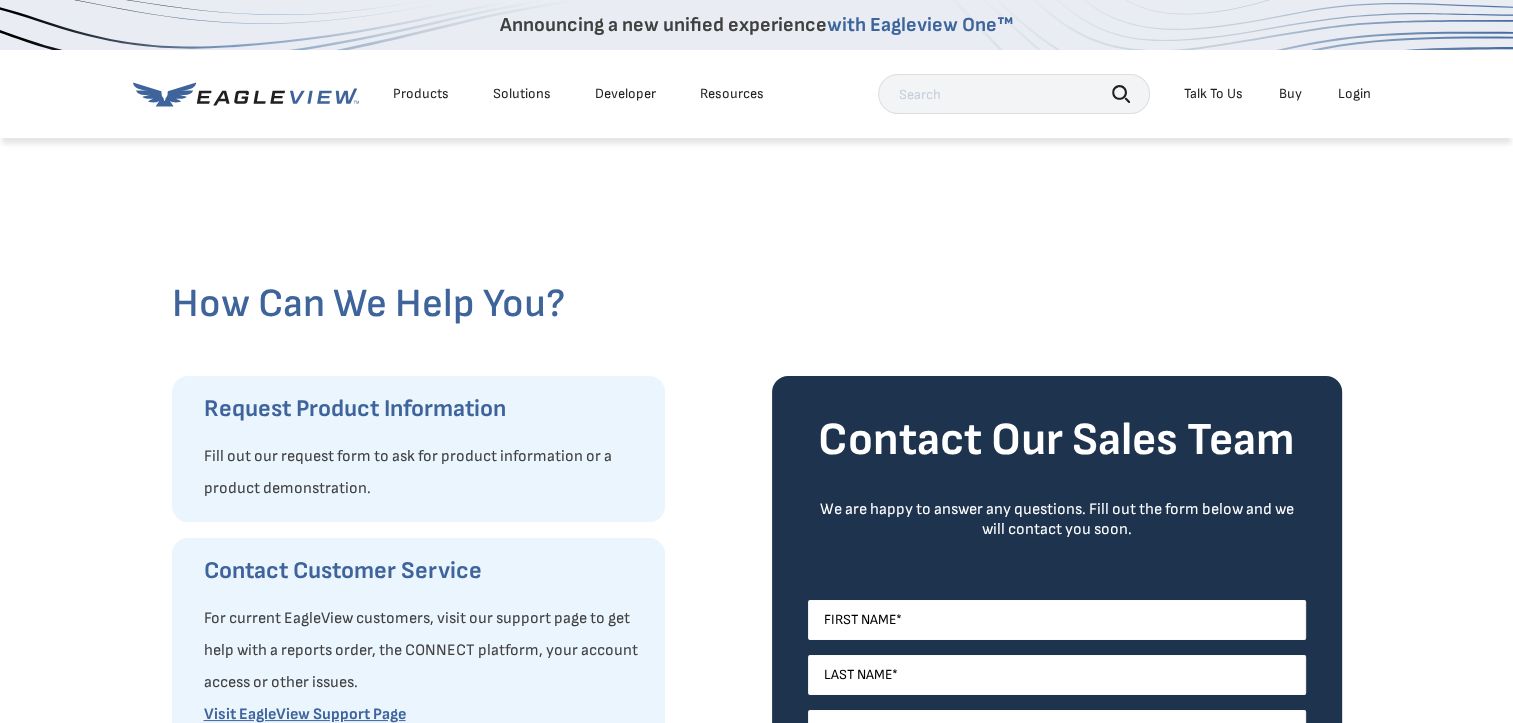 click on "Talk To Us" at bounding box center [1213, 94] 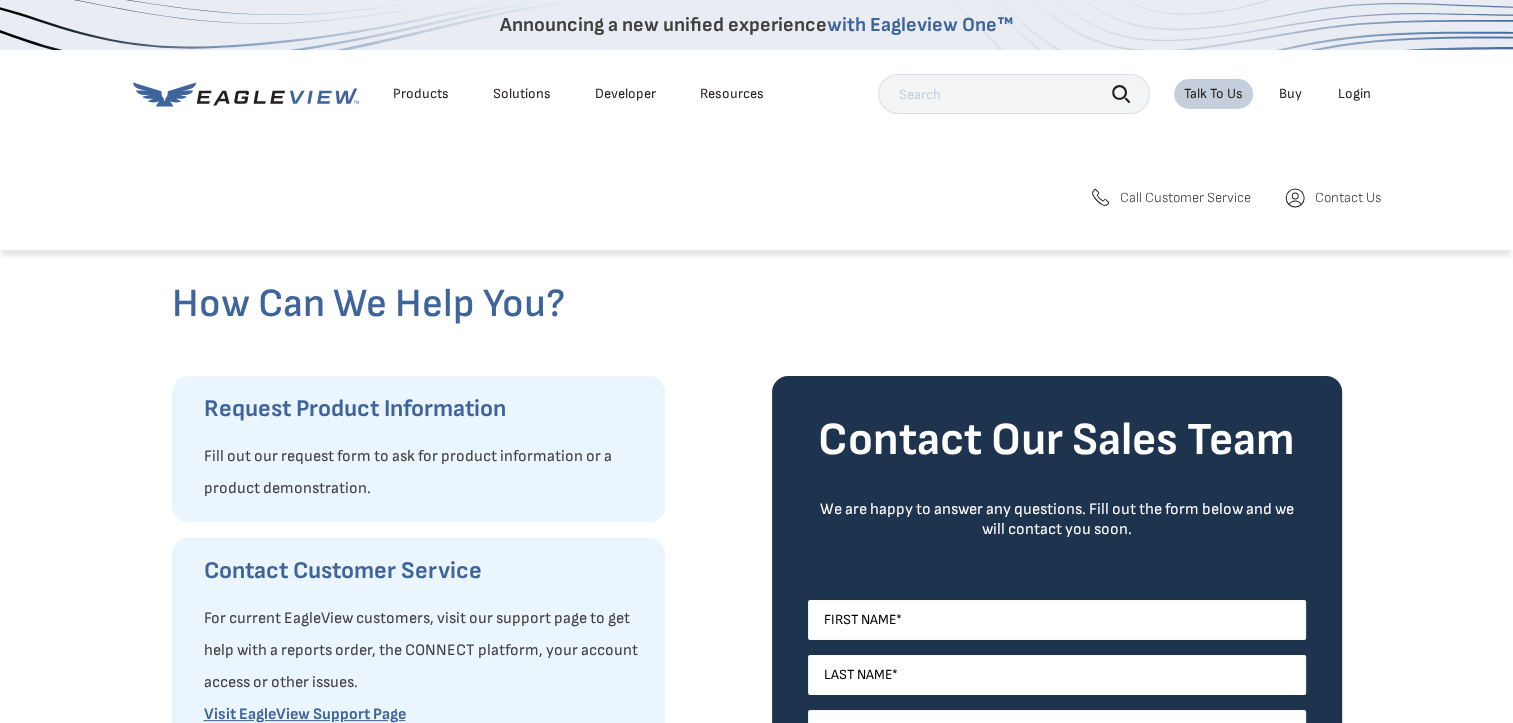 click on "Contact Us" at bounding box center [1348, 198] 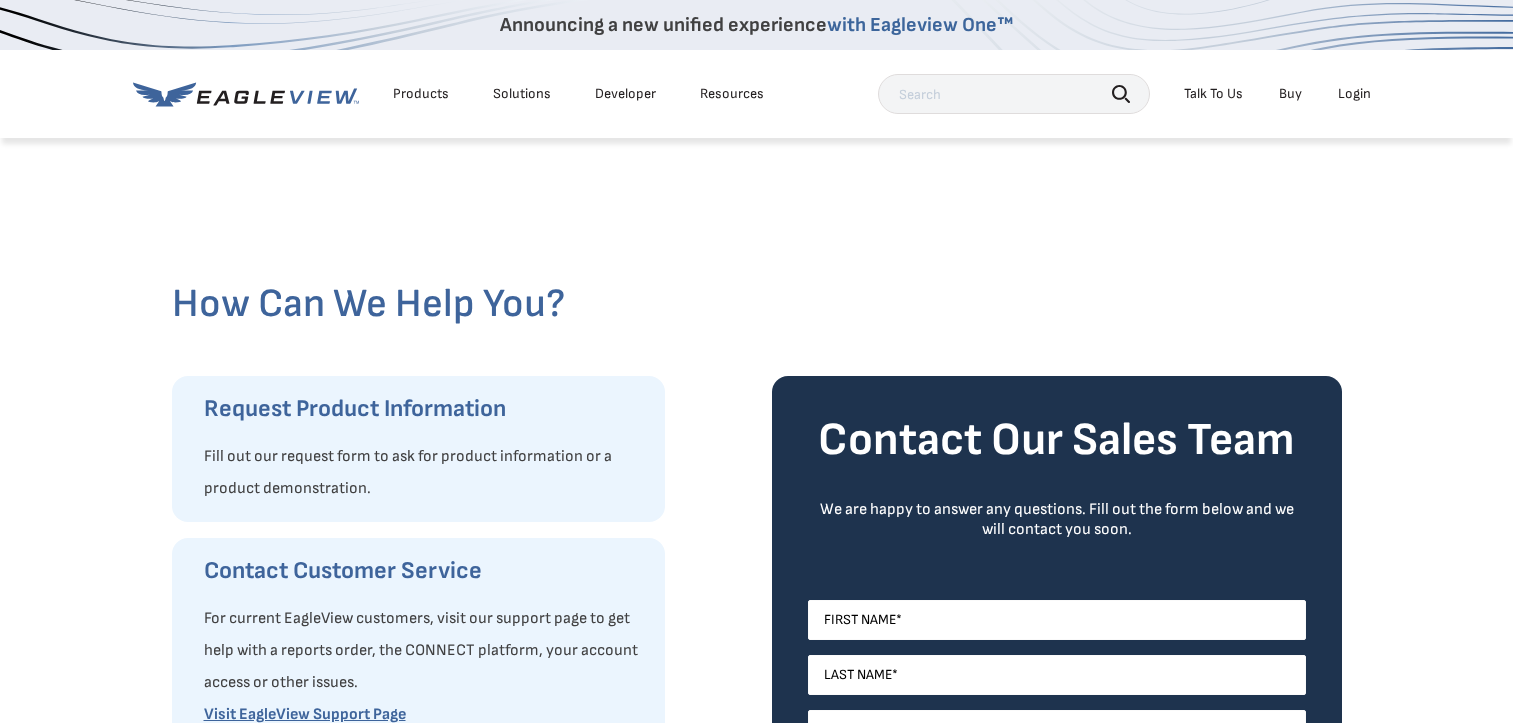 scroll, scrollTop: 0, scrollLeft: 0, axis: both 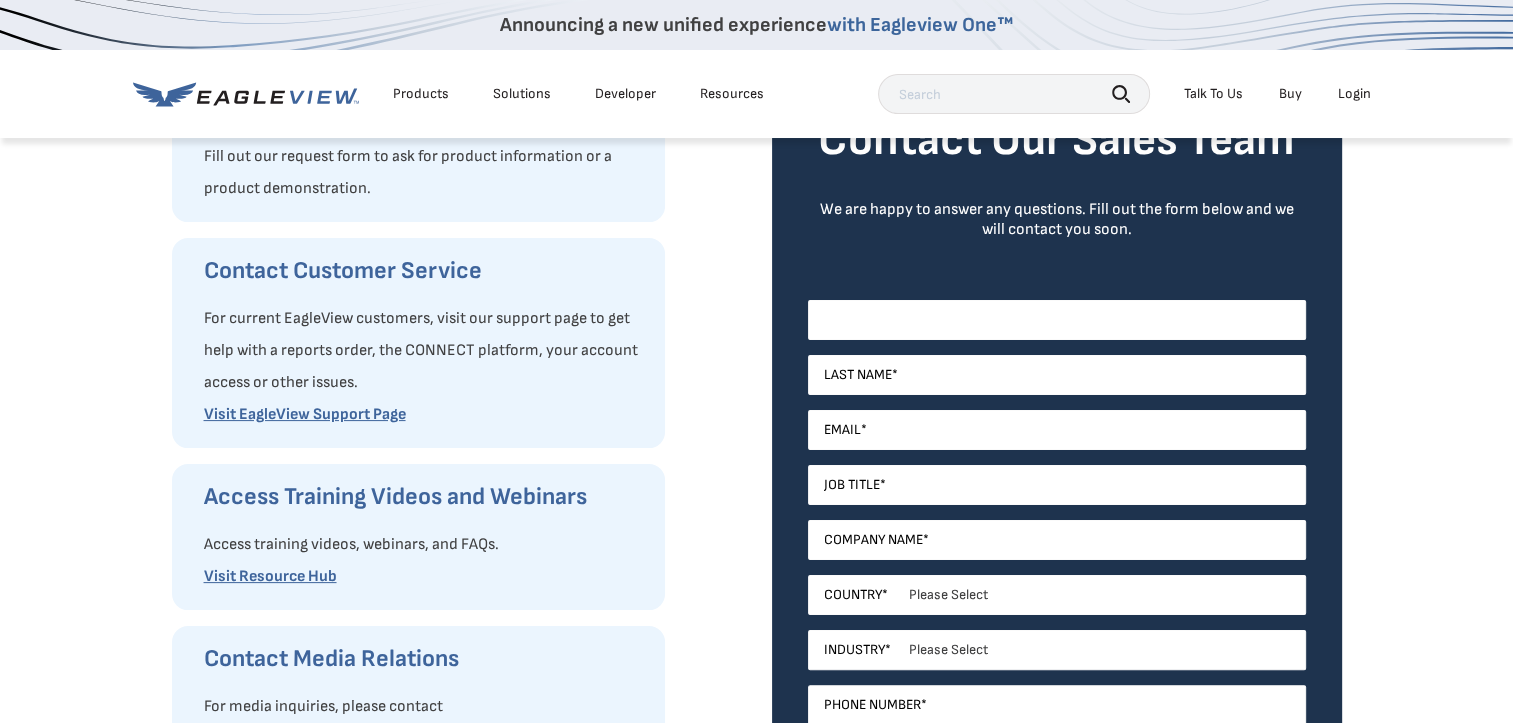 click on "First Name *" at bounding box center [1057, 320] 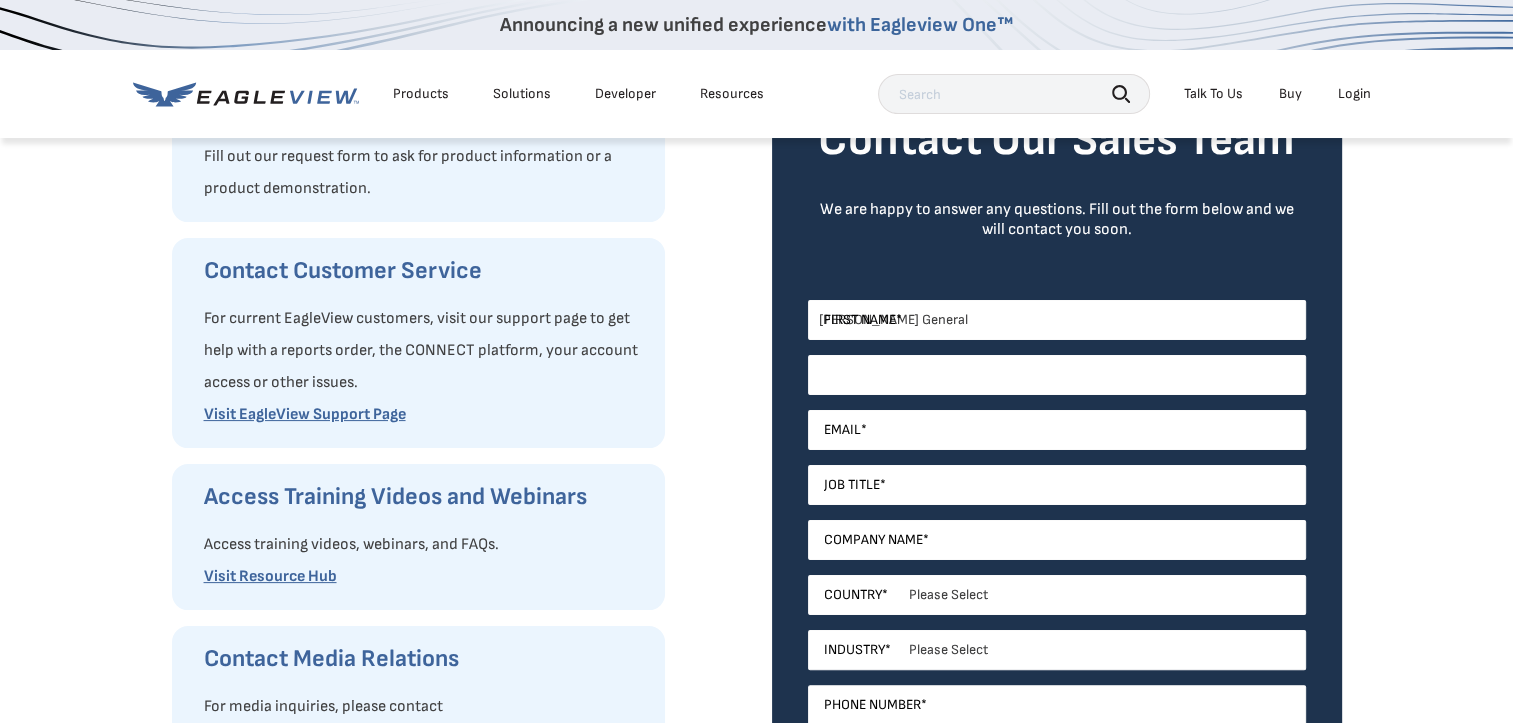 type on "Contractor" 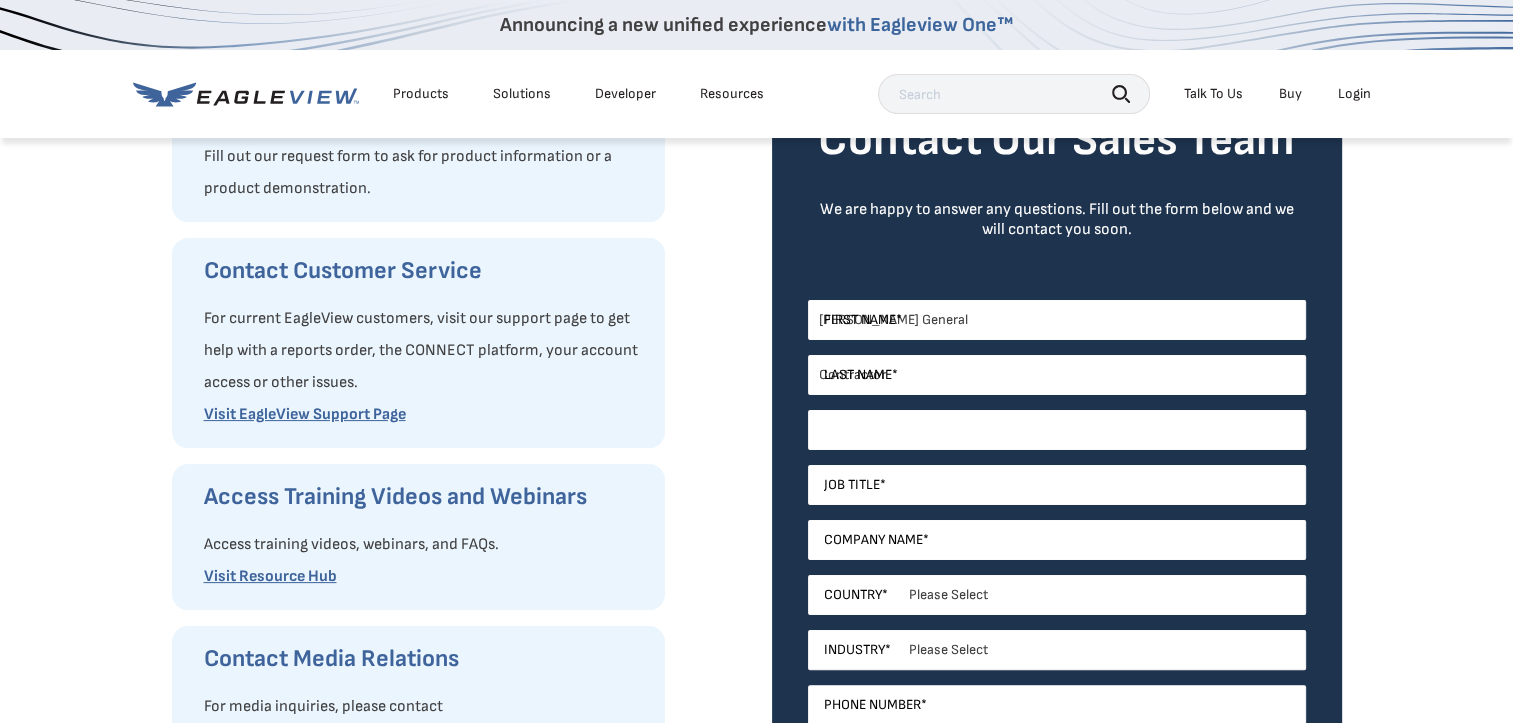 type on "michaela@dennisgeneralcontractor.com" 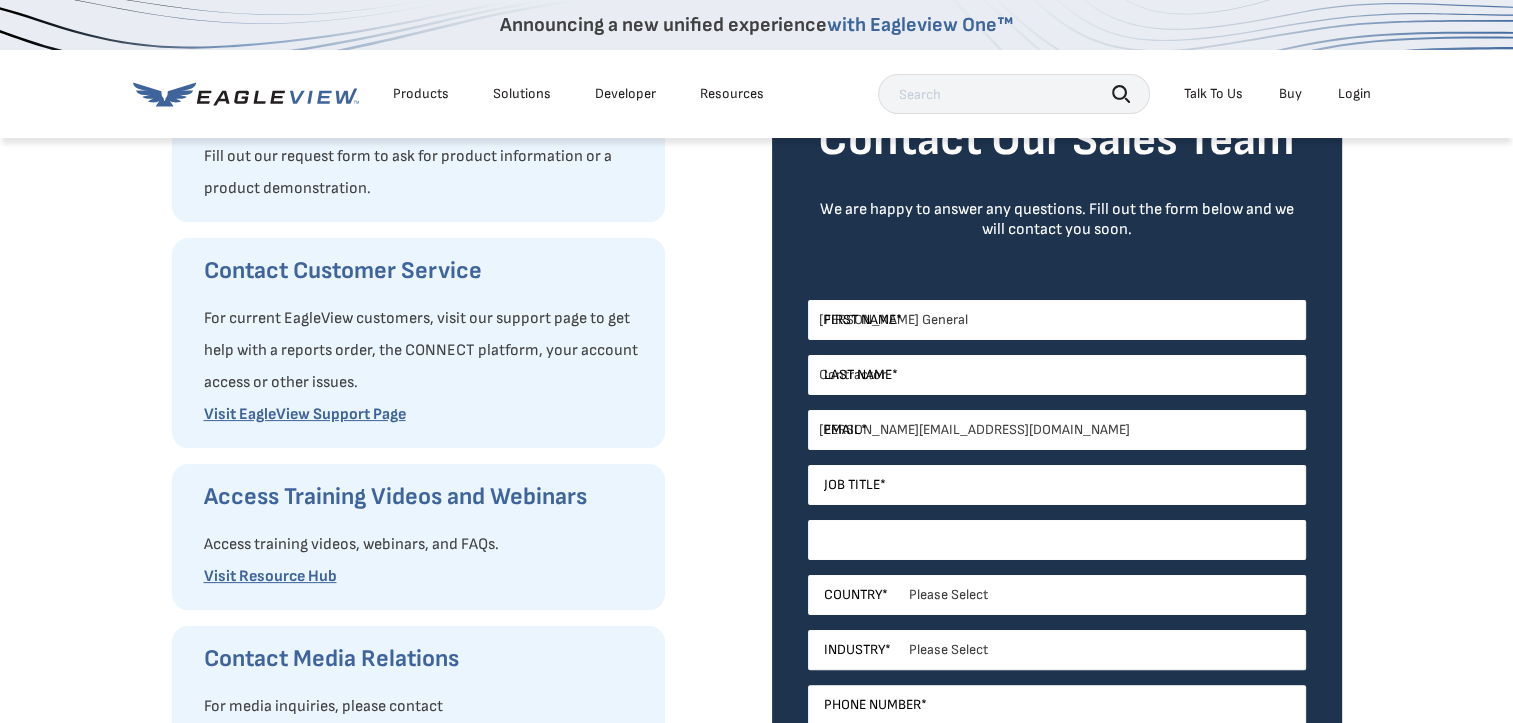 type on "Dennis General Contractor" 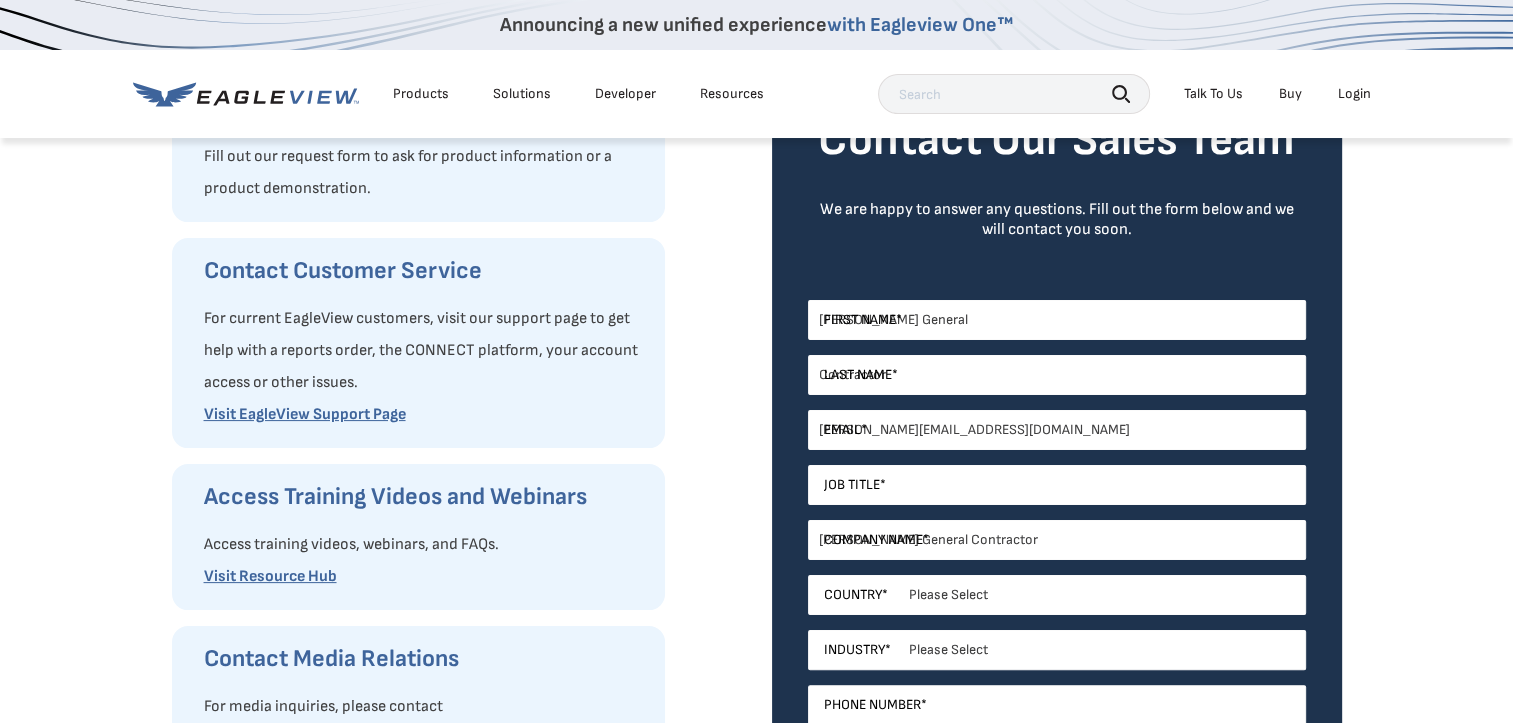 select on "[GEOGRAPHIC_DATA]" 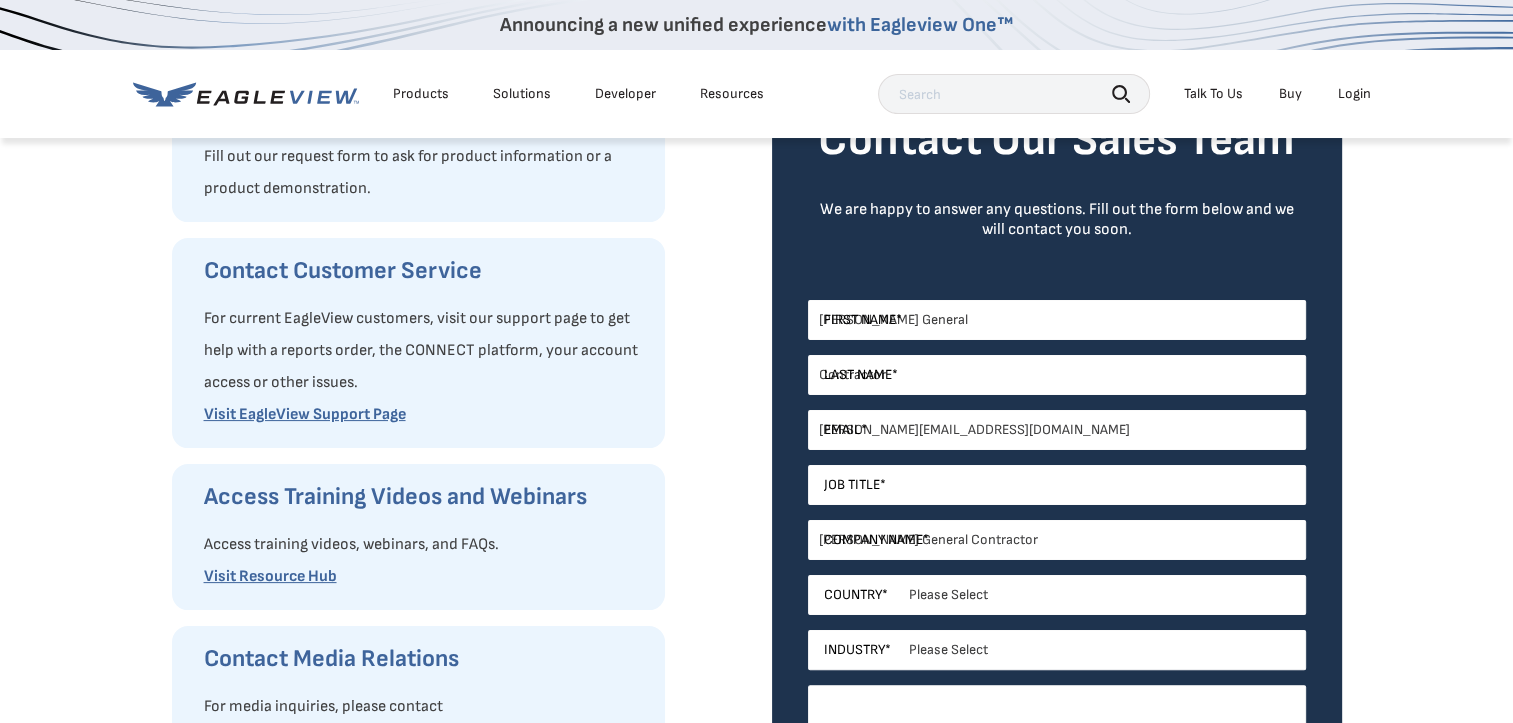 type on "14065488209" 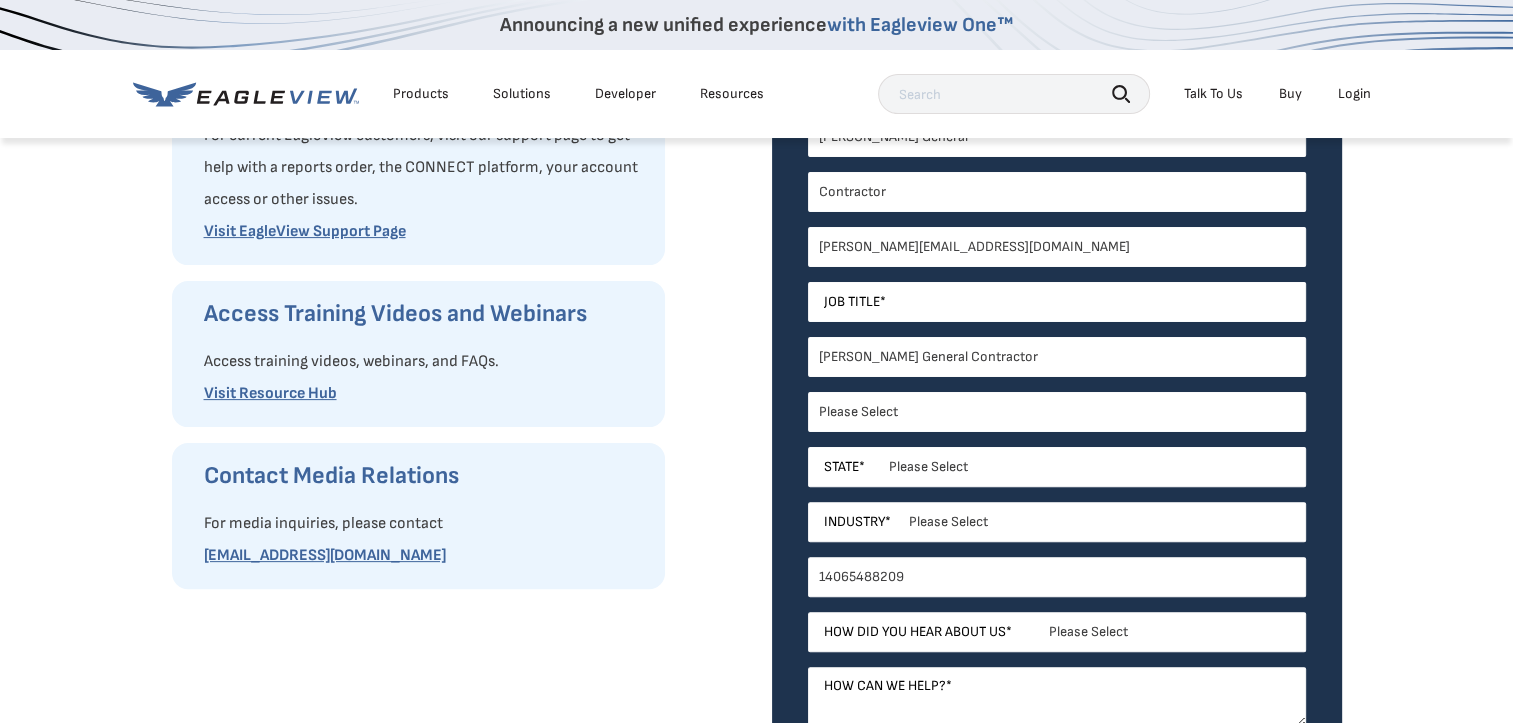 scroll, scrollTop: 500, scrollLeft: 0, axis: vertical 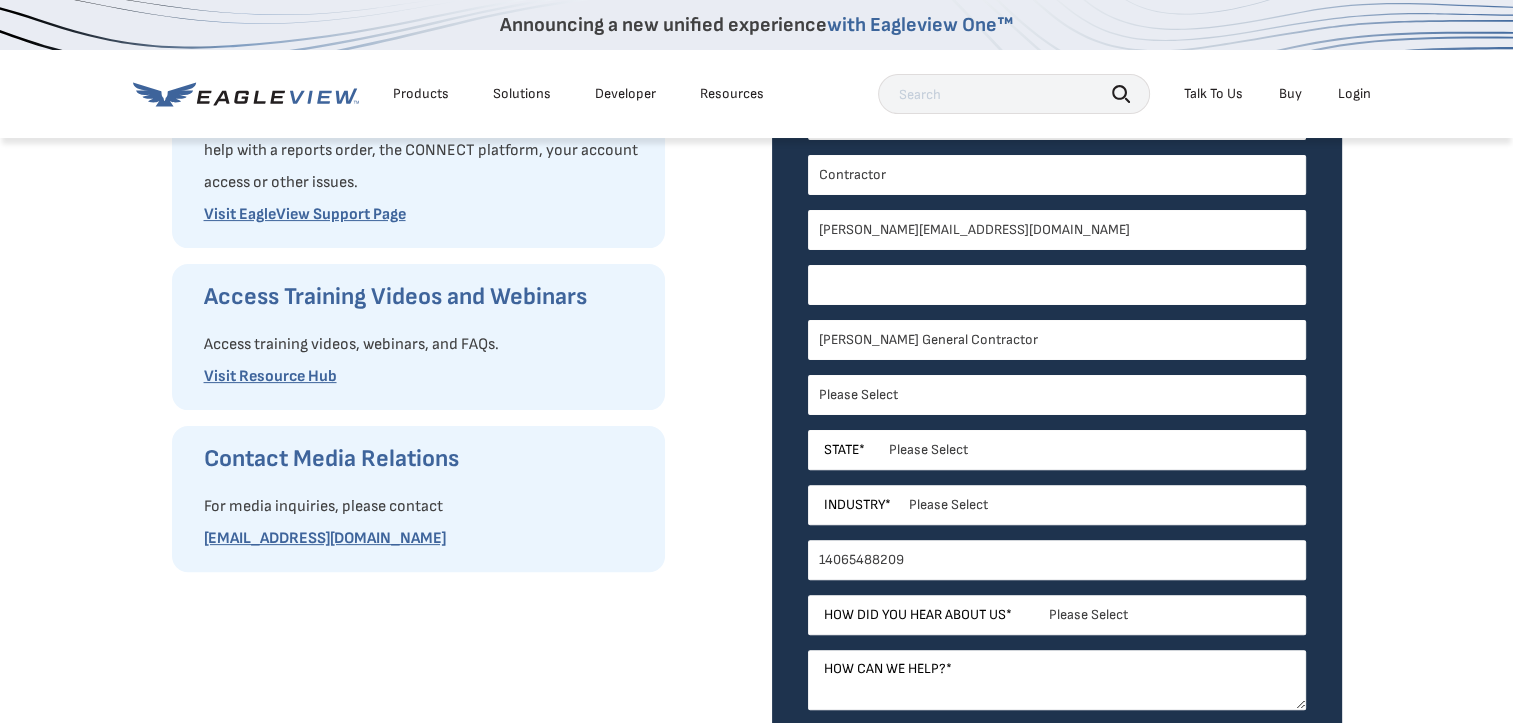 click on "Job Title *" at bounding box center (1057, 285) 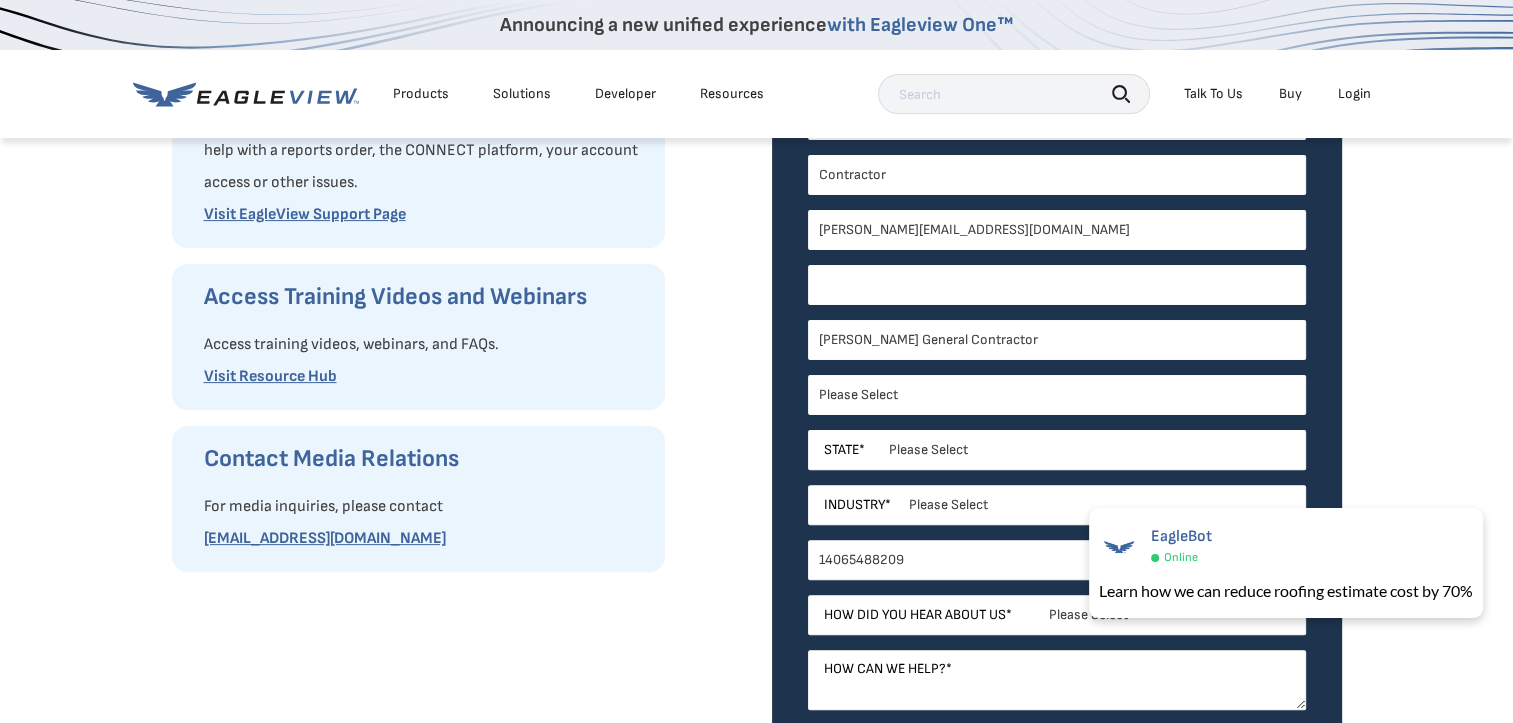 paste on "66353399" 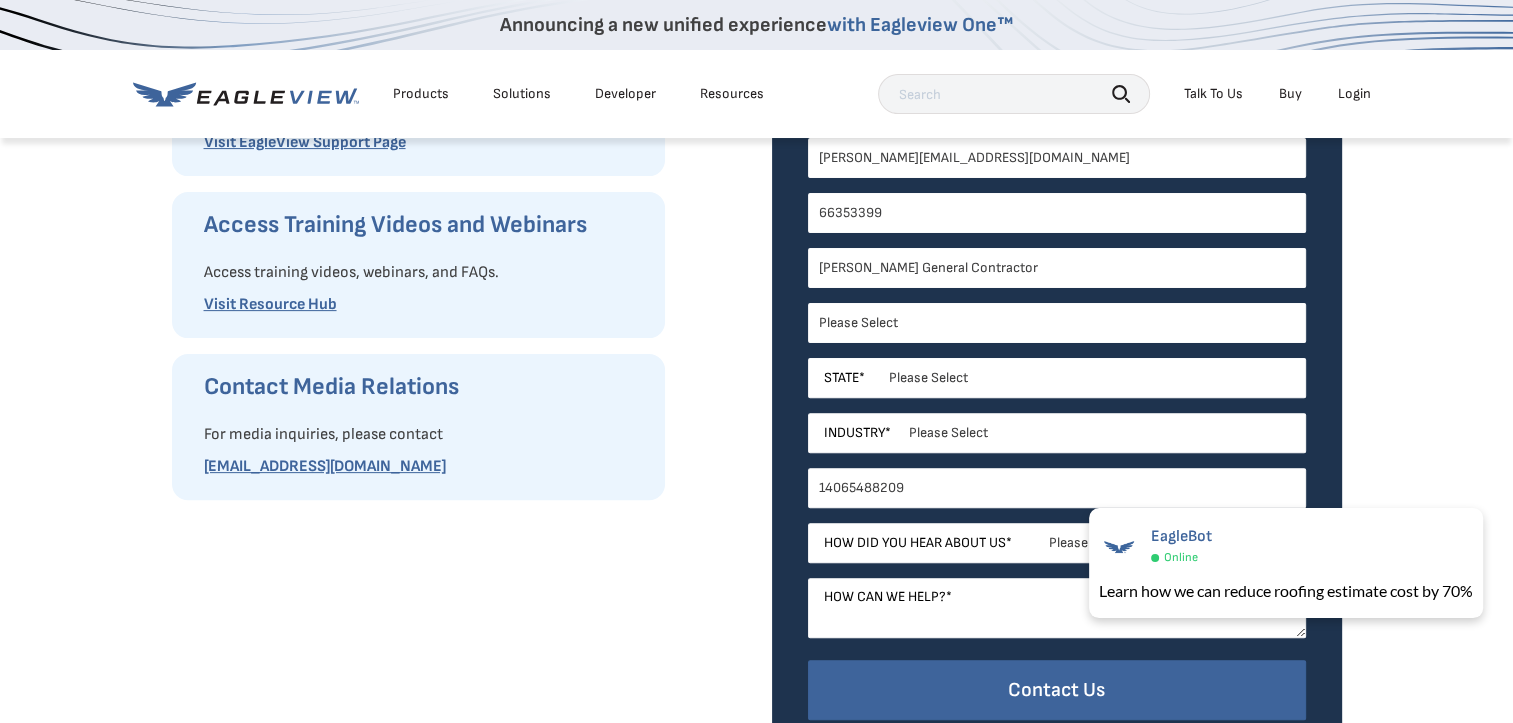 scroll, scrollTop: 700, scrollLeft: 0, axis: vertical 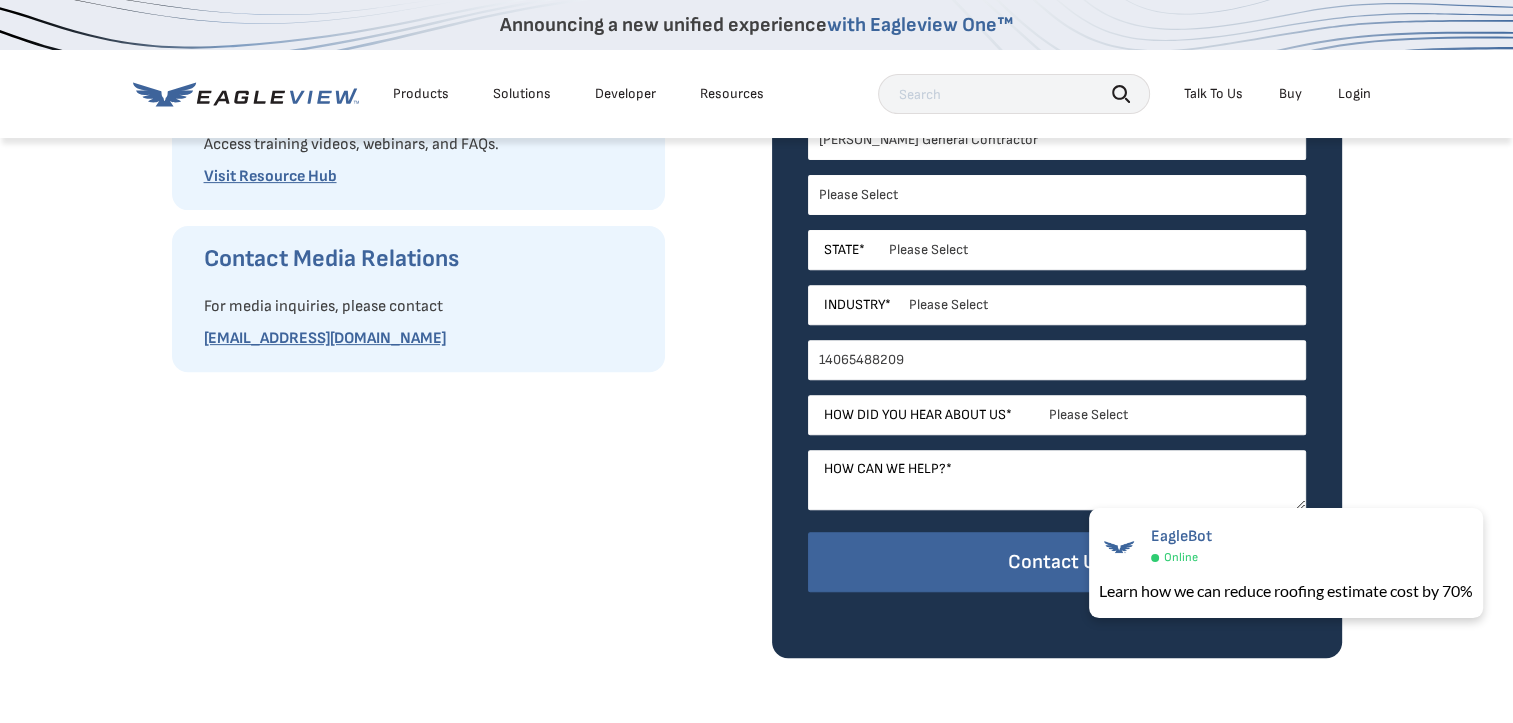 type on "66353399" 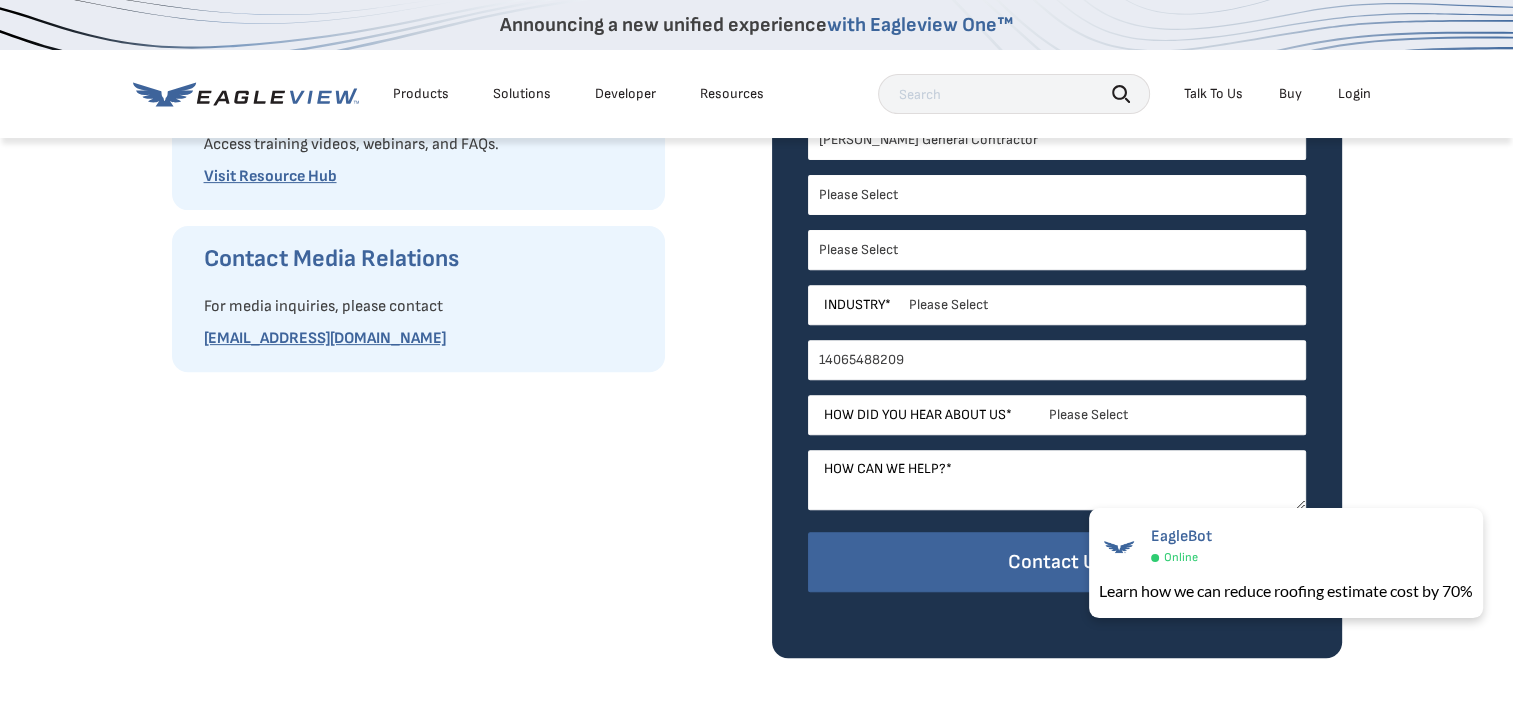 click on "Please Select Architects & Engineering Construction Electric/Gas Utilities Government Insurance Other Property Maintenance Real Estate Solar Telecommunications Software and Technology" at bounding box center (1057, 305) 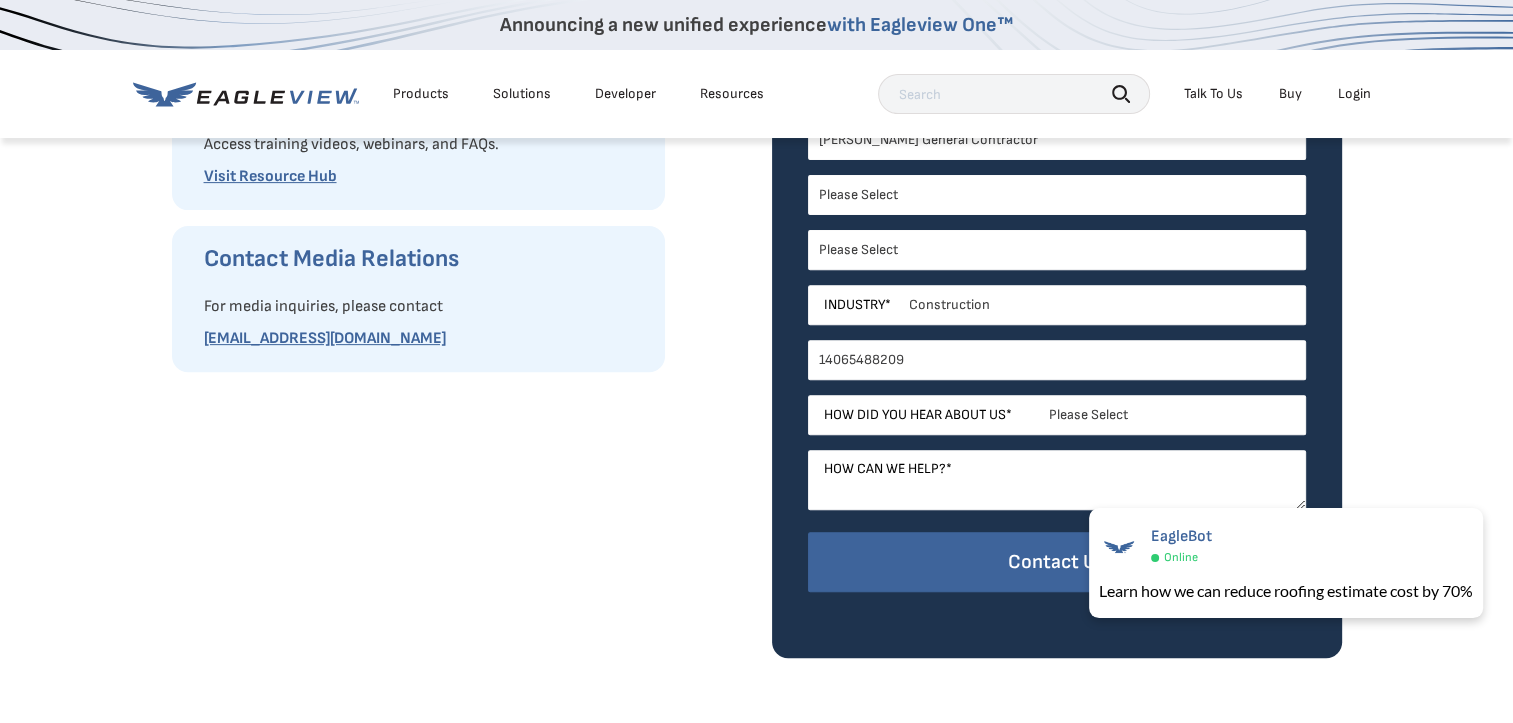 click on "Please Select Architects & Engineering Construction Electric/Gas Utilities Government Insurance Other Property Maintenance Real Estate Solar Telecommunications Software and Technology" at bounding box center (1057, 305) 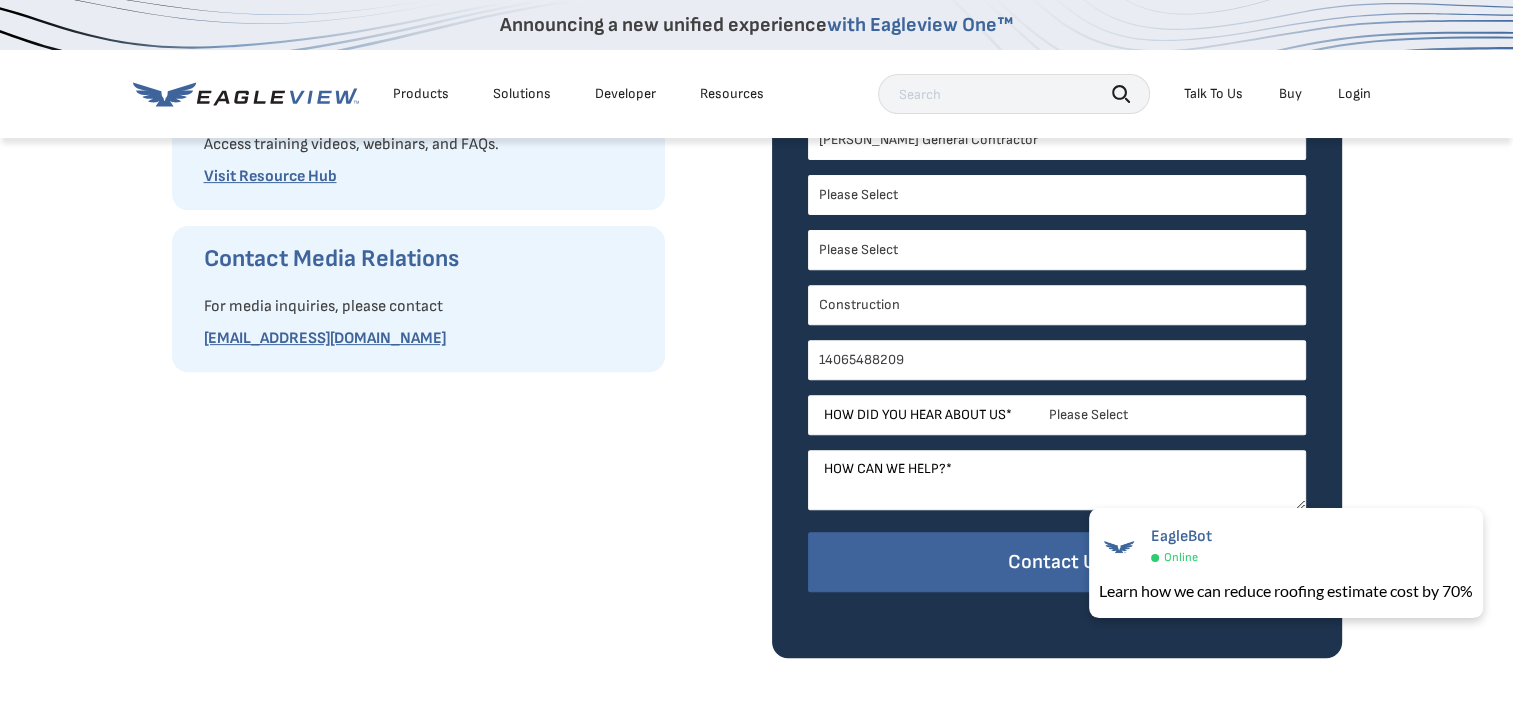 click on "How did you hear about us" at bounding box center (915, 415) 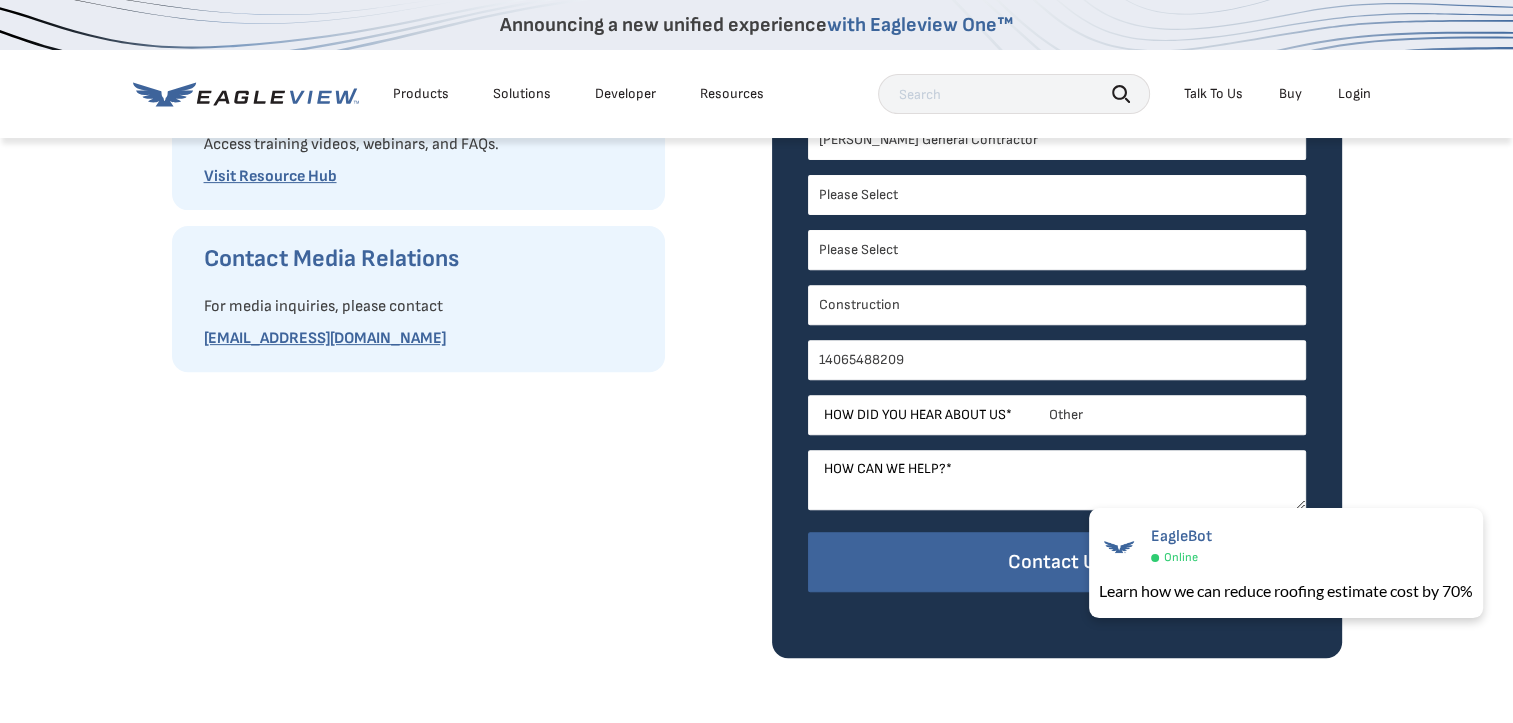 click on "Please Select Search Engine Social Media Word of Mouth Podcast Online Advertisement Event or Webinar Other" at bounding box center [1057, 415] 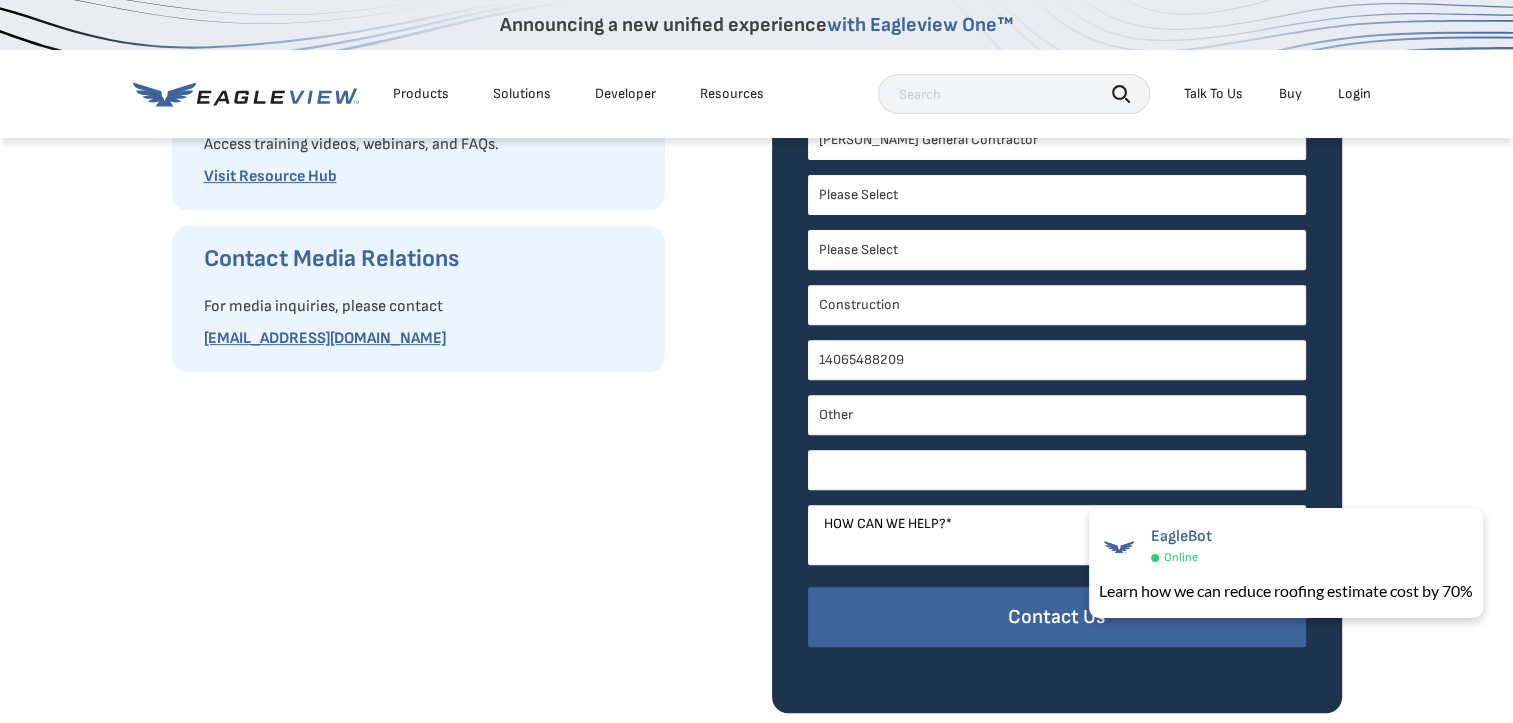 click on "Other *" at bounding box center (1057, 470) 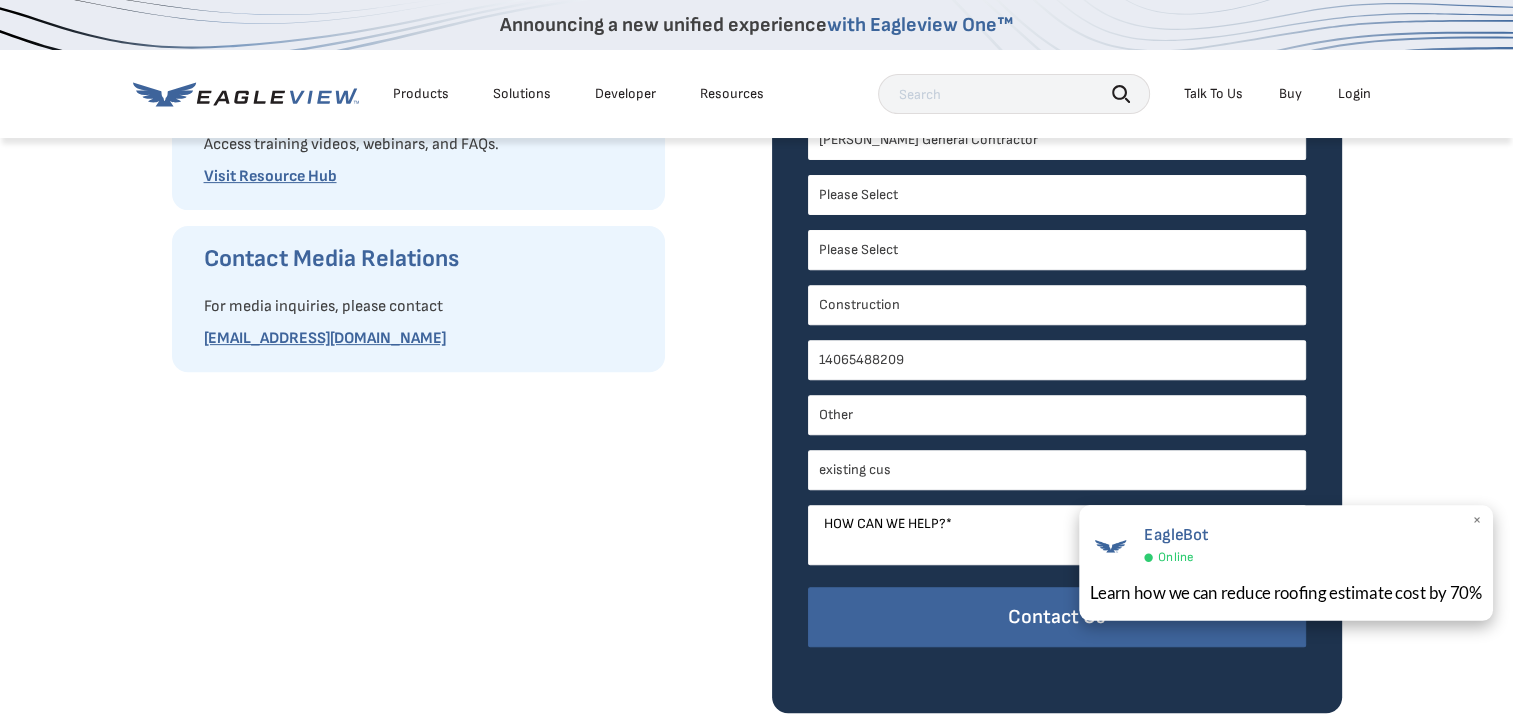 type on "existing cus" 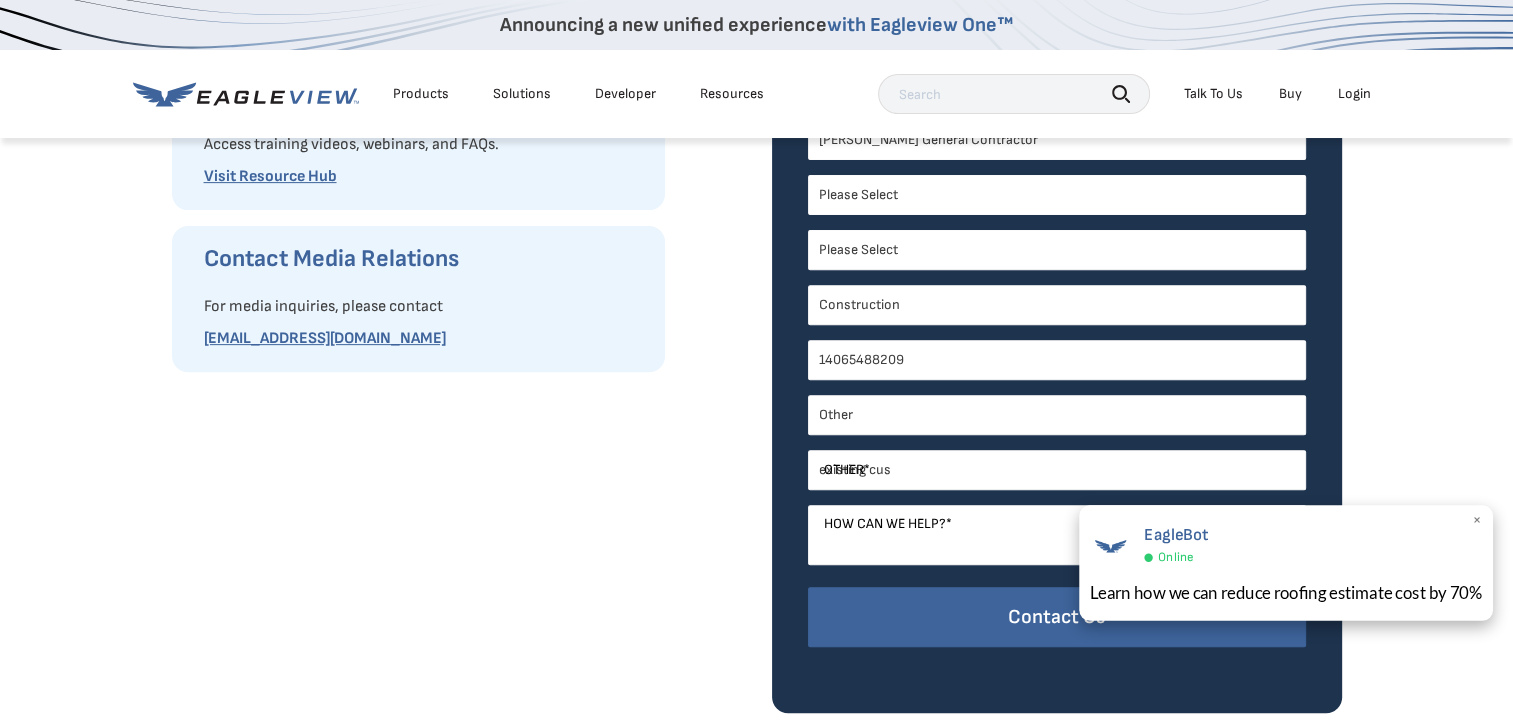 click on "Learn how we can reduce roofing estimate cost by 70%" at bounding box center (1286, 592) 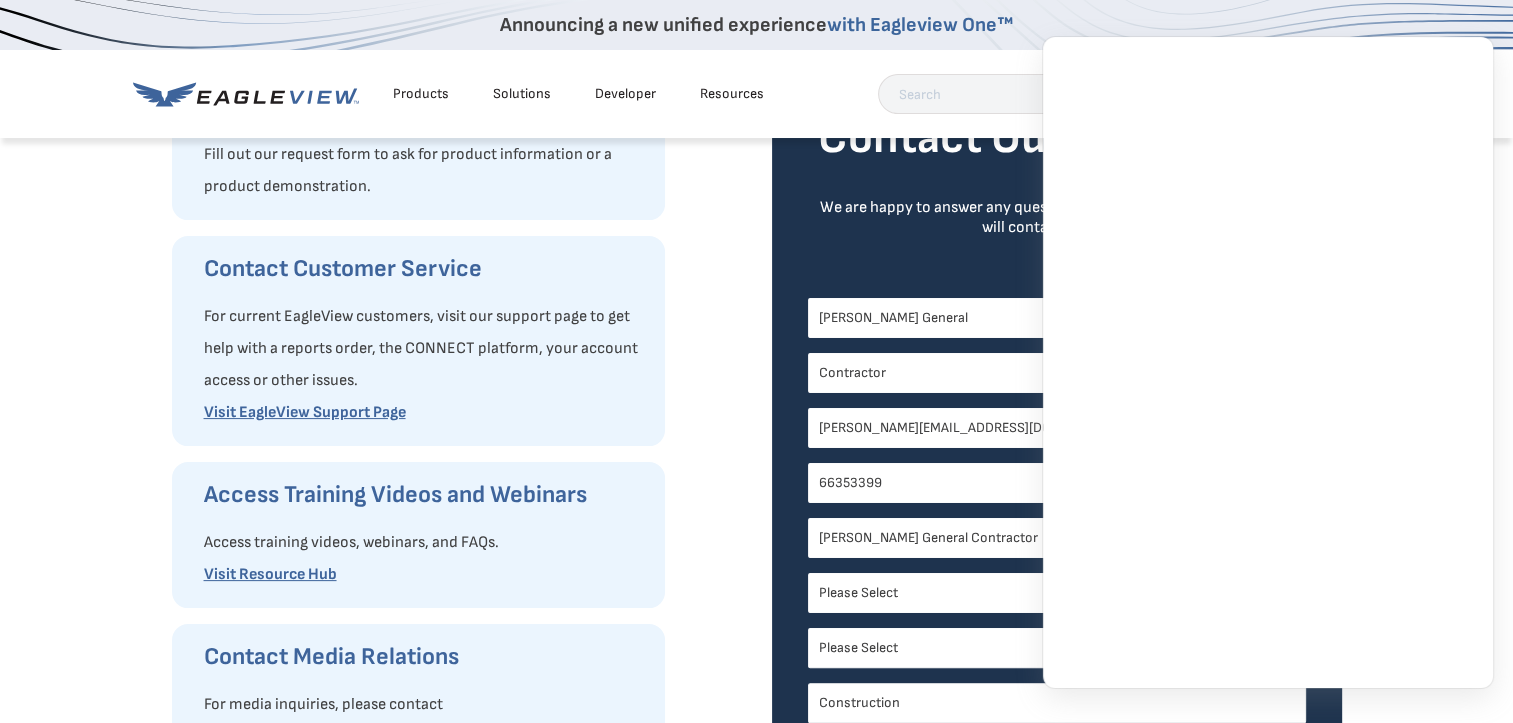 scroll, scrollTop: 300, scrollLeft: 0, axis: vertical 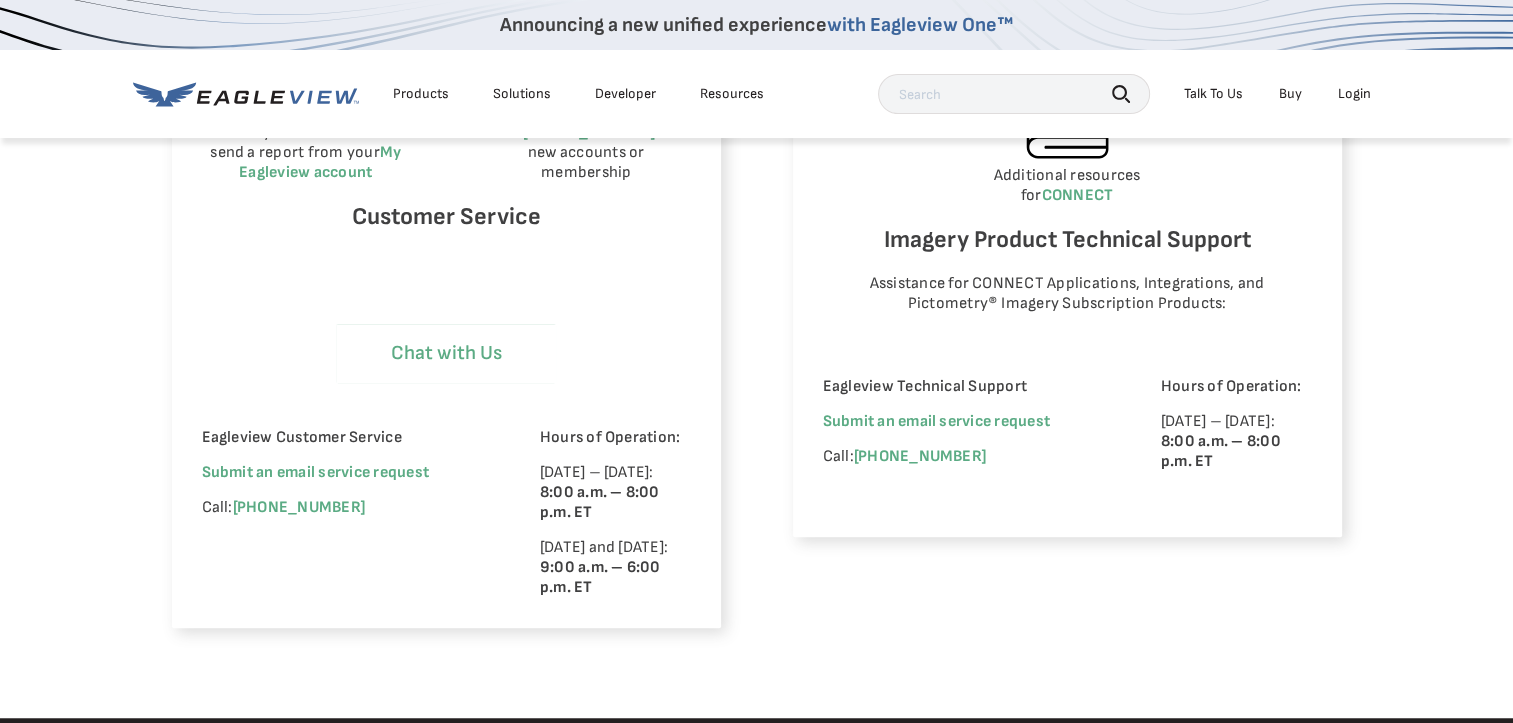 click on "Chat with Us" at bounding box center [446, 353] 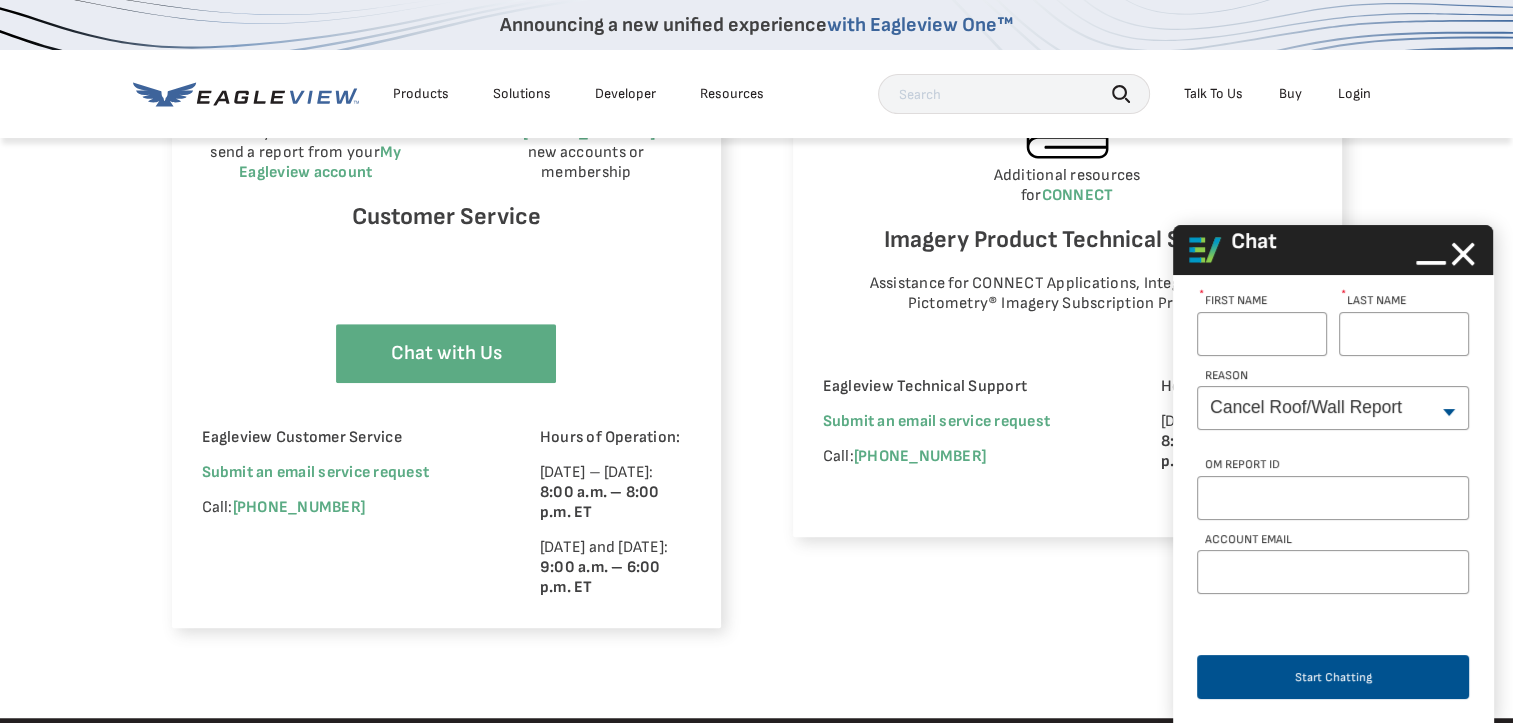 click on "First Name *" at bounding box center [1262, 334] 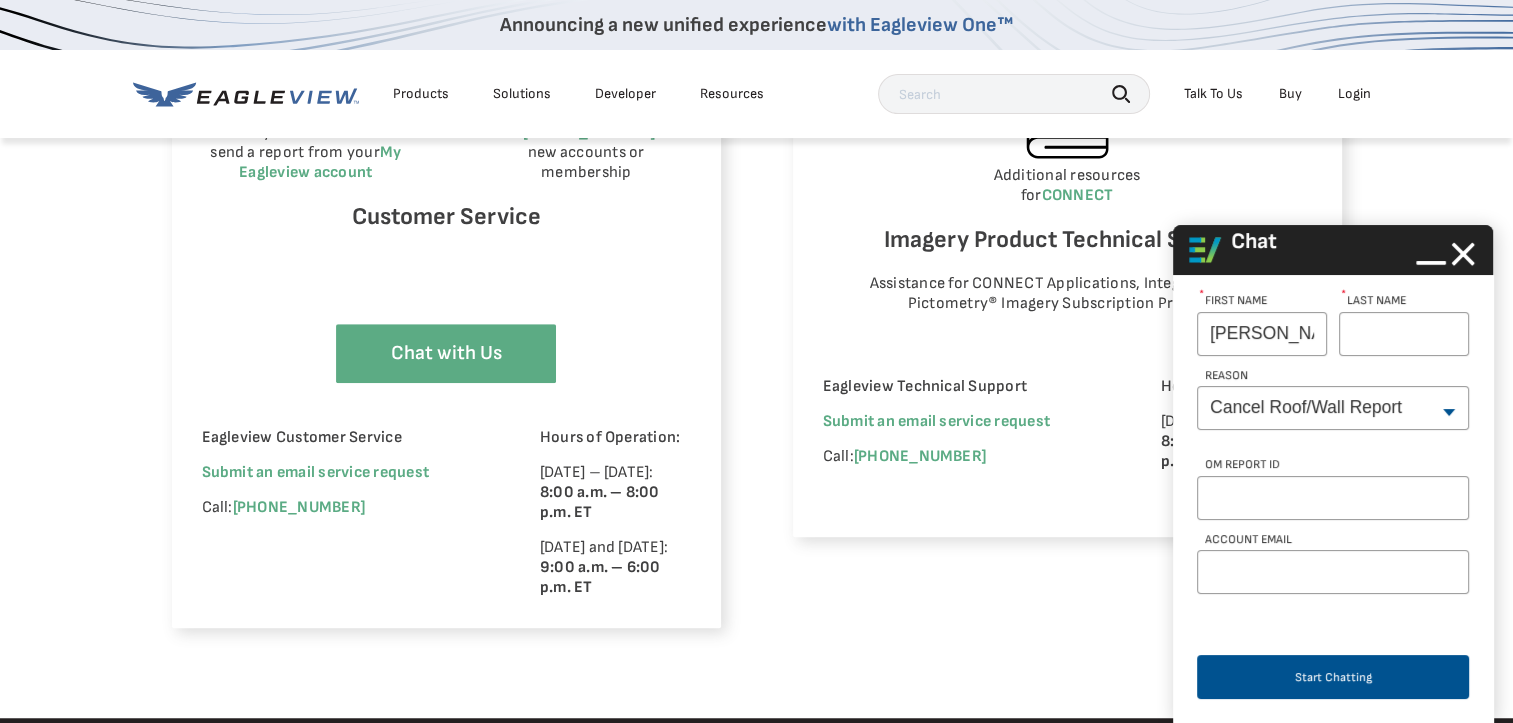 type on "Spear" 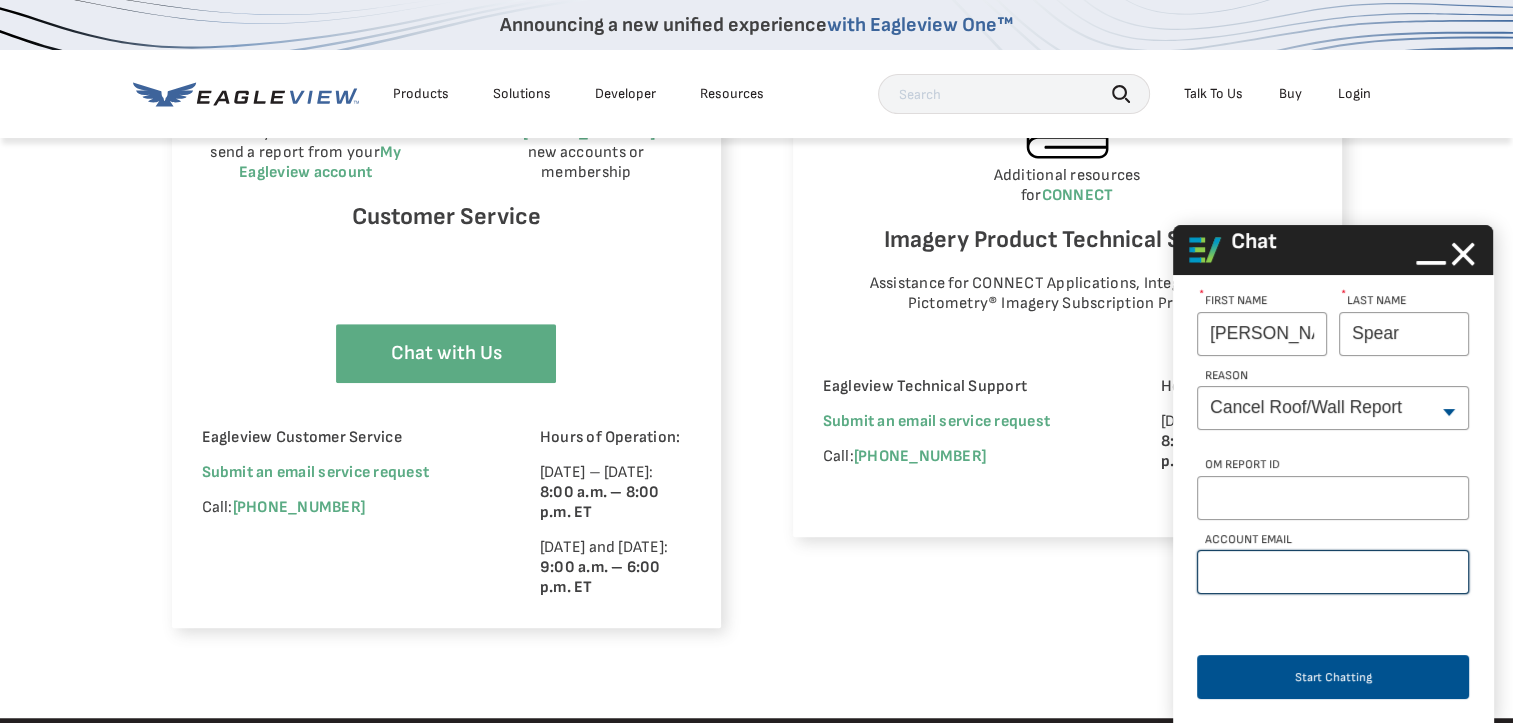 type on "spearmichaela@gmail.com" 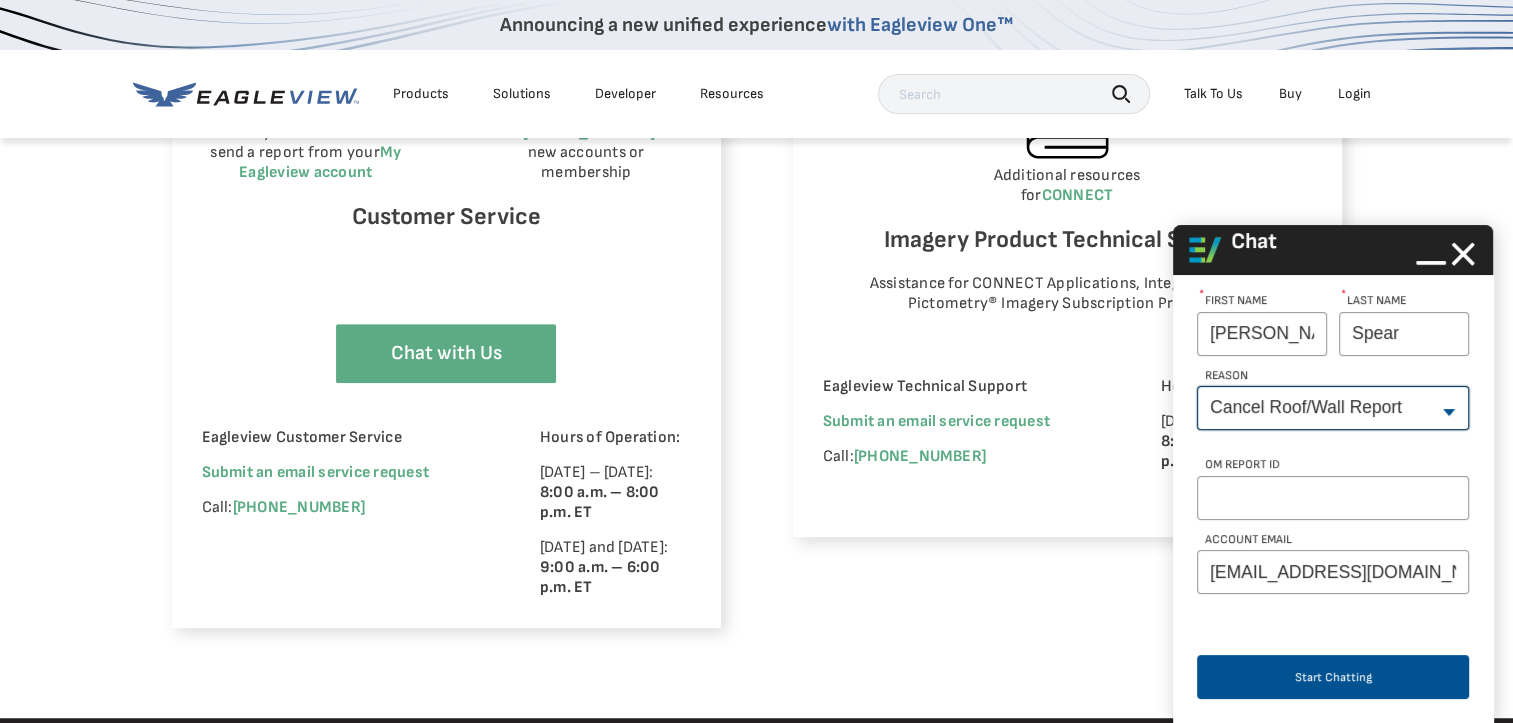 click on "--None-- Cancel Roof/Wall Report Document Request Invoice Request Missing Additional Structure Password Reset Pricing Question Refund Request Roof/Wall Report Status Sitemap Request Update Roof/Wall Report Address Wrong House on Report Xactimate Other Reason Xactimate Integration" at bounding box center [1333, 408] 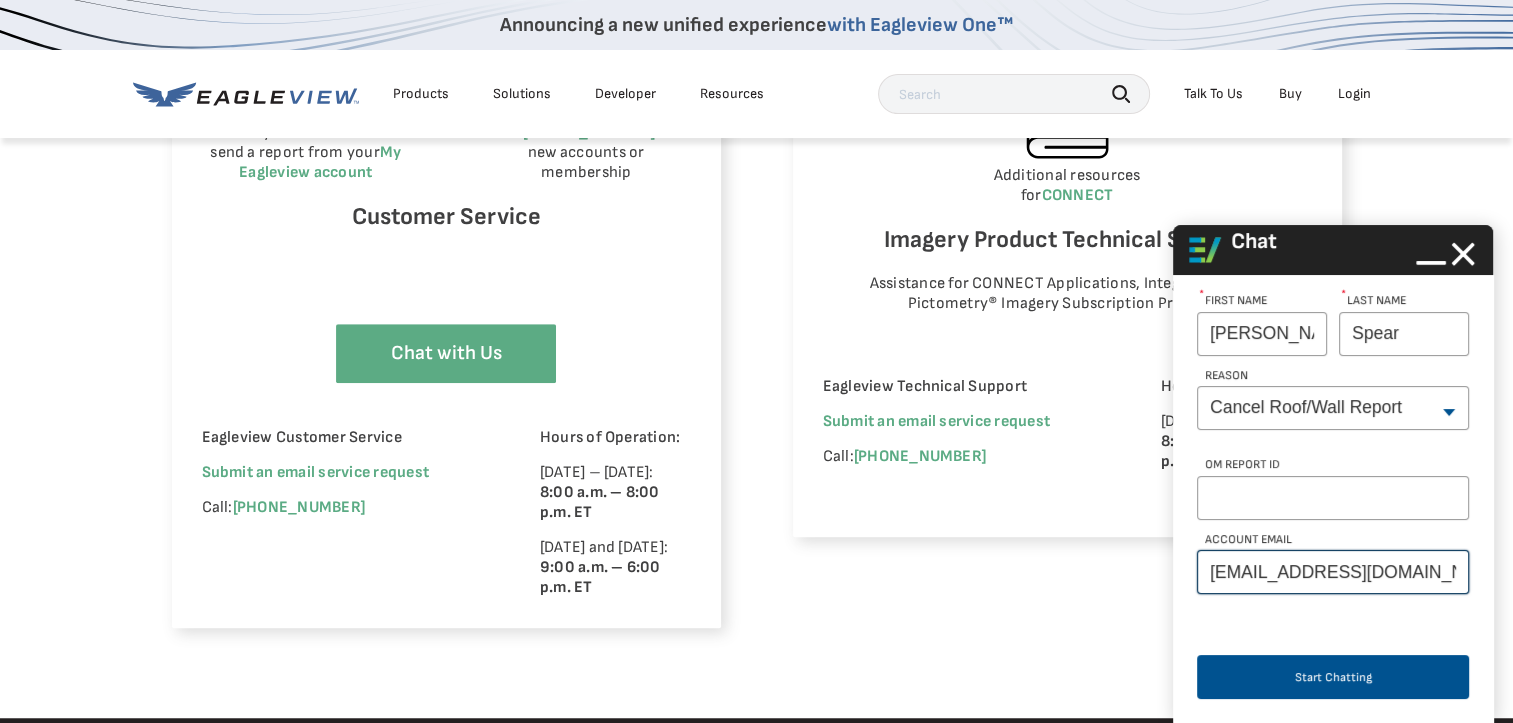 click on "spearmichaela@gmail.com" at bounding box center (1333, 572) 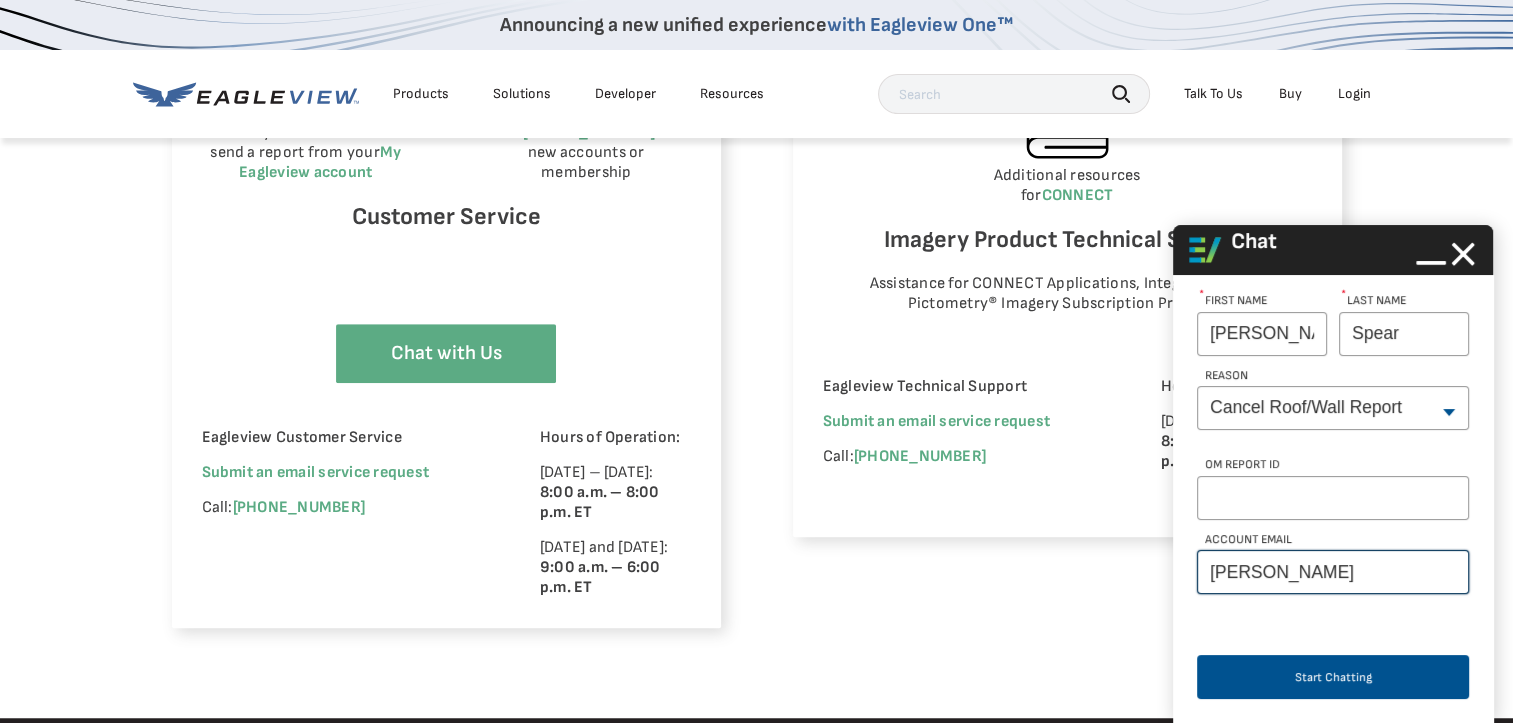 type on "michaela@dennisgeneralcontractor.com" 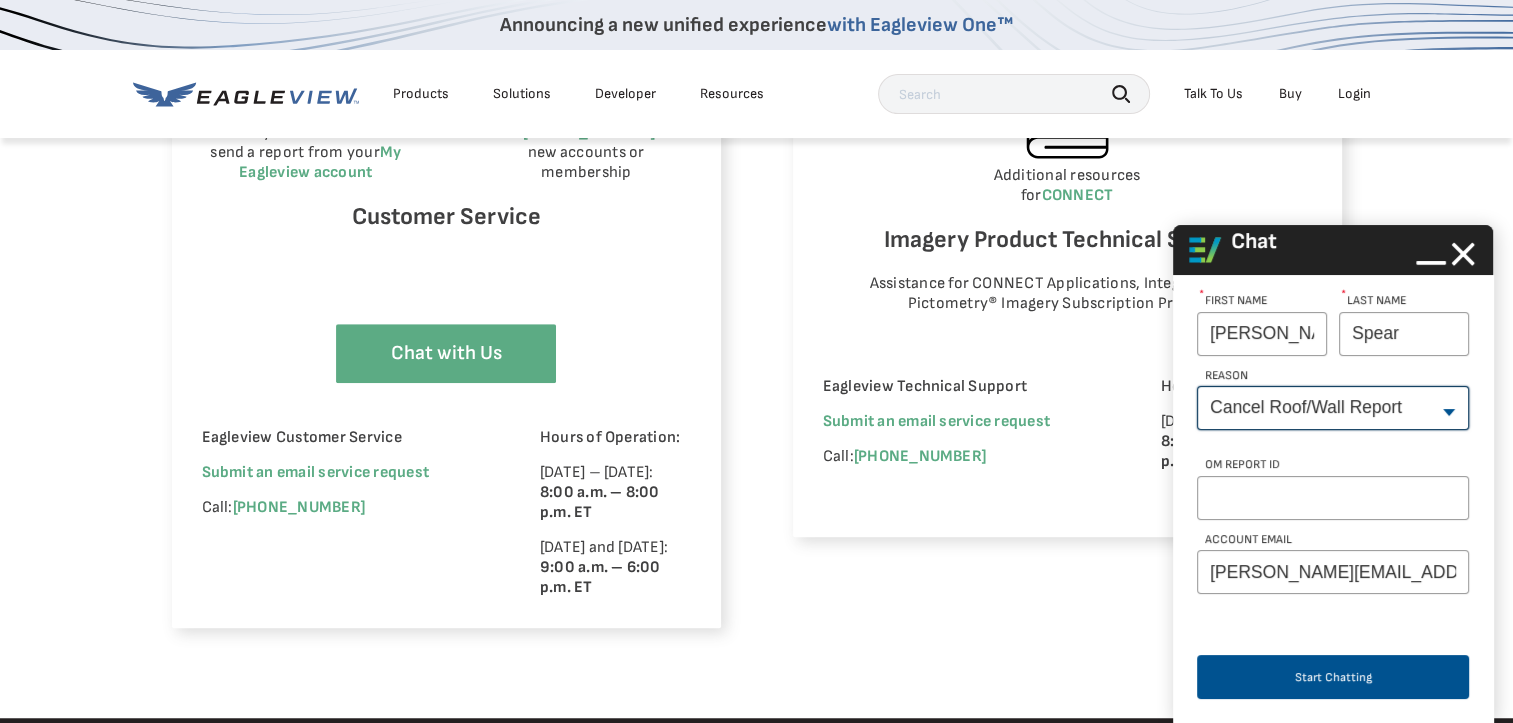 click on "--None-- Cancel Roof/Wall Report Document Request Invoice Request Missing Additional Structure Password Reset Pricing Question Refund Request Roof/Wall Report Status Sitemap Request Update Roof/Wall Report Address Wrong House on Report Xactimate Other Reason Xactimate Integration" at bounding box center [1333, 408] 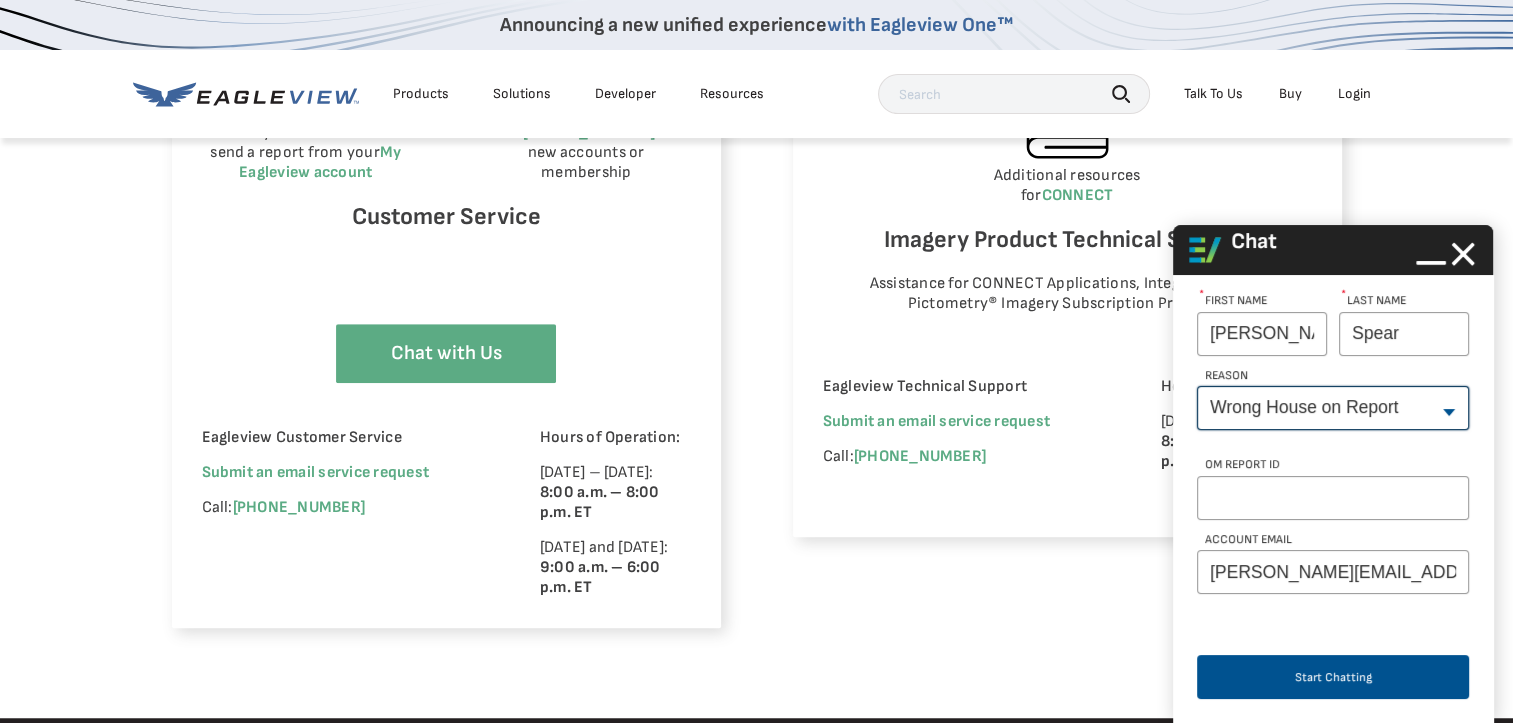 click on "--None-- Cancel Roof/Wall Report Document Request Invoice Request Missing Additional Structure Password Reset Pricing Question Refund Request Roof/Wall Report Status Sitemap Request Update Roof/Wall Report Address Wrong House on Report Xactimate Other Reason Xactimate Integration" at bounding box center [1333, 408] 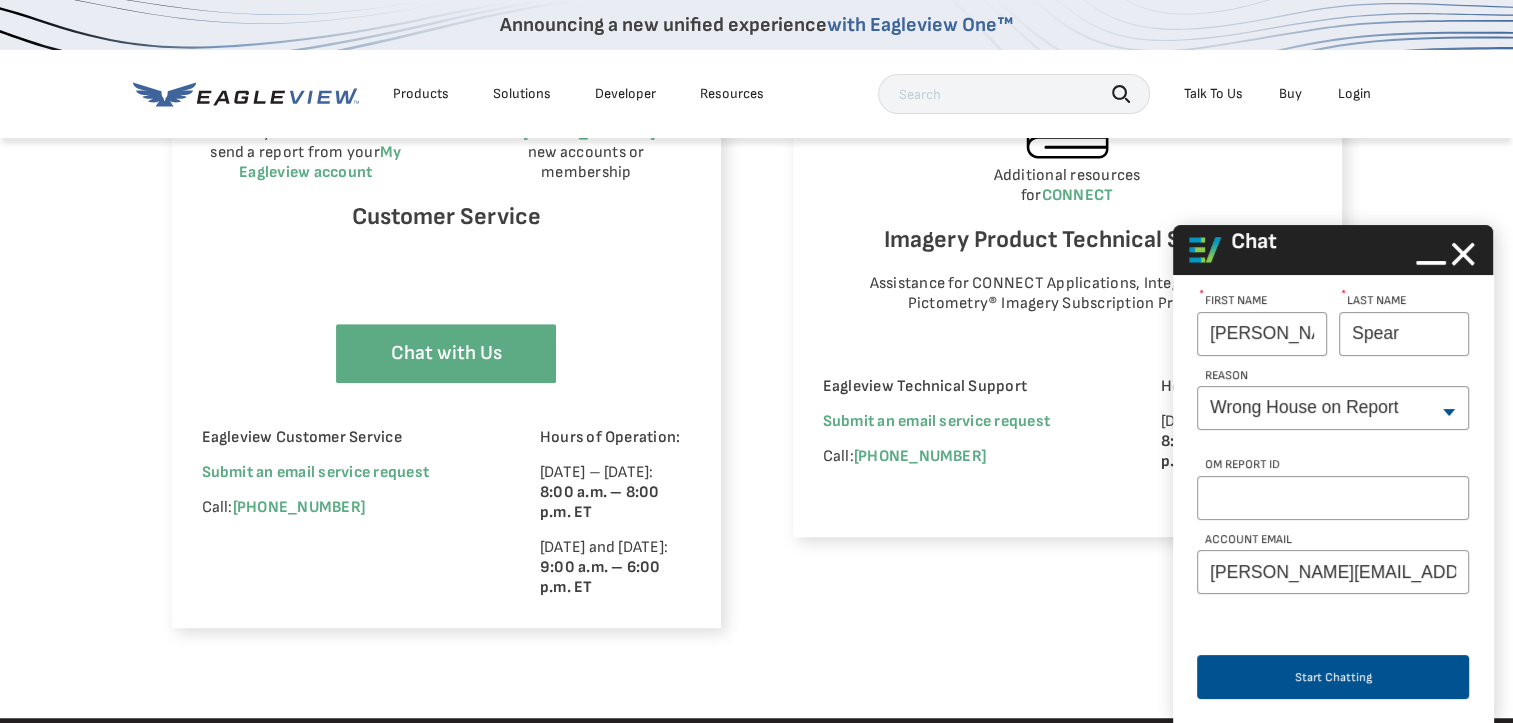 click on "First Name * Michaela Last Name * Spear Reason --None-- Cancel Roof/Wall Report Document Request Invoice Request Missing Additional Structure Password Reset Pricing Question Refund Request Roof/Wall Report Status Sitemap Request Update Roof/Wall Report Address Wrong House on Report Xactimate Other Reason Xactimate Integration OM Report Id Account Email michaela@dennisgeneralcontractor.com" at bounding box center [1327, 458] 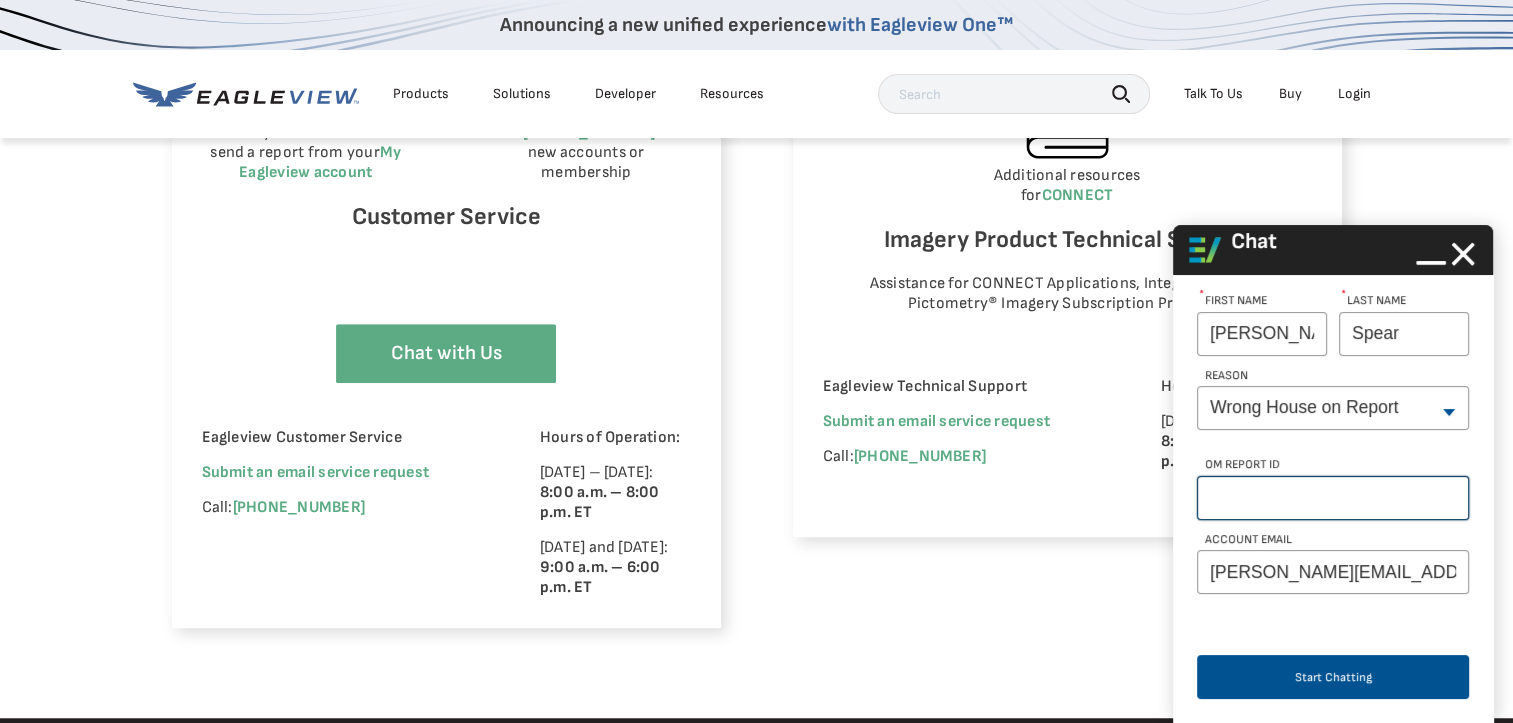 click on "OM Report Id" at bounding box center [1333, 498] 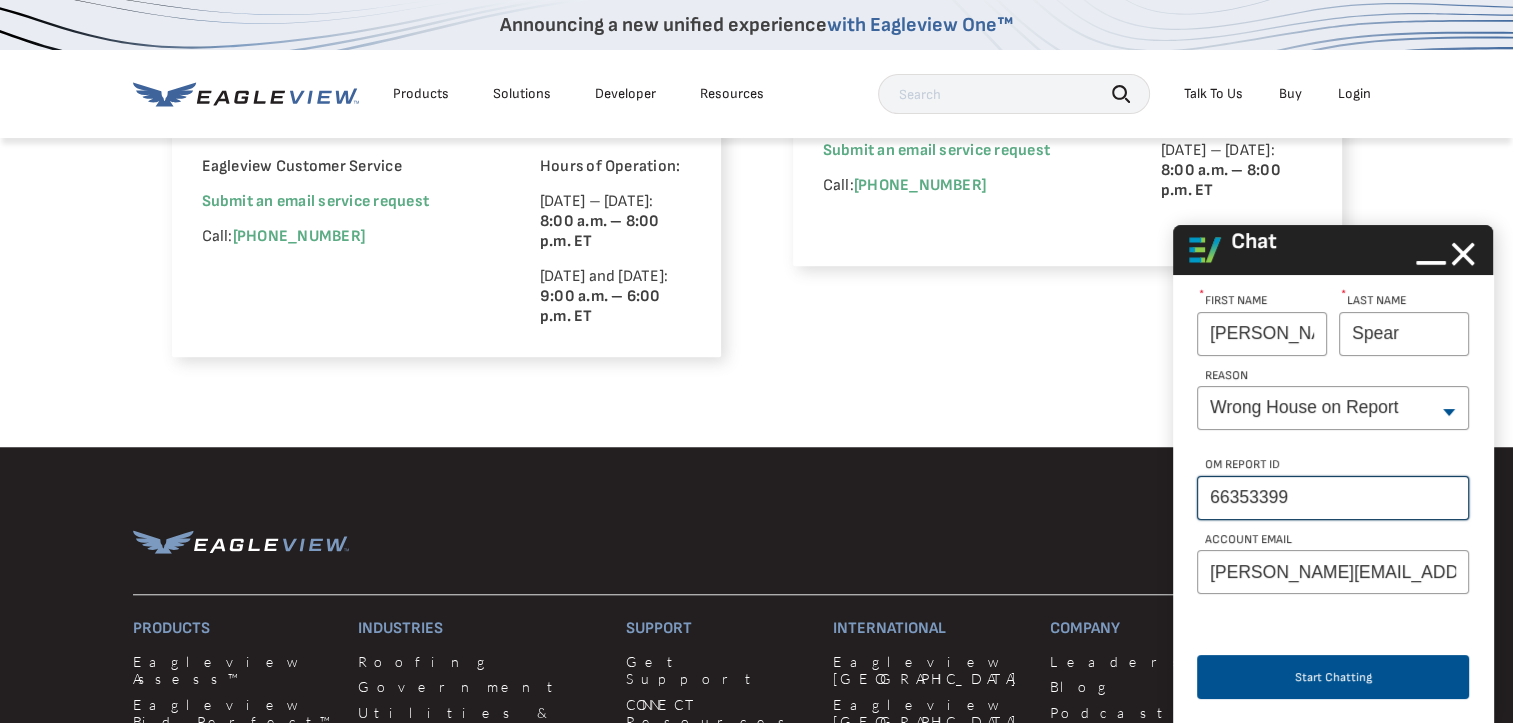 scroll, scrollTop: 1600, scrollLeft: 0, axis: vertical 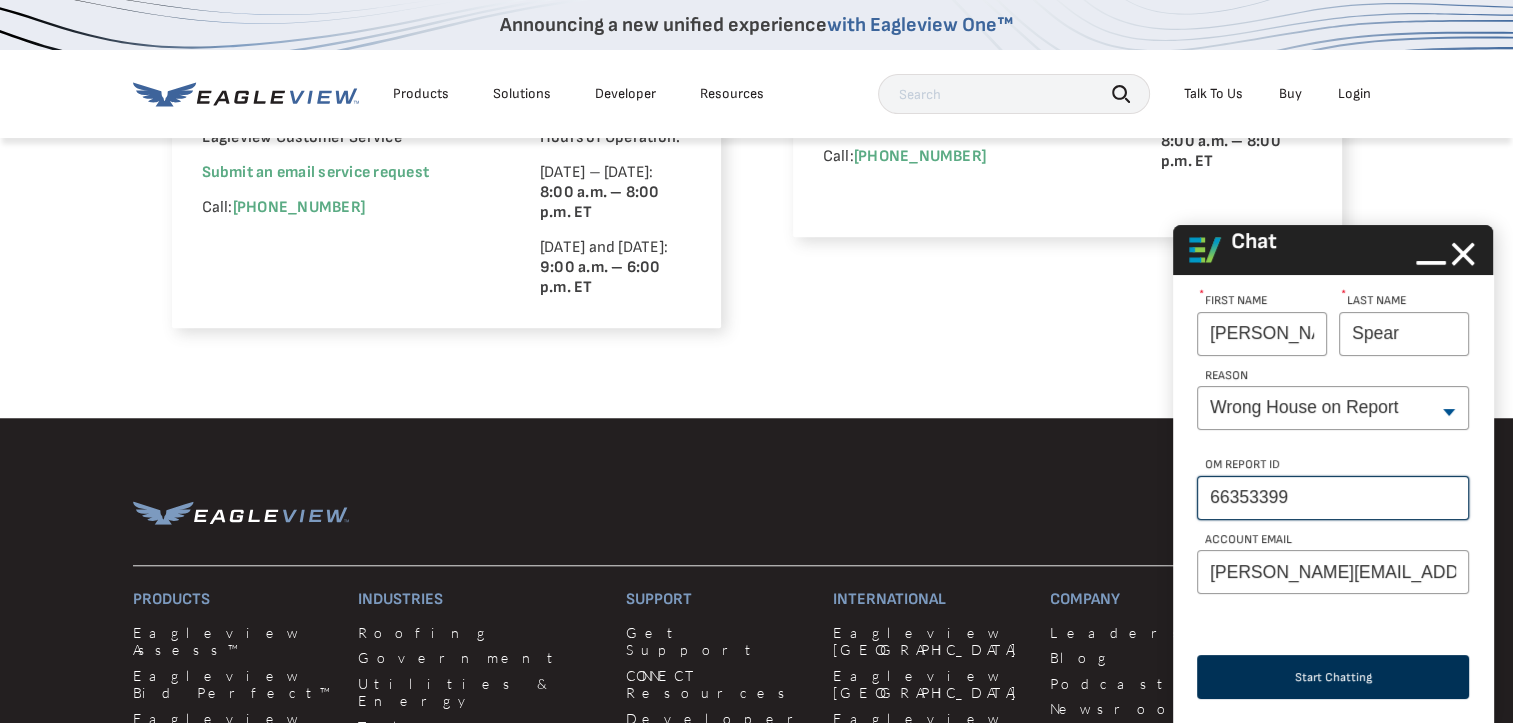type on "66353399" 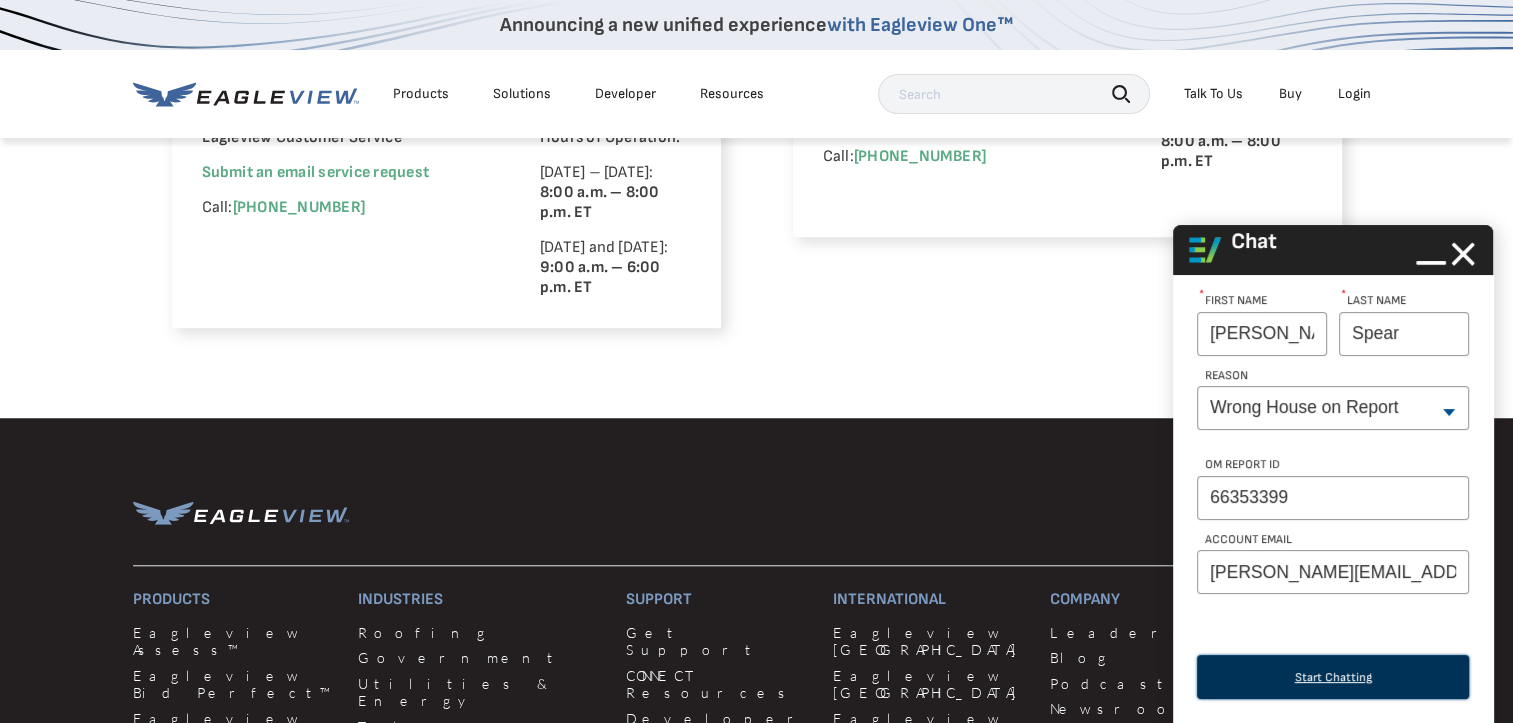click on "Start Chatting" at bounding box center [1333, 677] 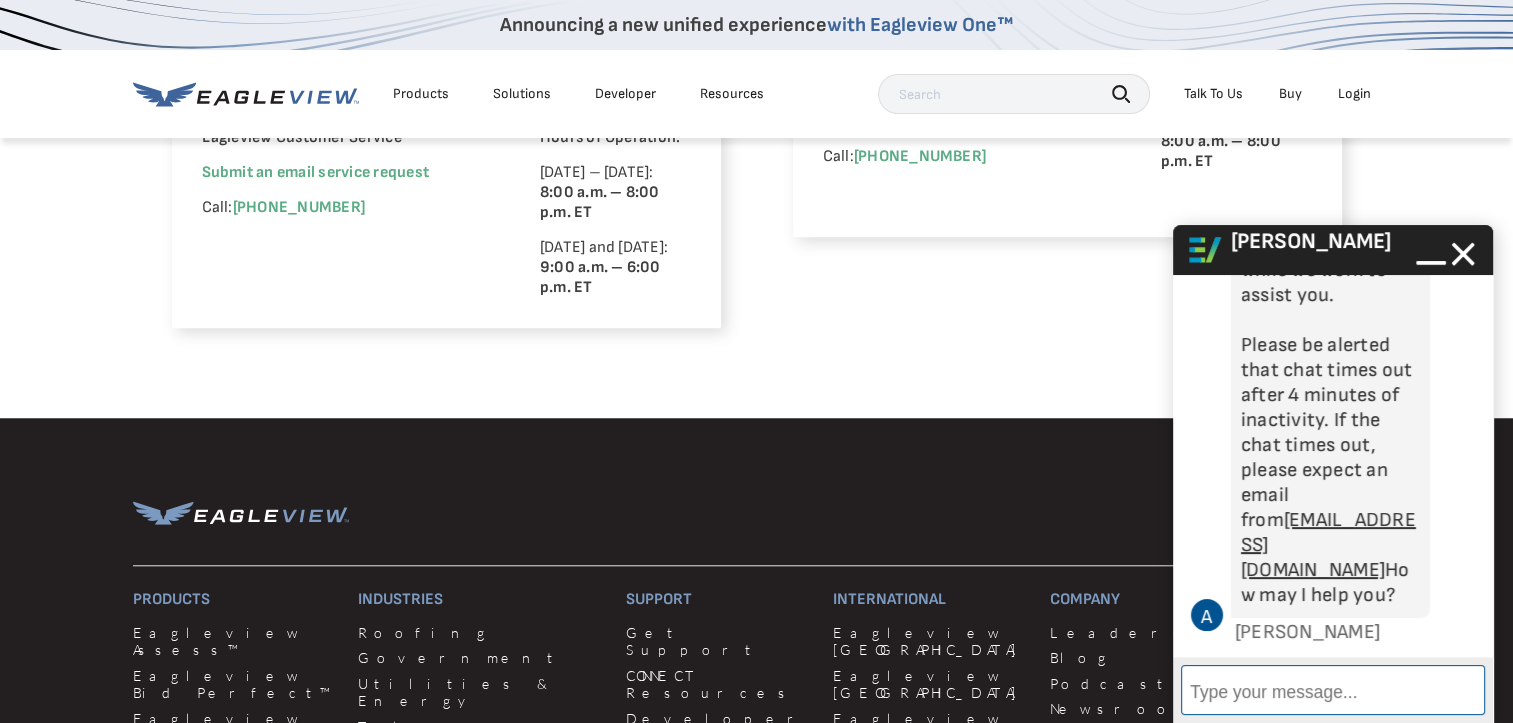 scroll, scrollTop: 386, scrollLeft: 0, axis: vertical 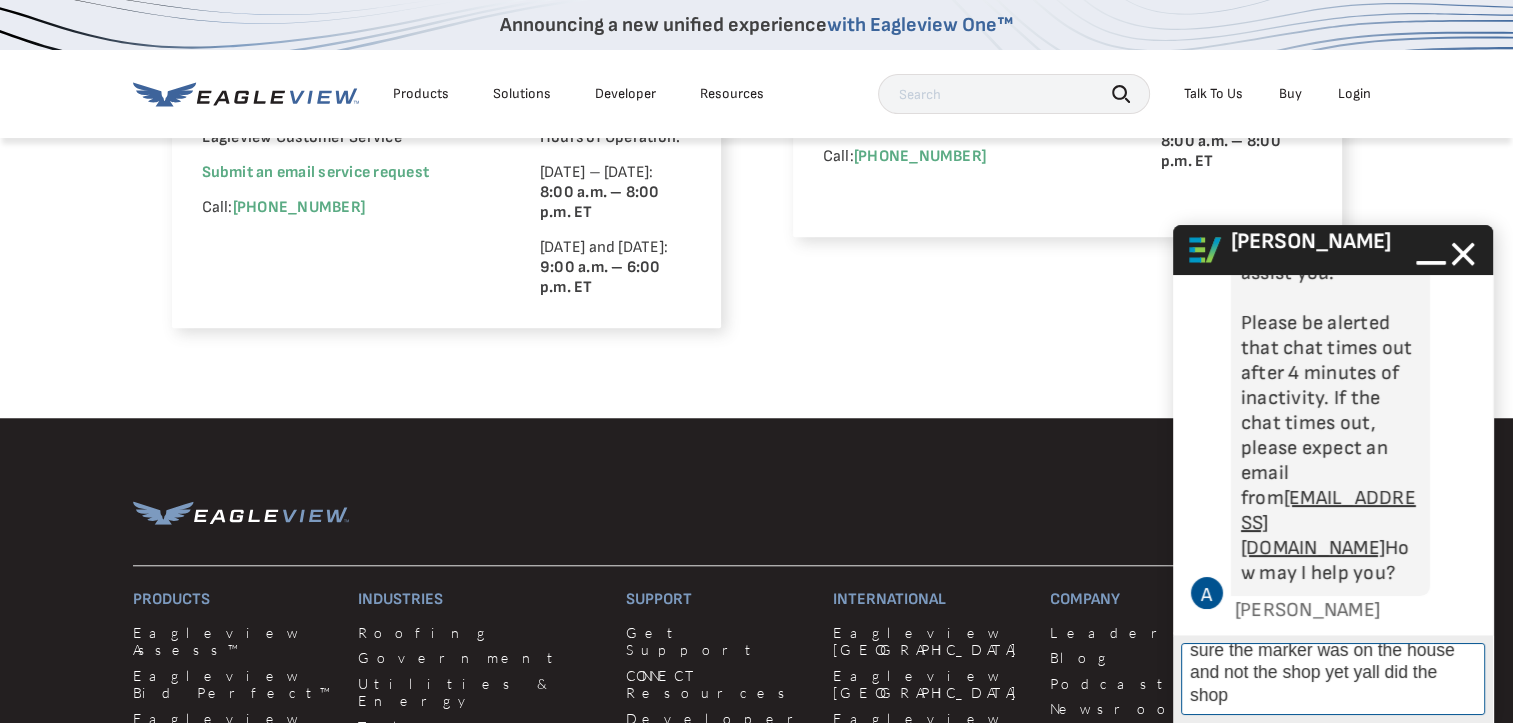 type on "For the order 66353399 you guys pulled the wrong structure, I made sure the marker was on the house and not the shop yet yall did the shop." 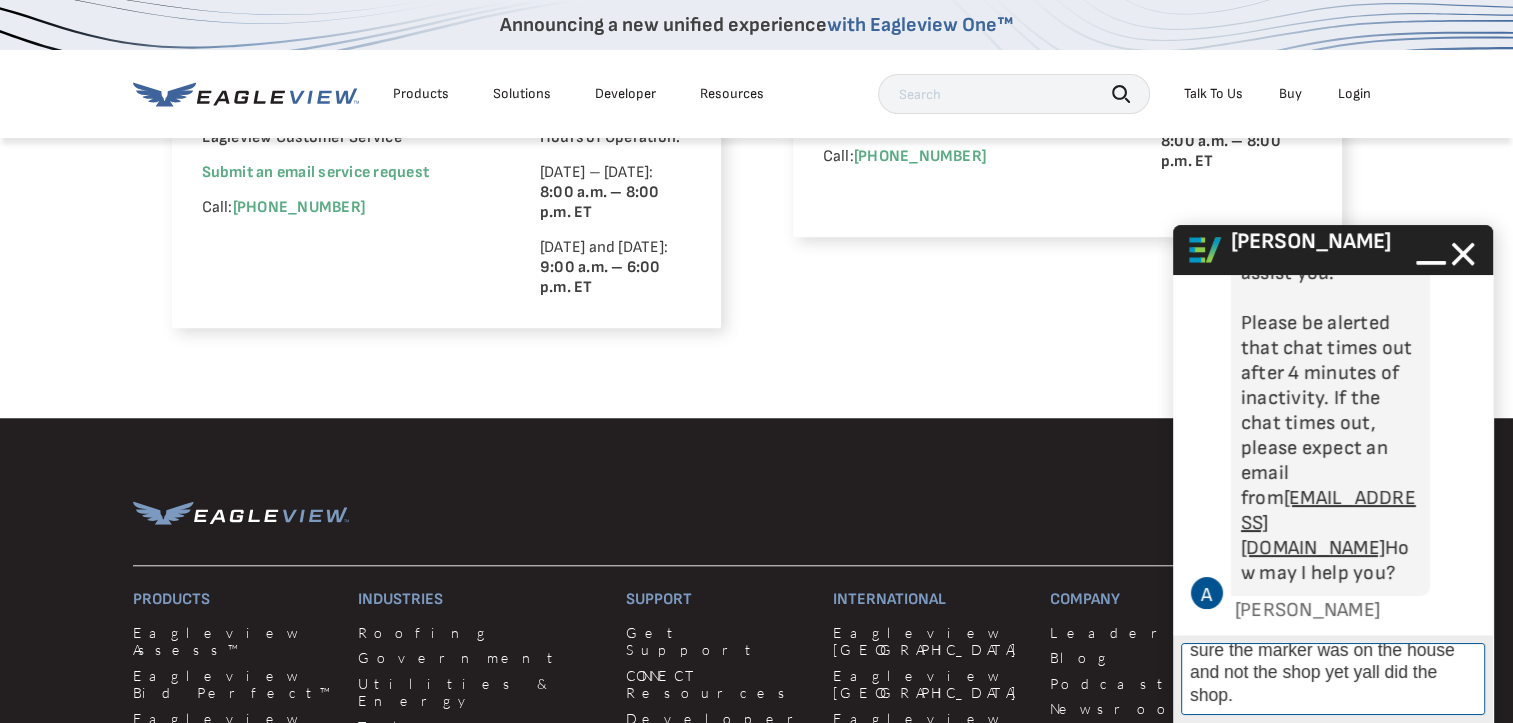 type 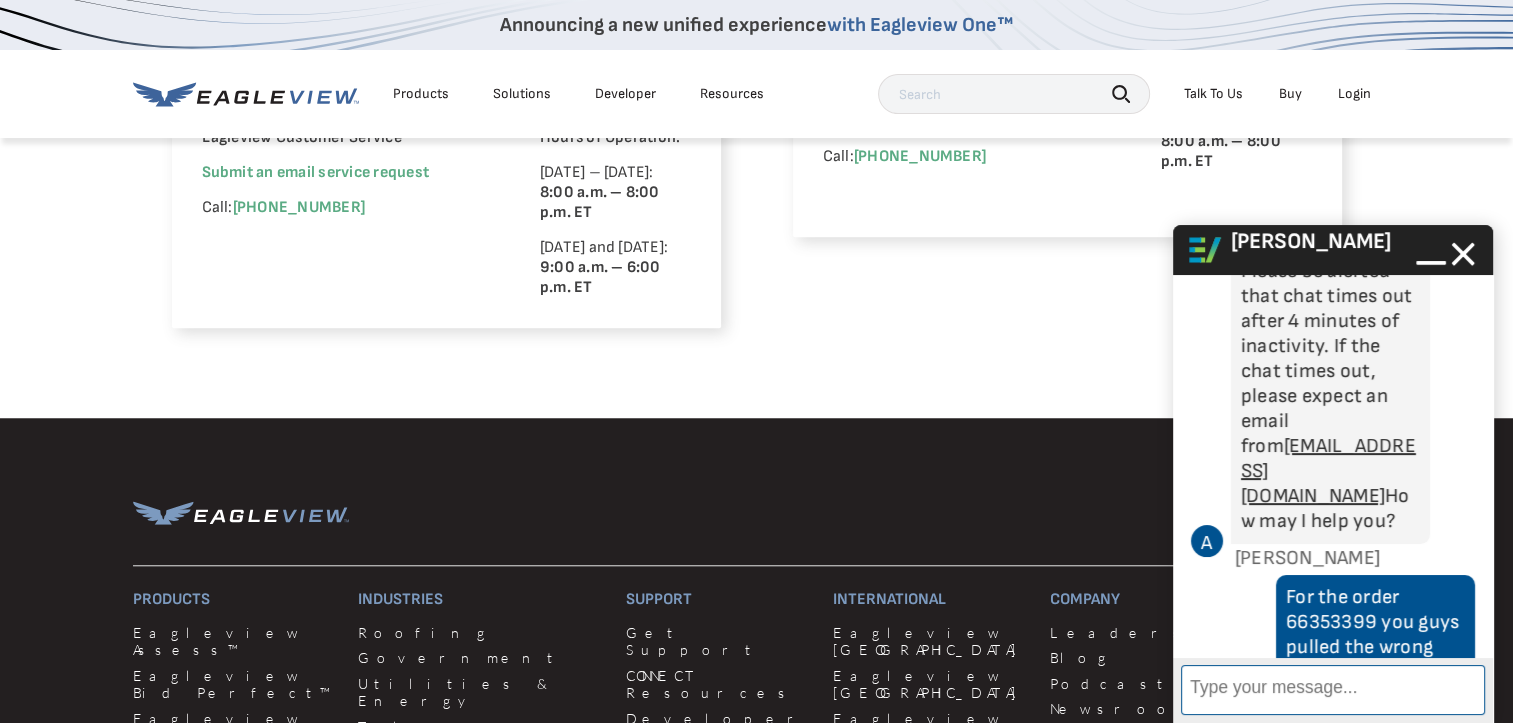 scroll, scrollTop: 4, scrollLeft: 0, axis: vertical 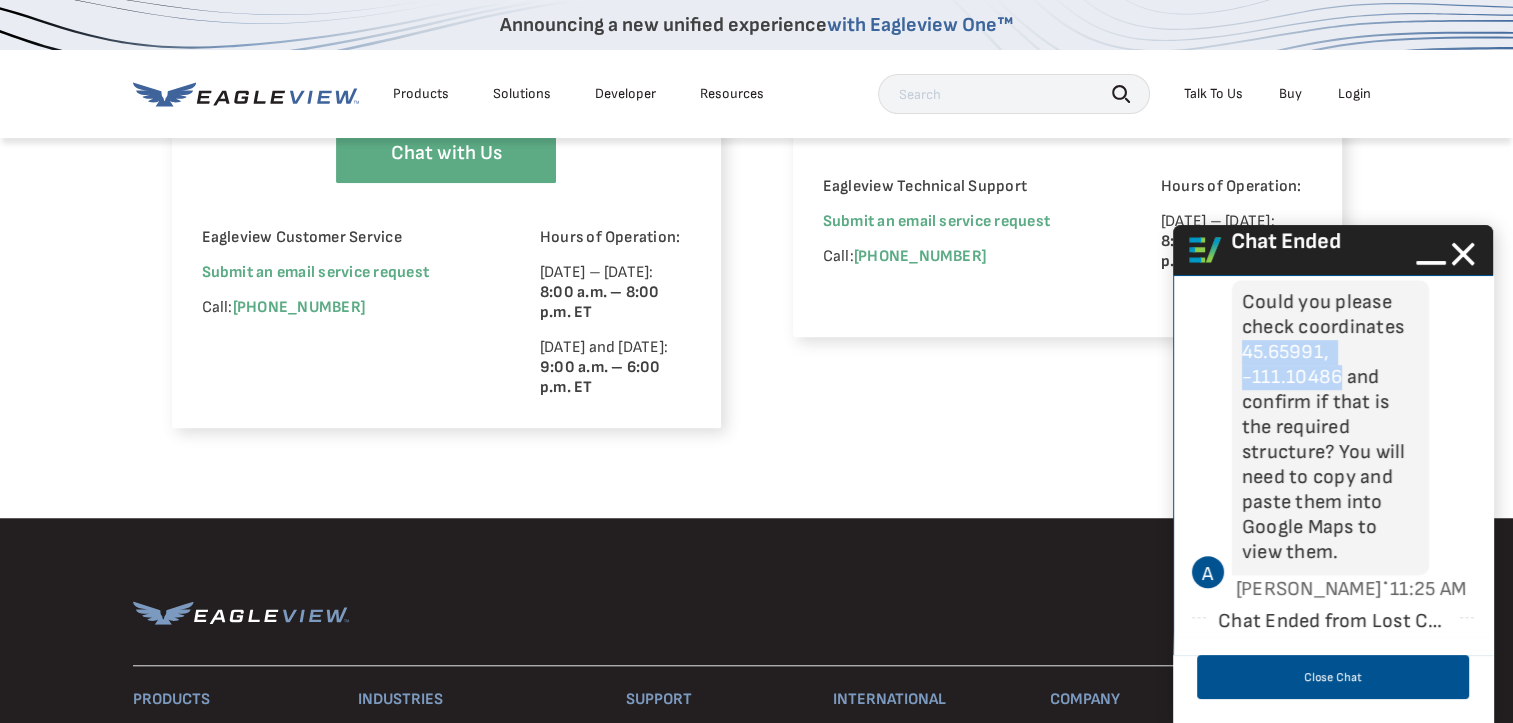 drag, startPoint x: 1242, startPoint y: 448, endPoint x: 1337, endPoint y: 477, distance: 99.32774 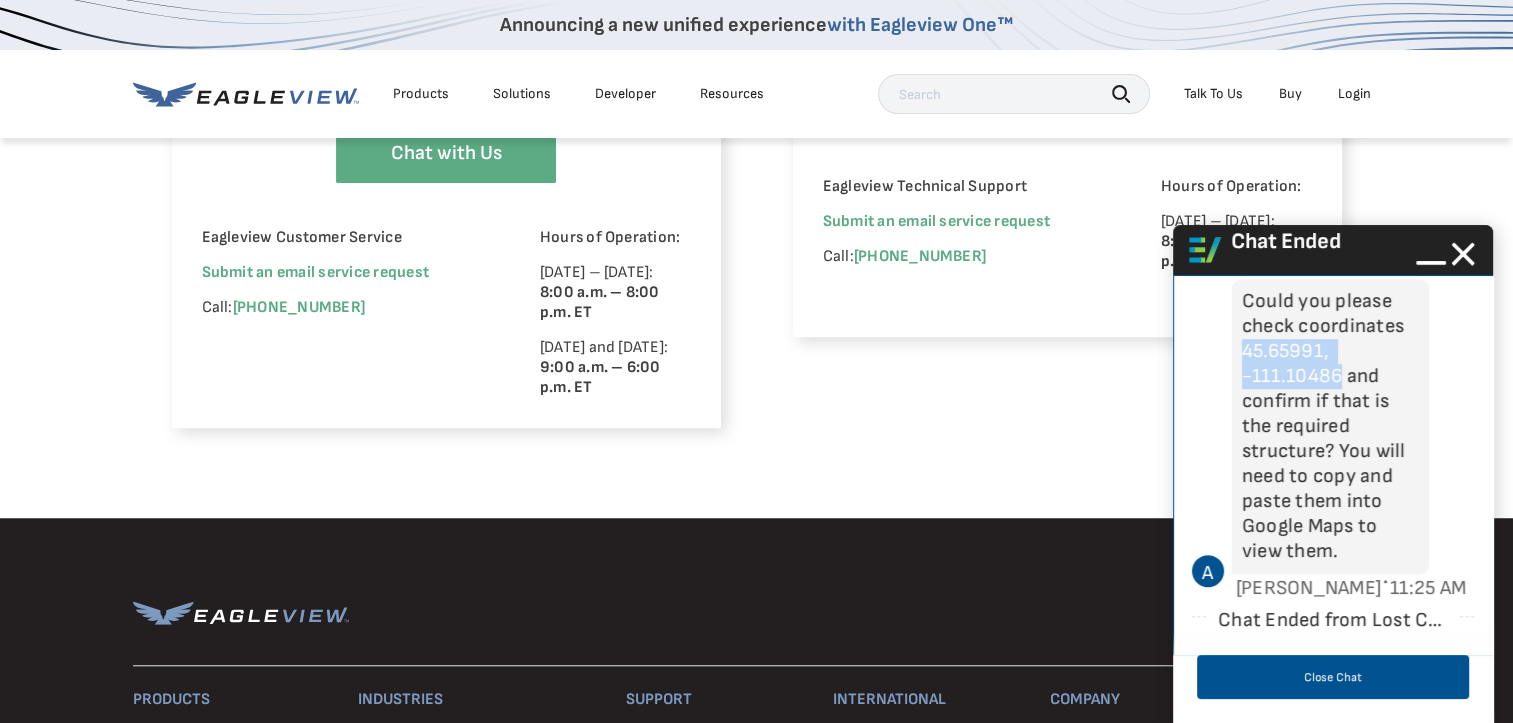 scroll, scrollTop: 1184, scrollLeft: 0, axis: vertical 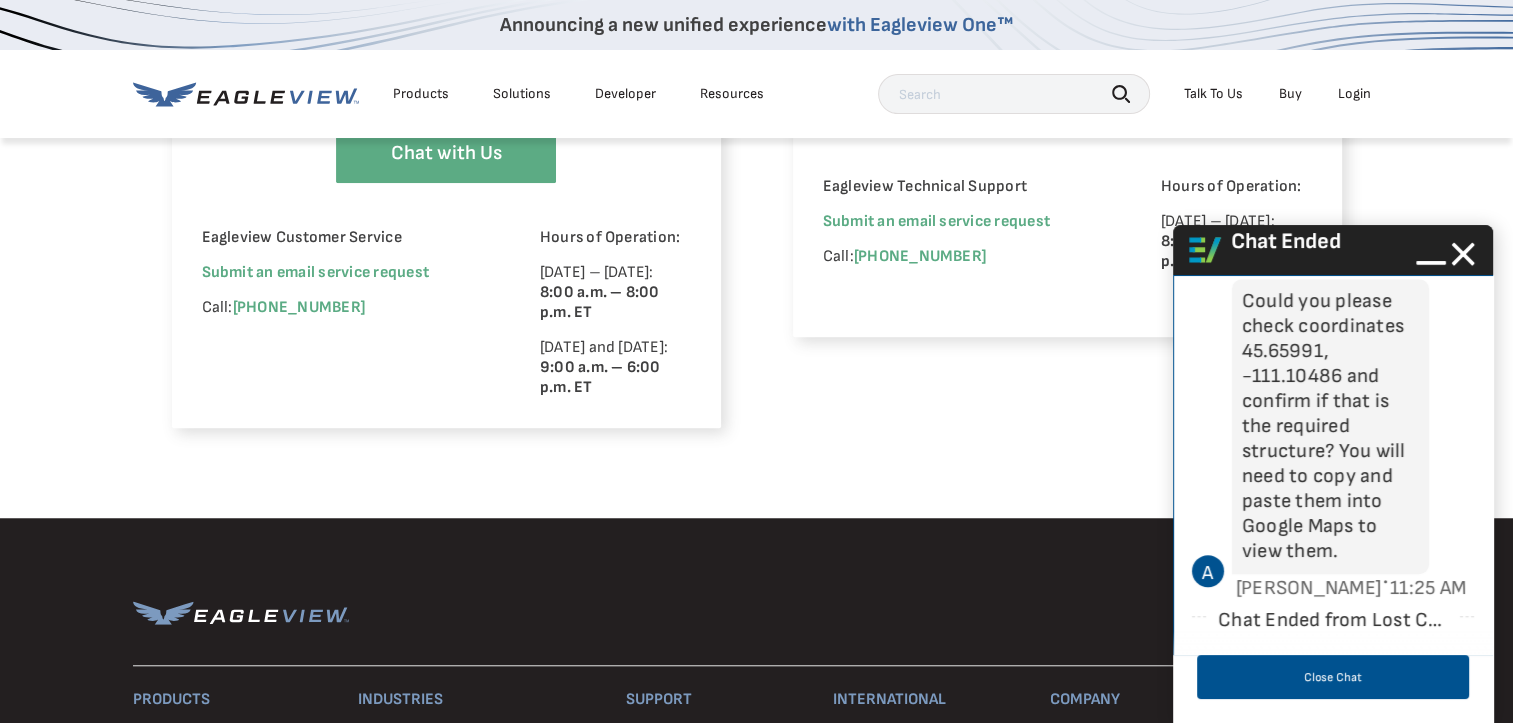click on "Chat Ended from Lost Connection" at bounding box center (1333, 620) 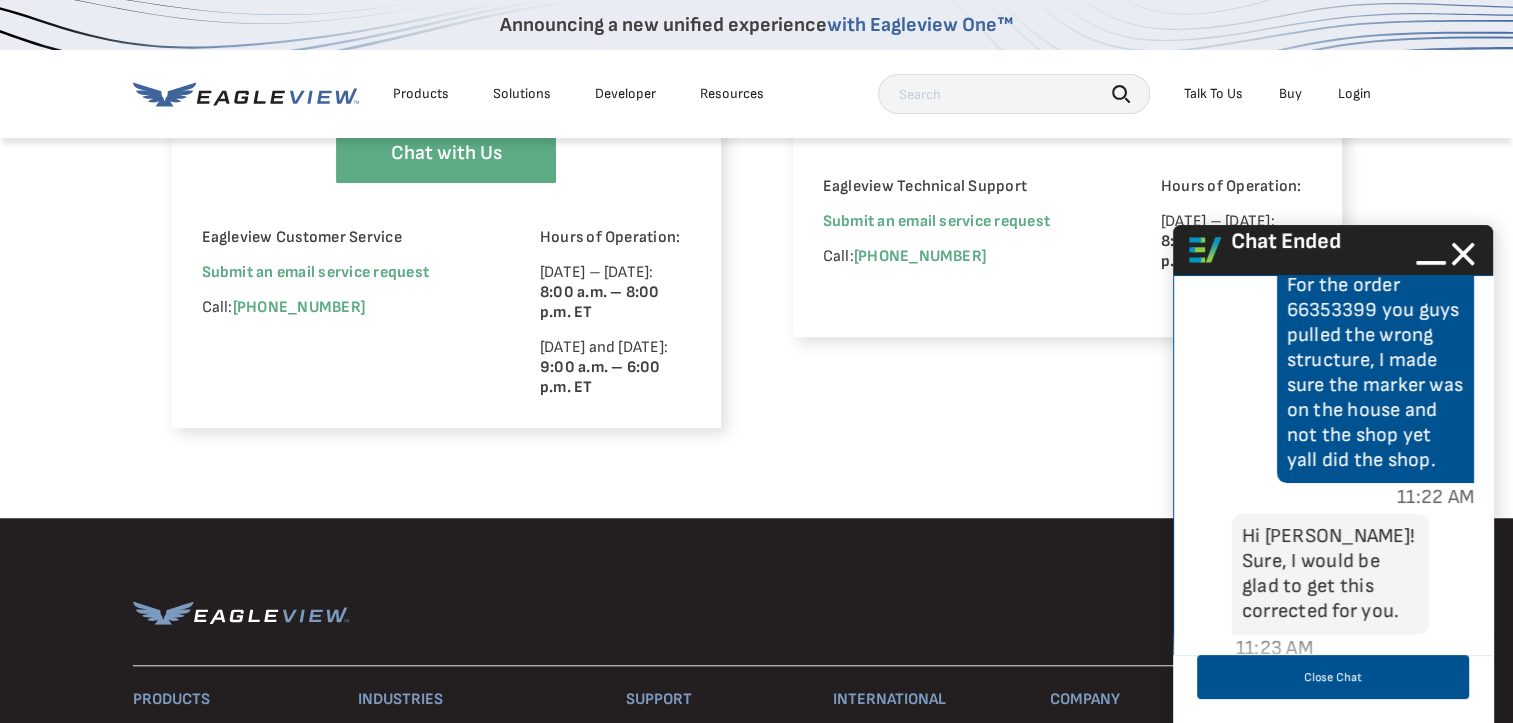 scroll, scrollTop: 584, scrollLeft: 0, axis: vertical 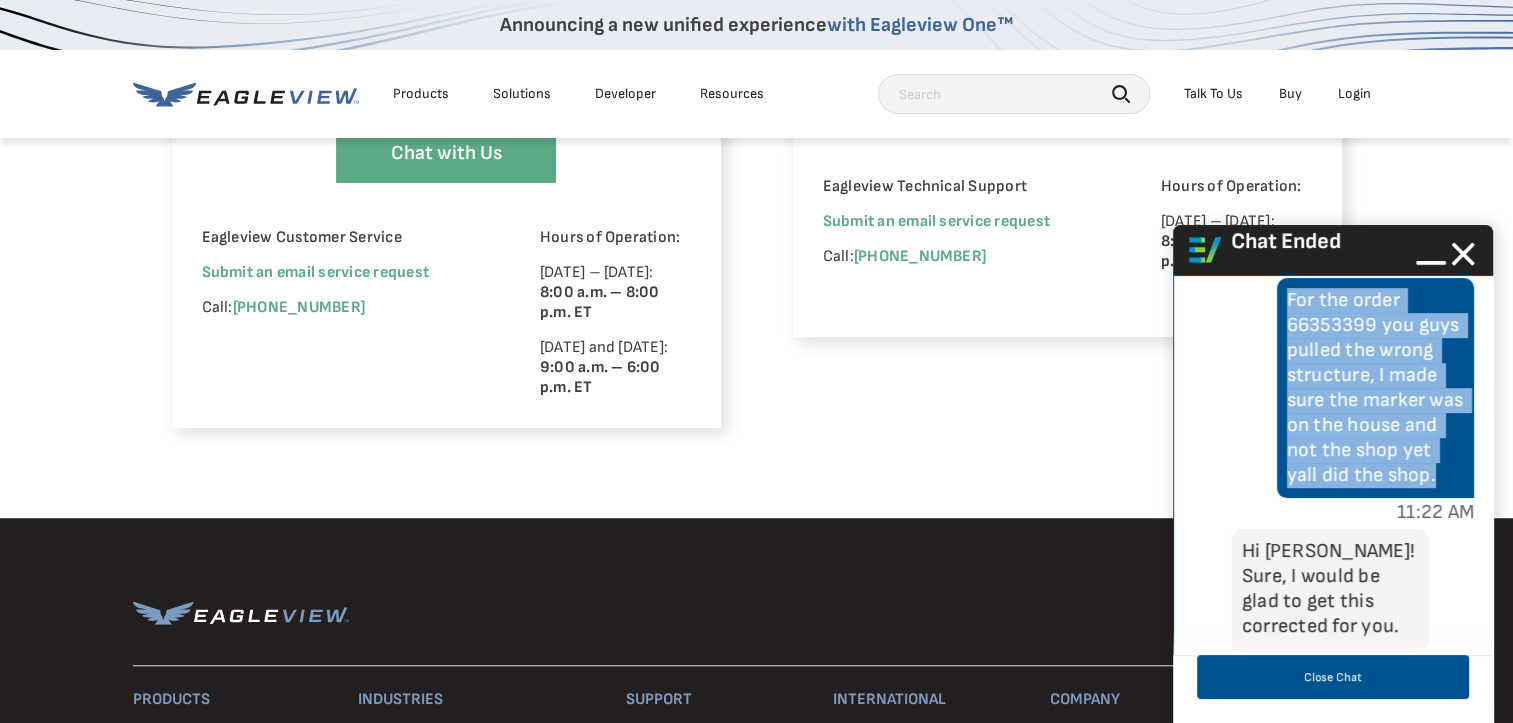 drag, startPoint x: 1288, startPoint y: 482, endPoint x: 1388, endPoint y: 571, distance: 133.86934 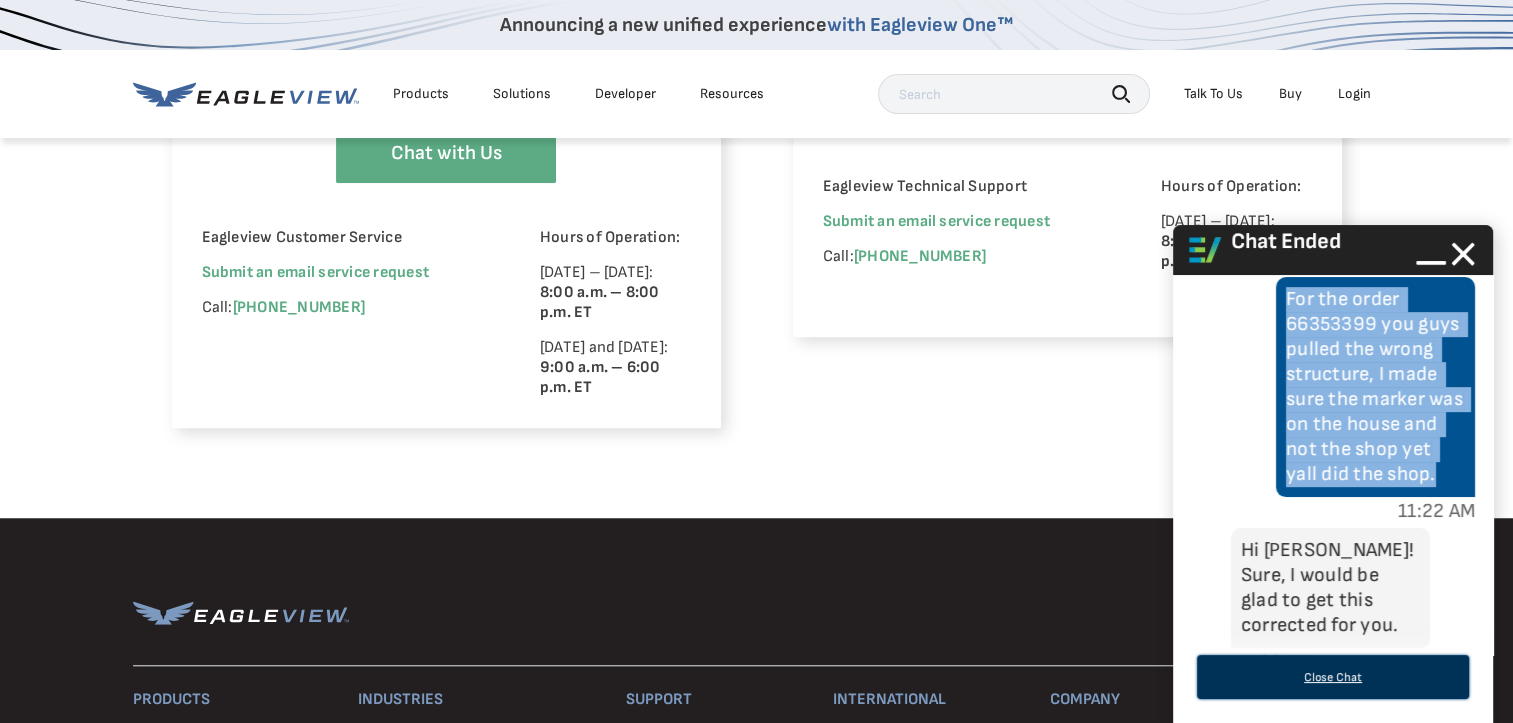 drag, startPoint x: 1388, startPoint y: 571, endPoint x: 1388, endPoint y: 675, distance: 104 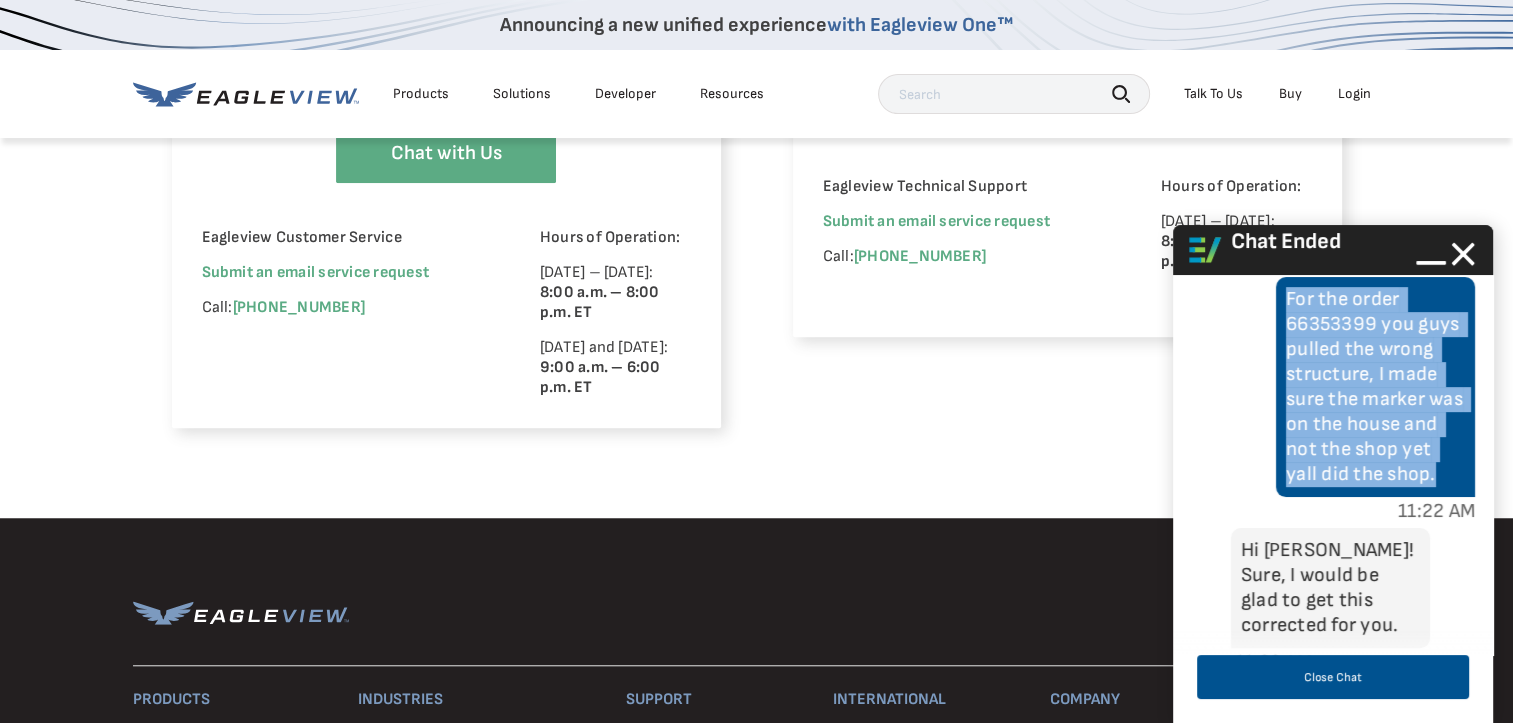 scroll, scrollTop: 0, scrollLeft: 0, axis: both 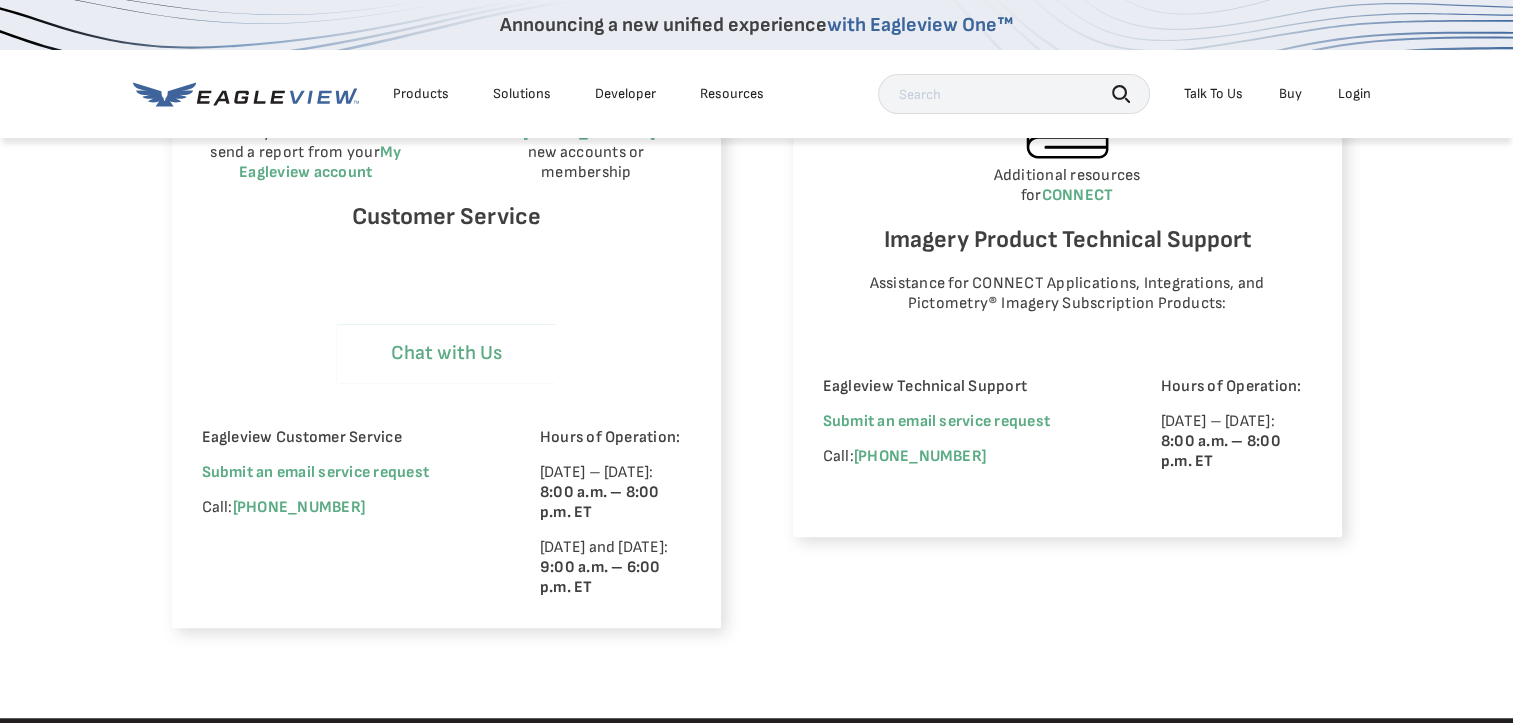 click on "Chat with Us" at bounding box center (446, 353) 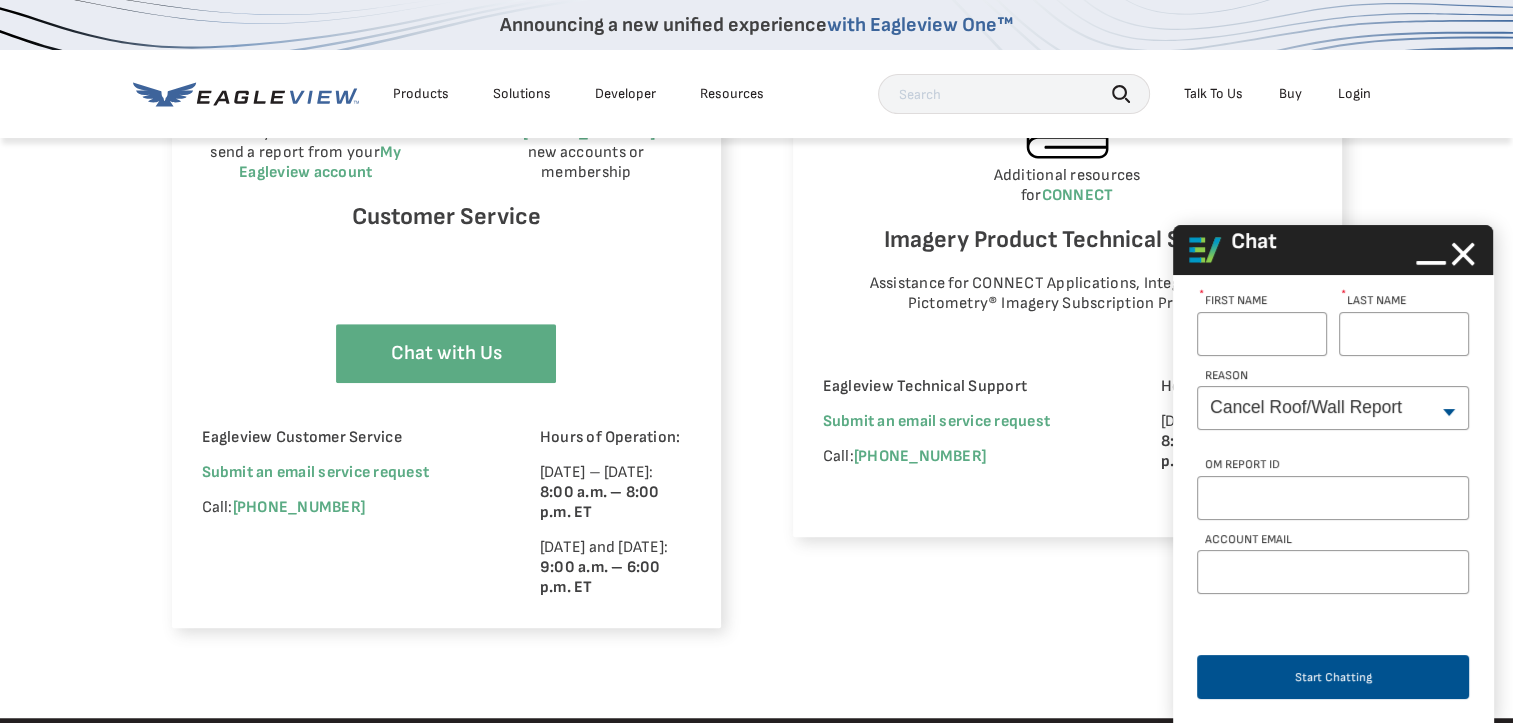 click on "First Name *" at bounding box center (1262, 334) 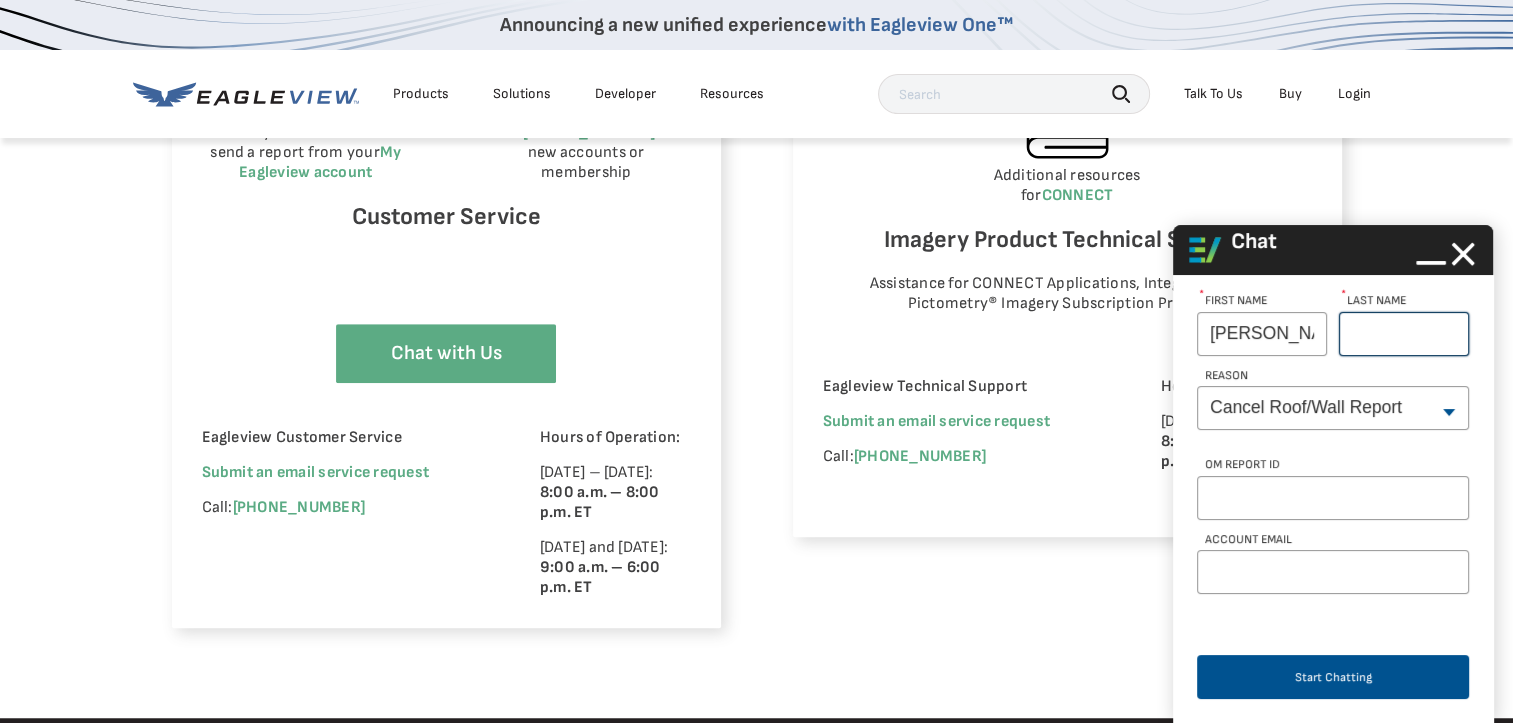 type on "Contractor" 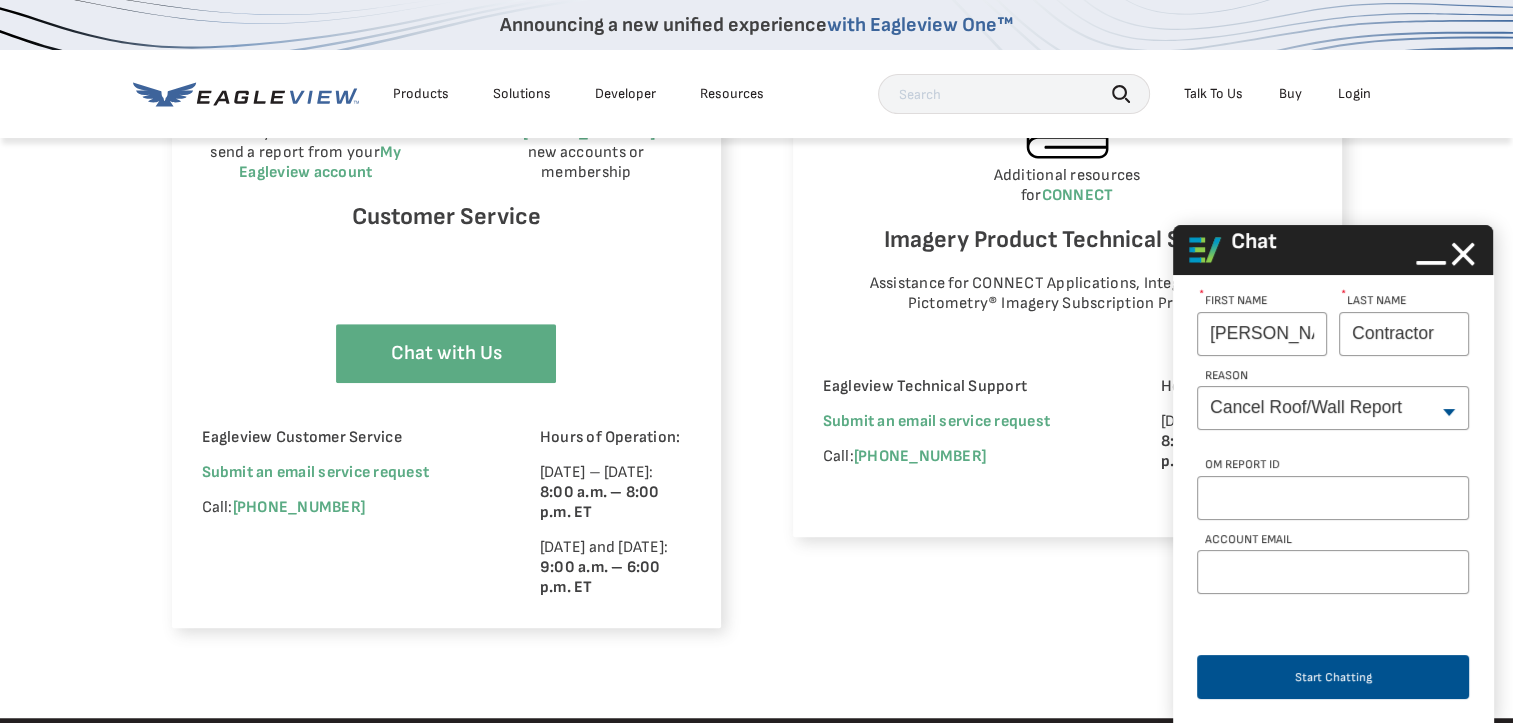 type on "michaela@dennisgeneralcontractor.com" 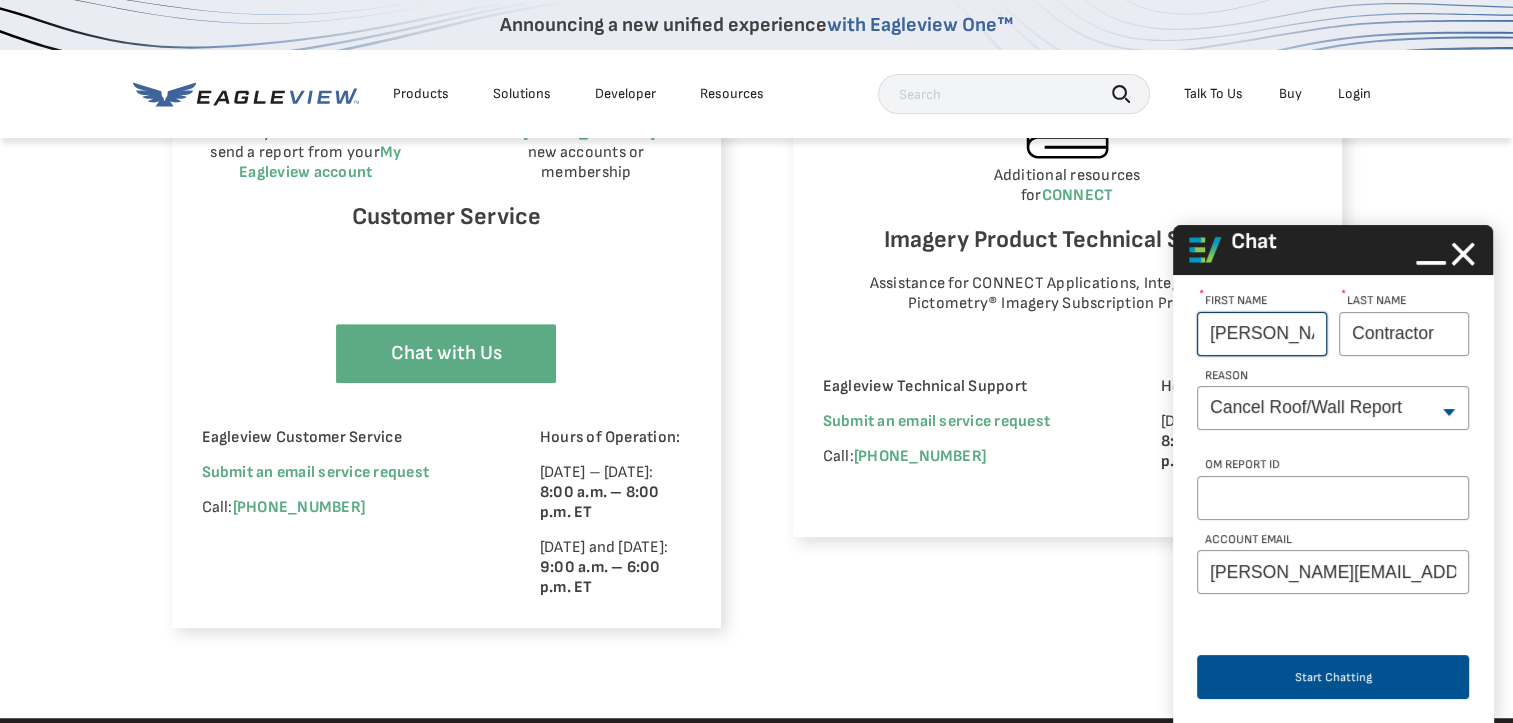 scroll, scrollTop: 0, scrollLeft: 16, axis: horizontal 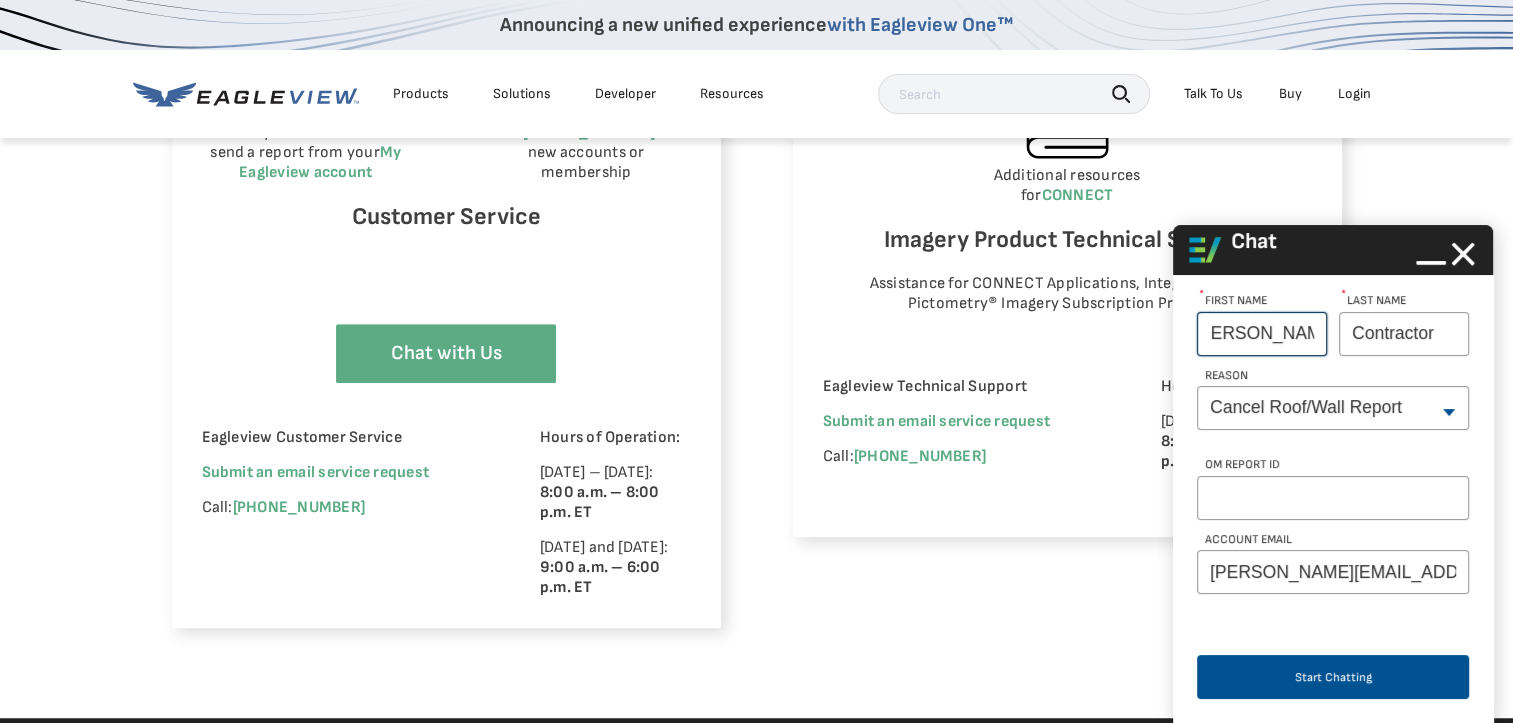 drag, startPoint x: 1213, startPoint y: 333, endPoint x: 1531, endPoint y: 354, distance: 318.69263 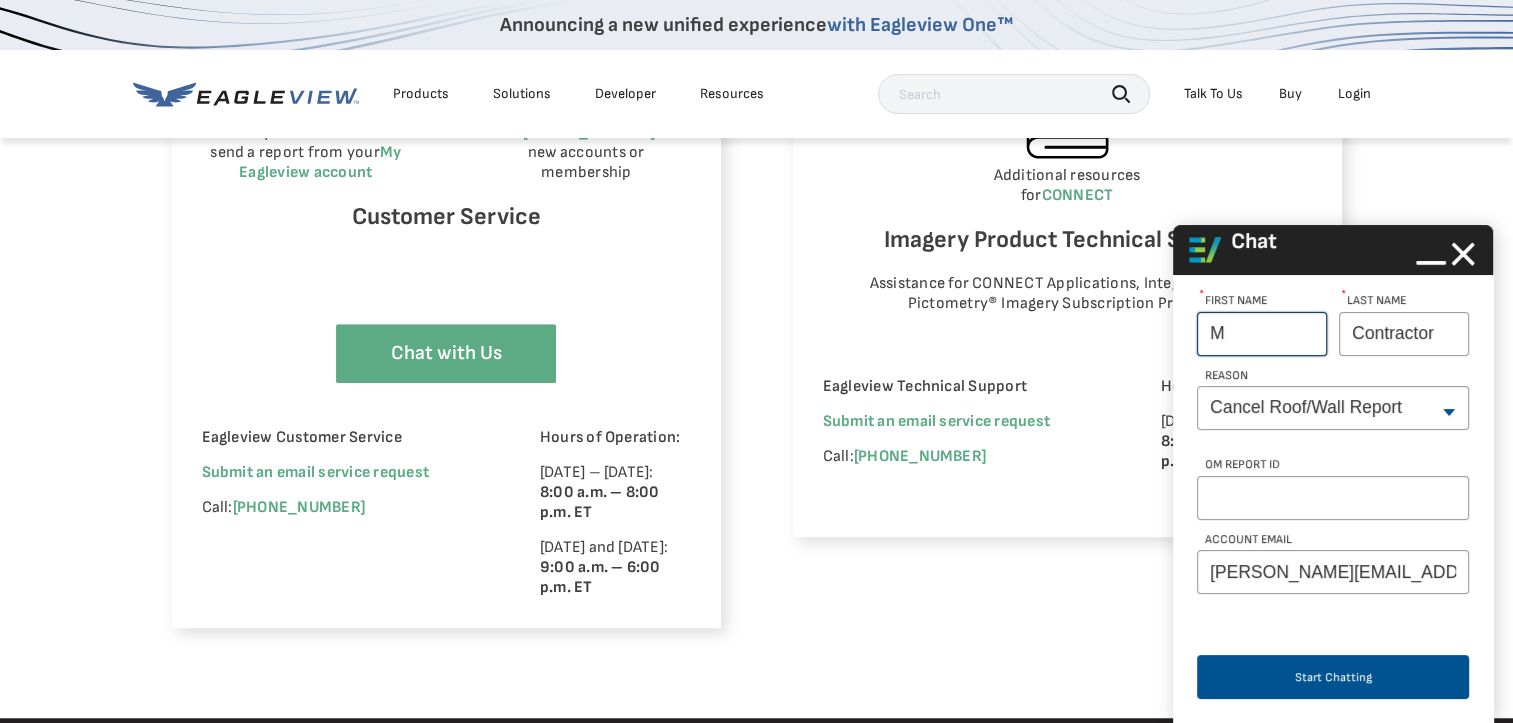 scroll, scrollTop: 0, scrollLeft: 0, axis: both 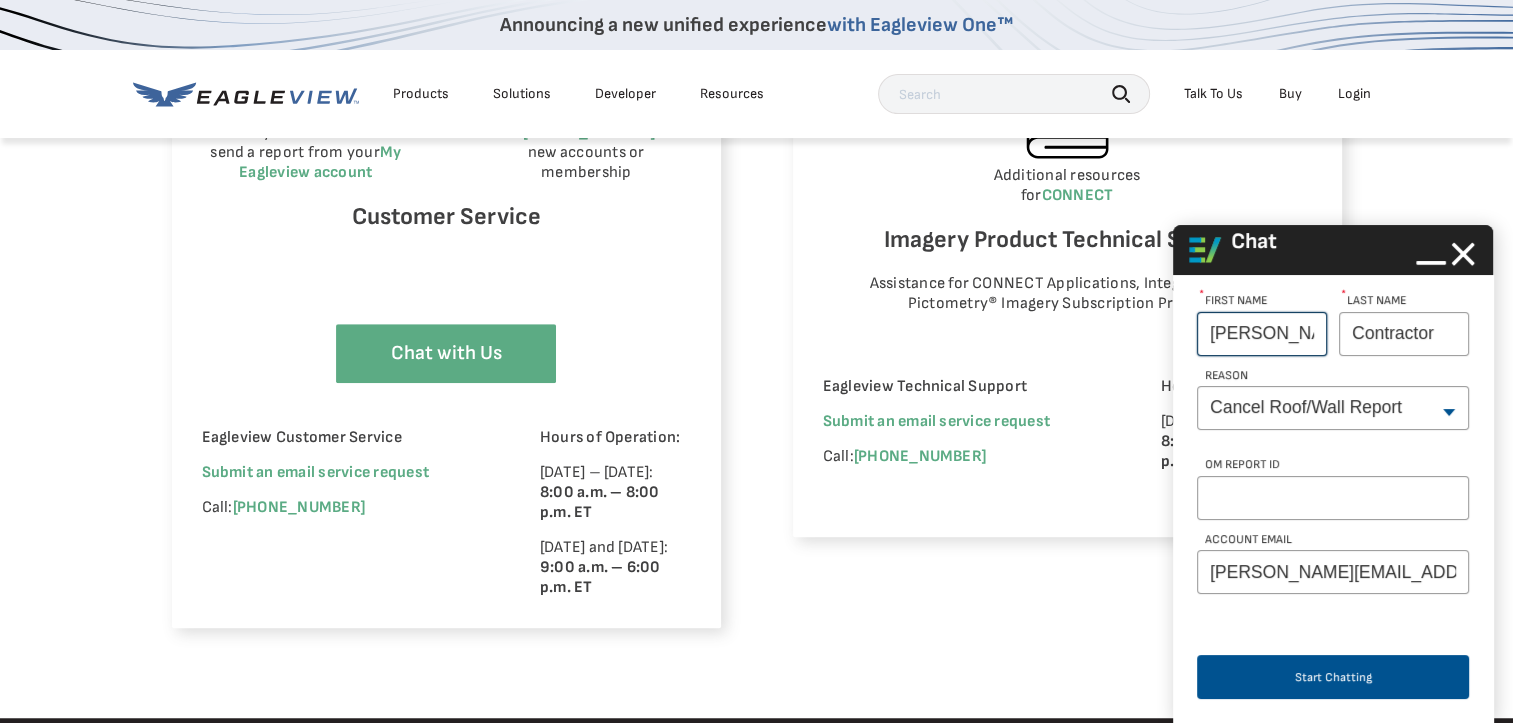 type on "Michaela" 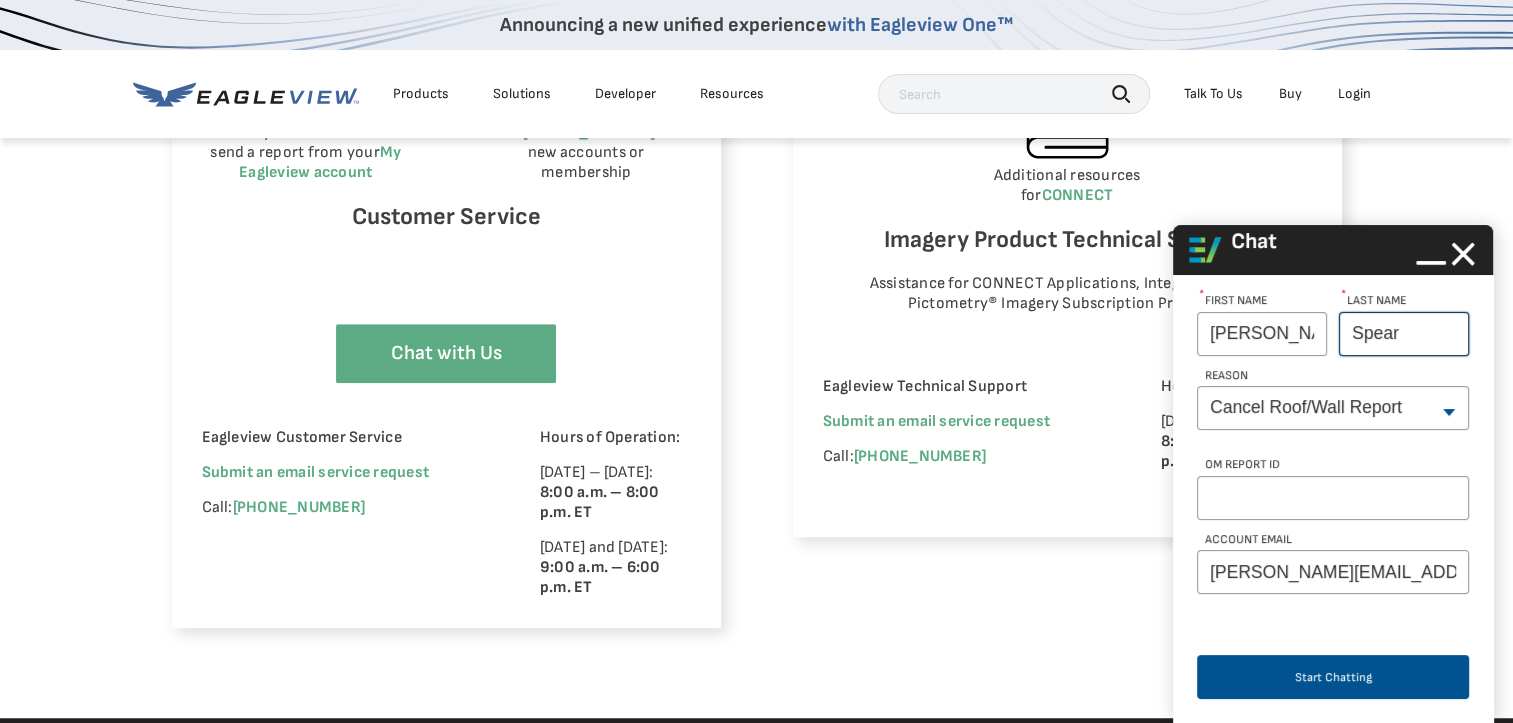 type on "Spear" 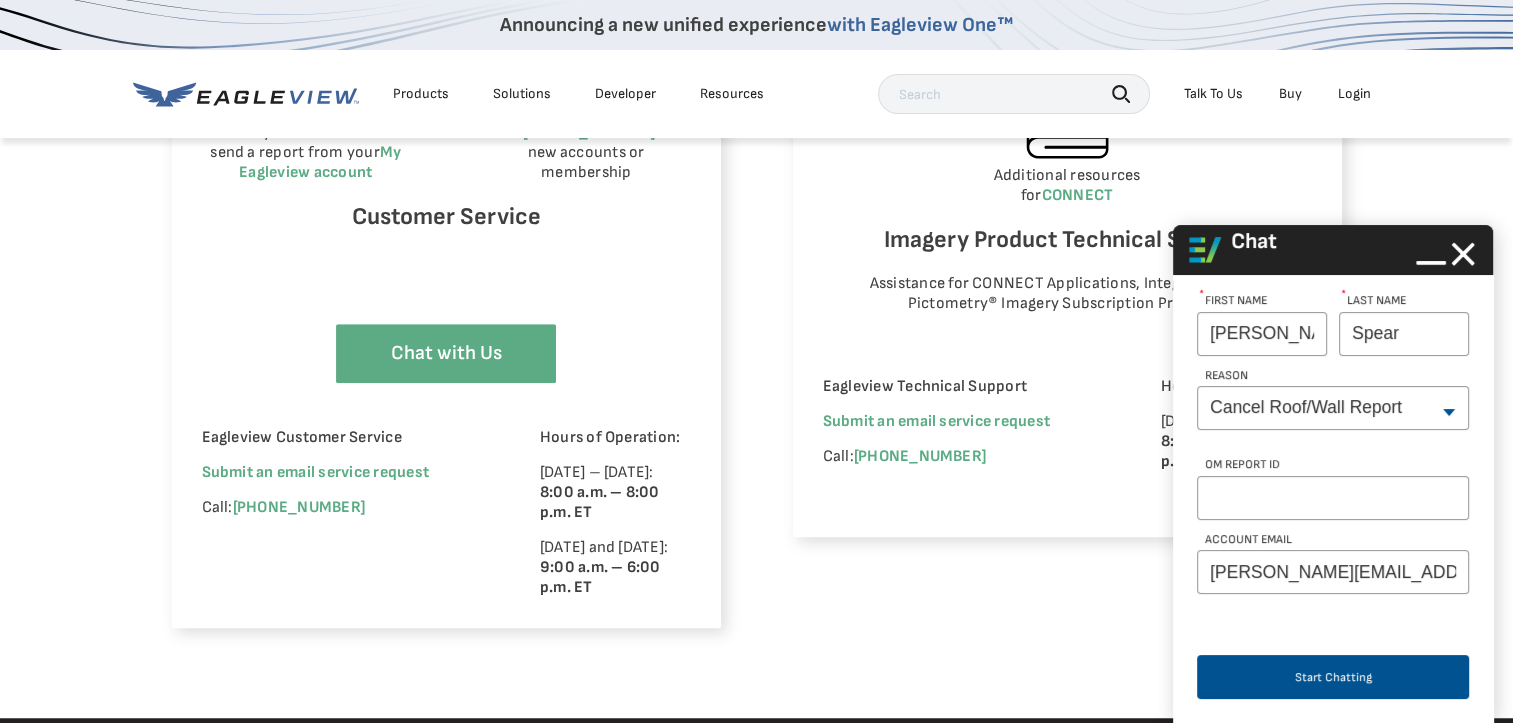 click on "*" at bounding box center (1343, 294) 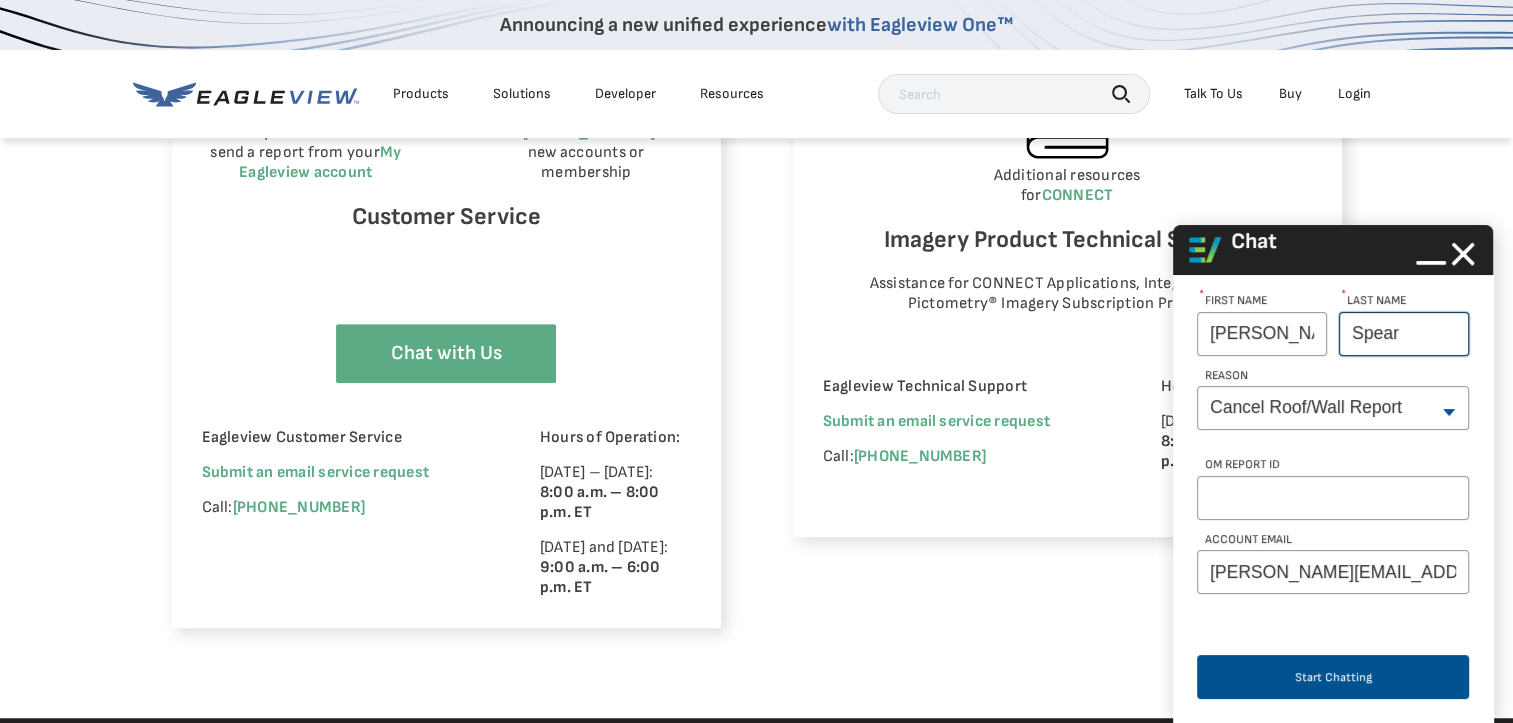 click on "Spear" at bounding box center [1404, 334] 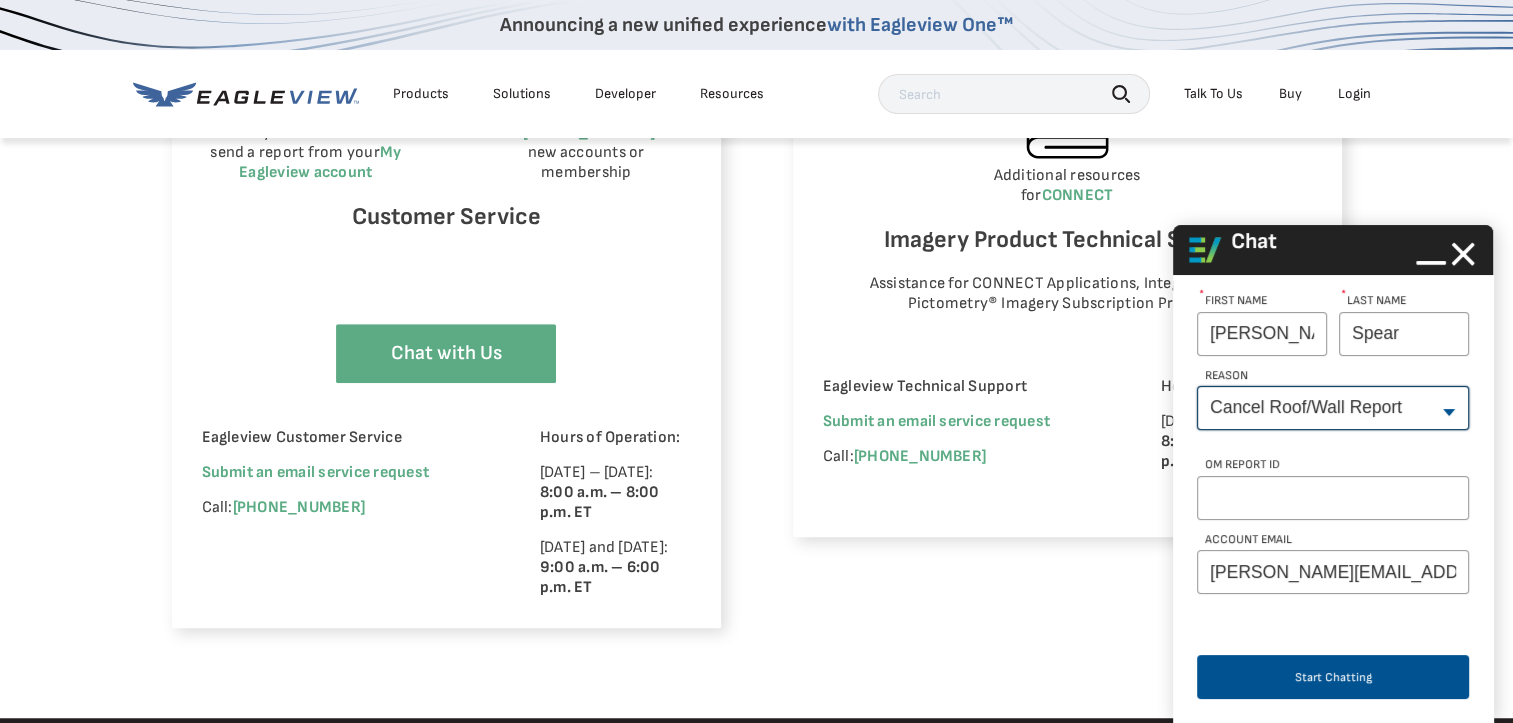 click on "--None-- Cancel Roof/Wall Report Document Request Invoice Request Missing Additional Structure Password Reset Pricing Question Refund Request Roof/Wall Report Status Sitemap Request Update Roof/Wall Report Address Wrong House on Report Xactimate Other Reason Xactimate Integration" at bounding box center (1333, 408) 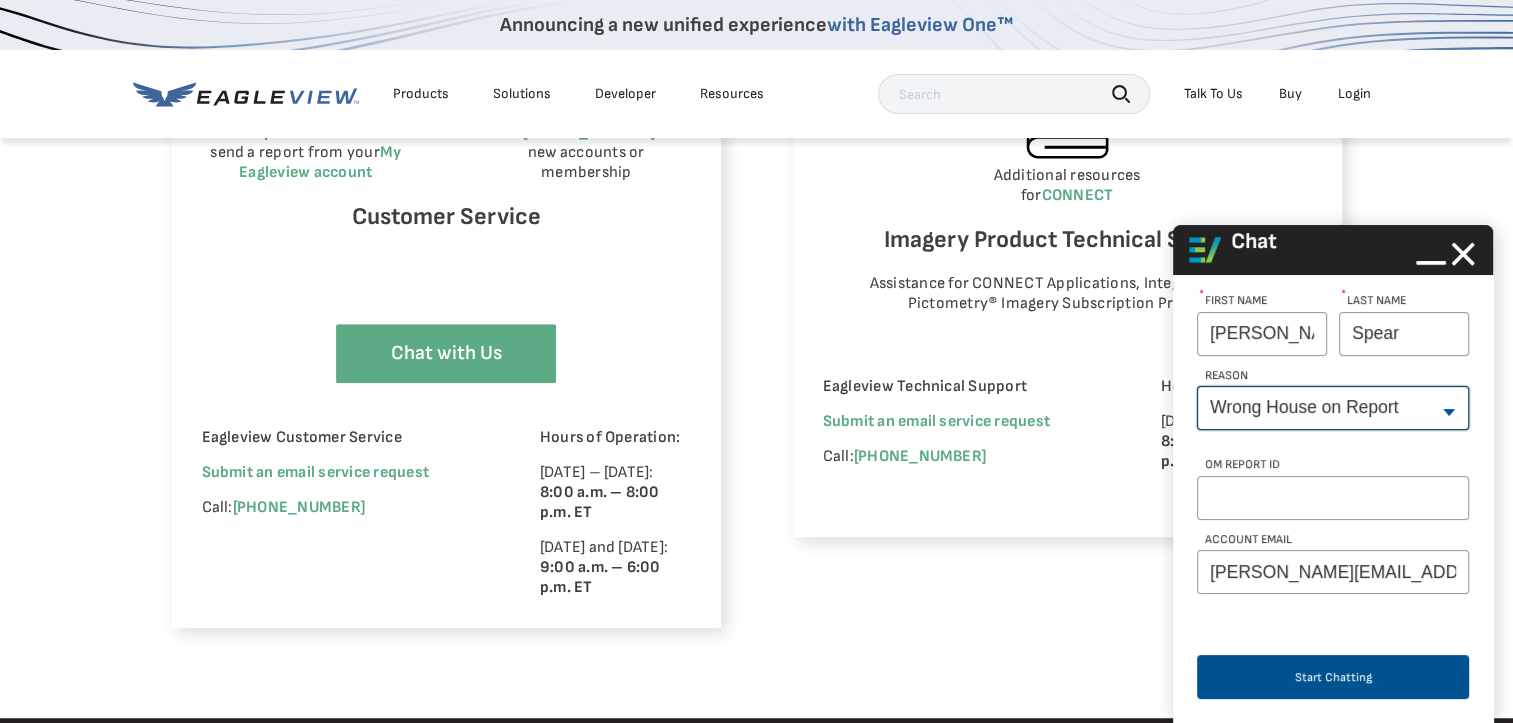 click on "--None-- Cancel Roof/Wall Report Document Request Invoice Request Missing Additional Structure Password Reset Pricing Question Refund Request Roof/Wall Report Status Sitemap Request Update Roof/Wall Report Address Wrong House on Report Xactimate Other Reason Xactimate Integration" at bounding box center [1333, 408] 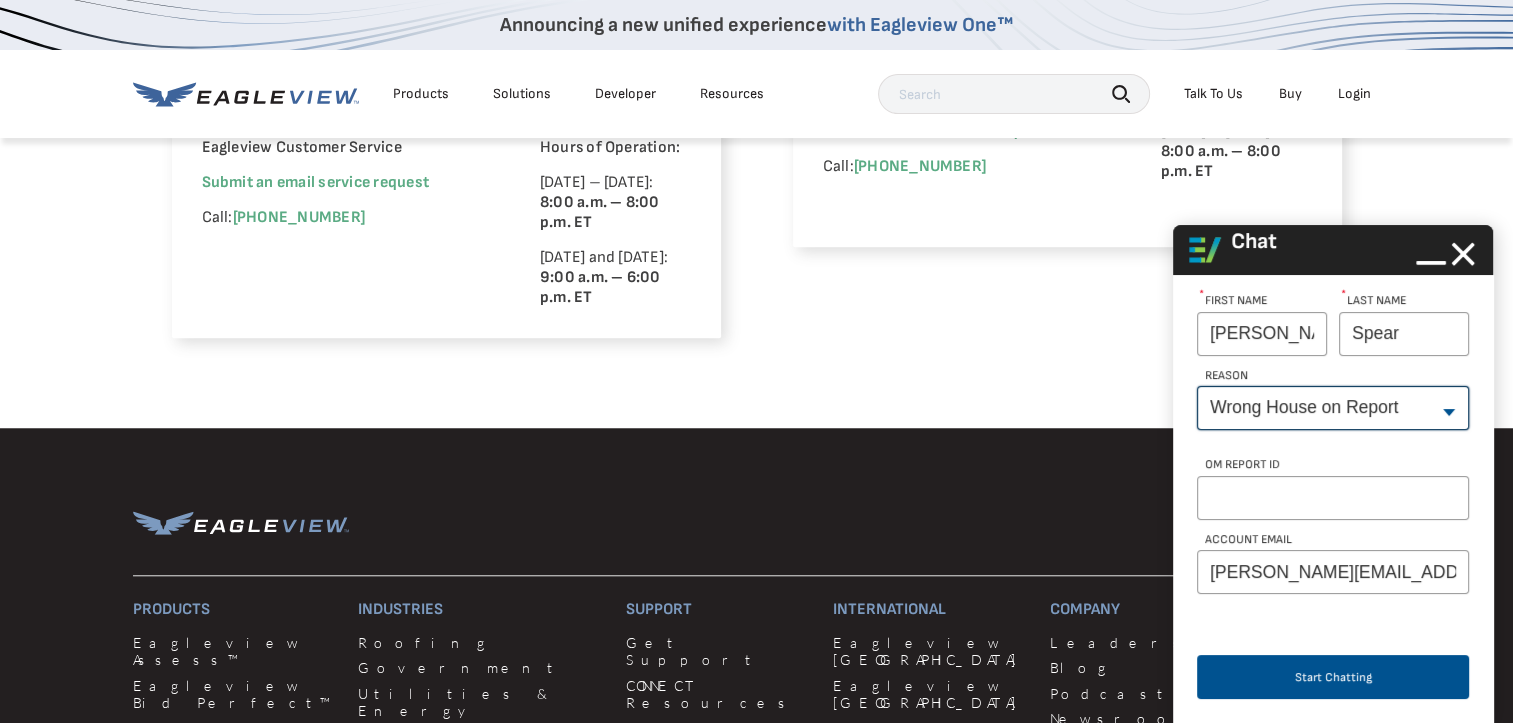 scroll, scrollTop: 1600, scrollLeft: 0, axis: vertical 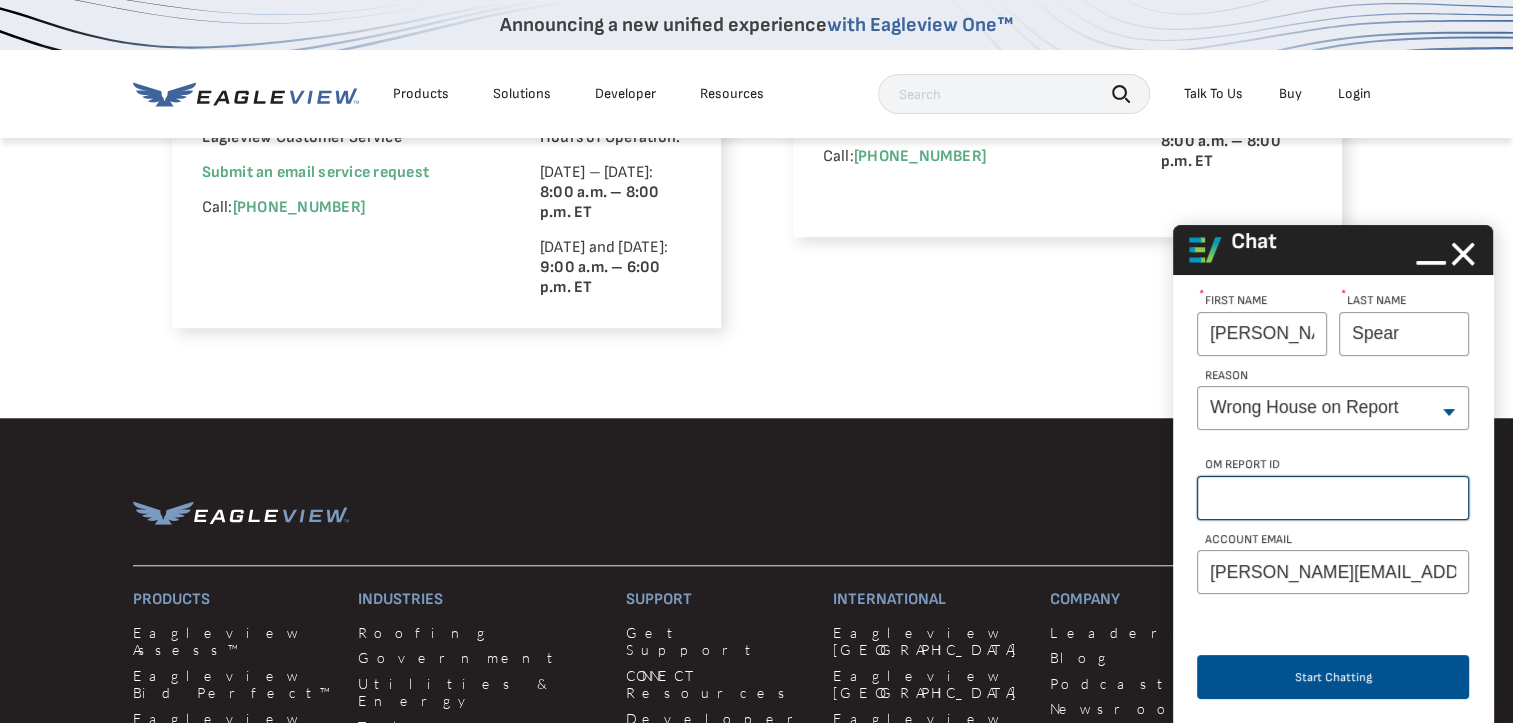 click on "OM Report Id" at bounding box center [1333, 498] 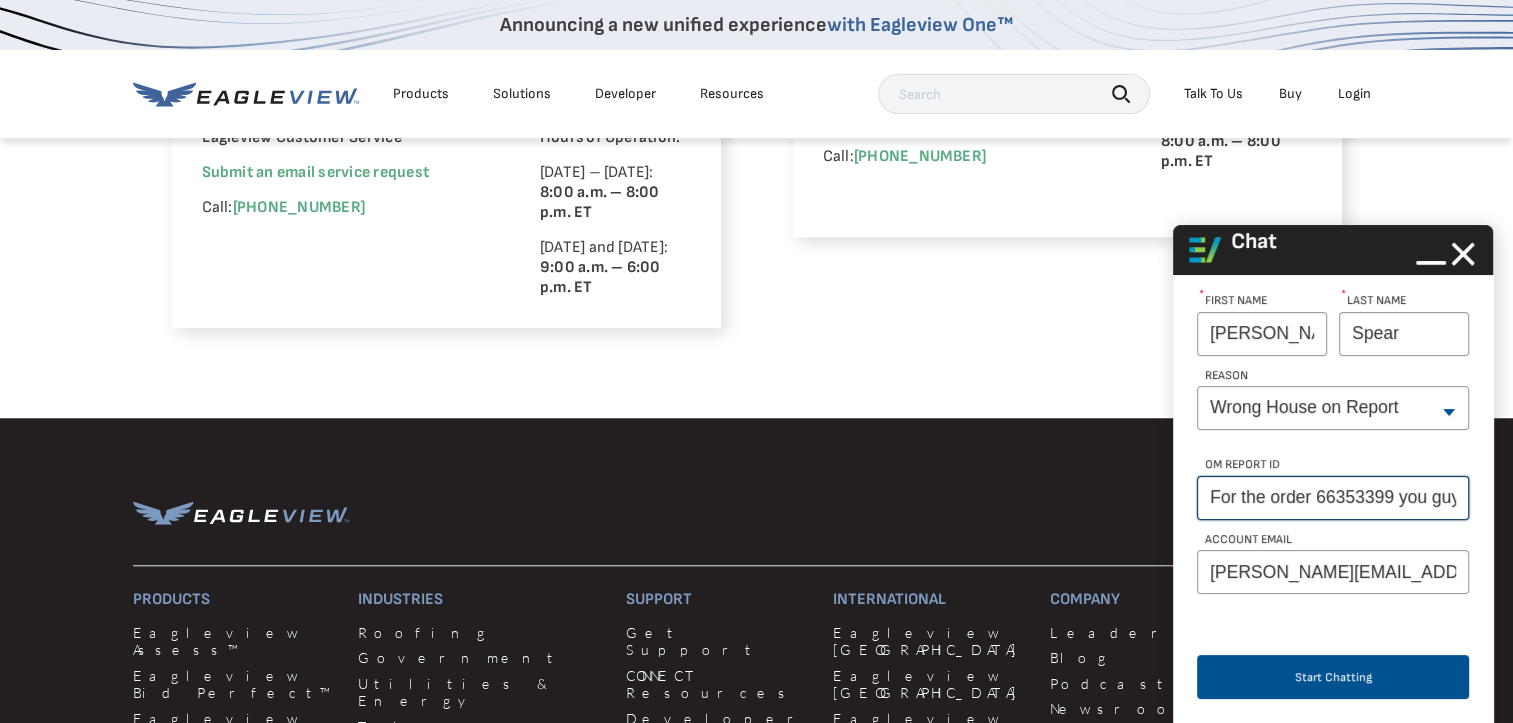 scroll, scrollTop: 0, scrollLeft: 393, axis: horizontal 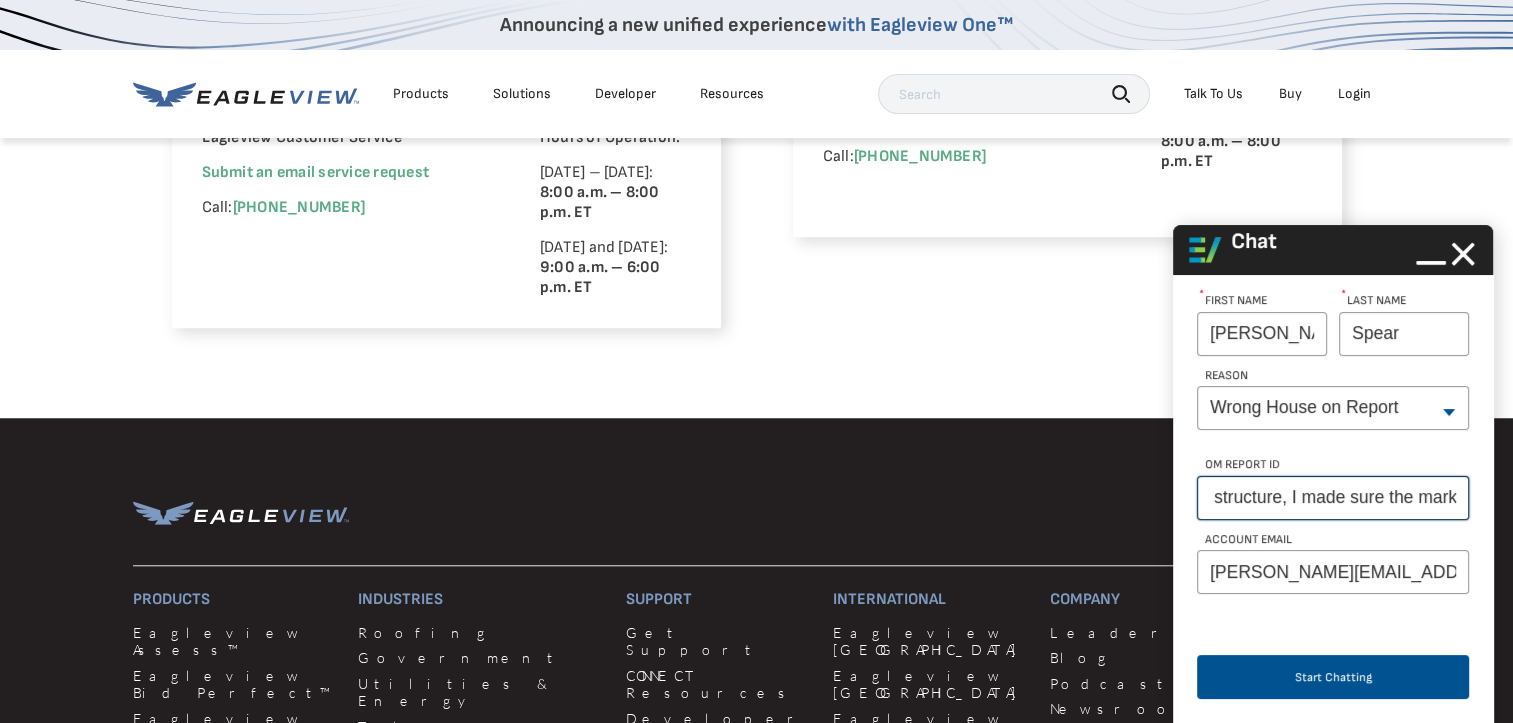 click on "For the order 66353399 you guys pulled the wrong structure, I made sure the mark" at bounding box center (1333, 498) 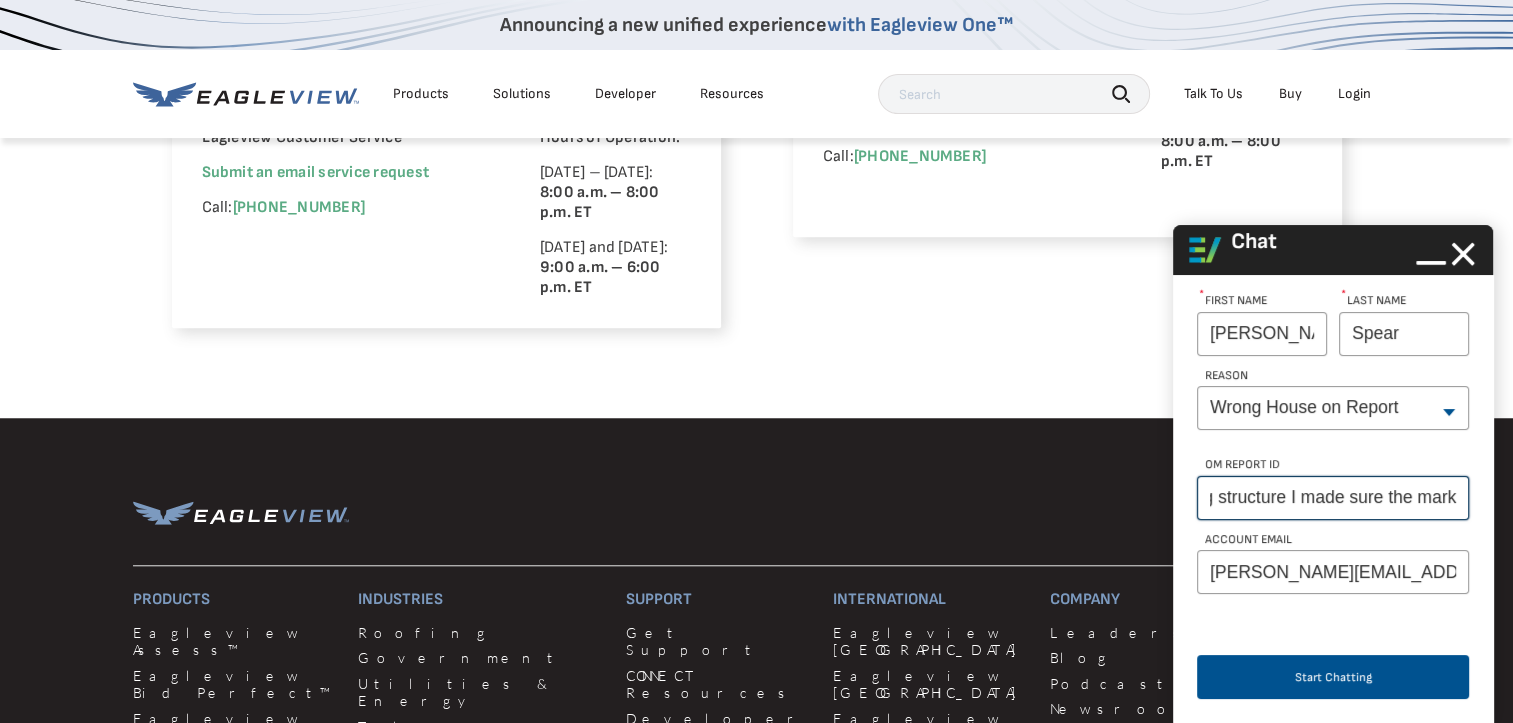 scroll, scrollTop: 0, scrollLeft: 388, axis: horizontal 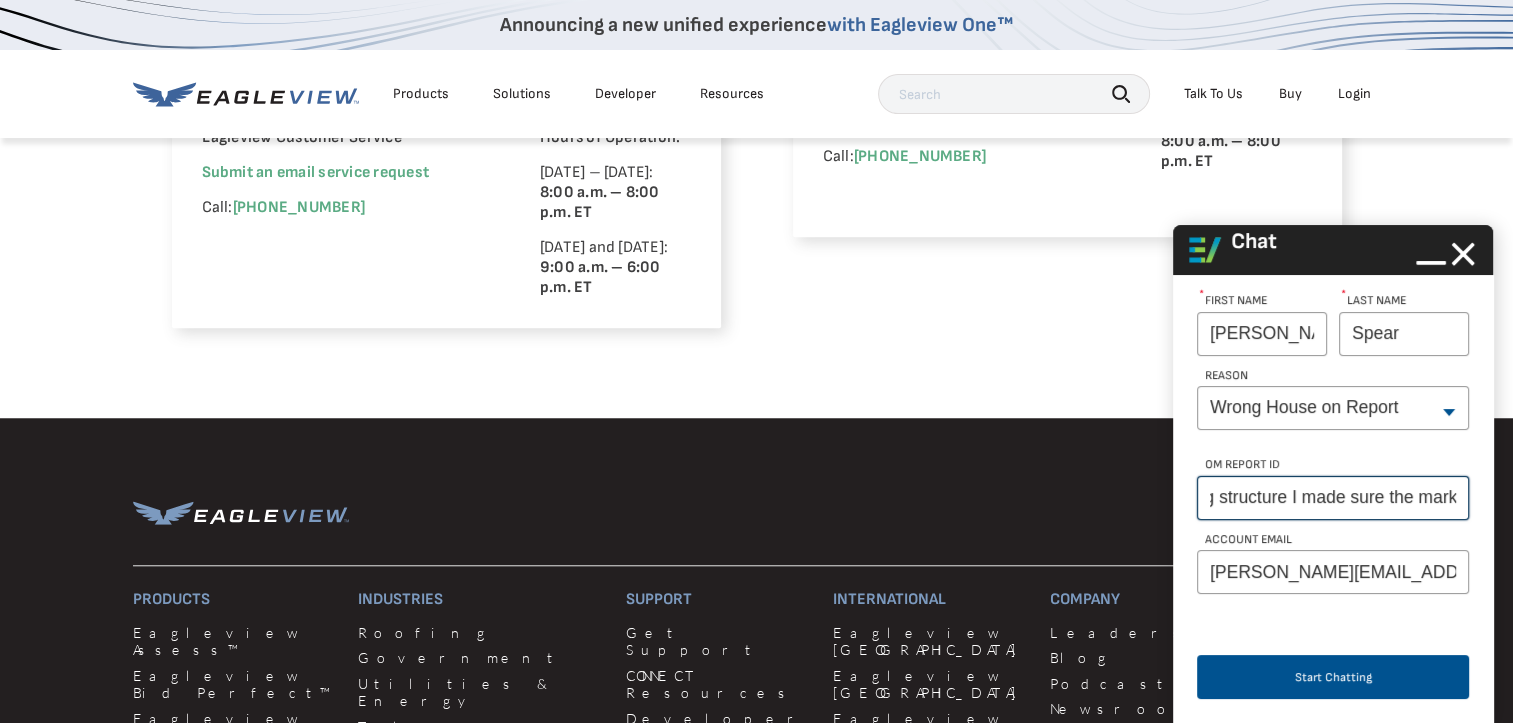 click on "For the order 66353399 you guys pulled the wrong structure I made sure the mark" at bounding box center [1333, 498] 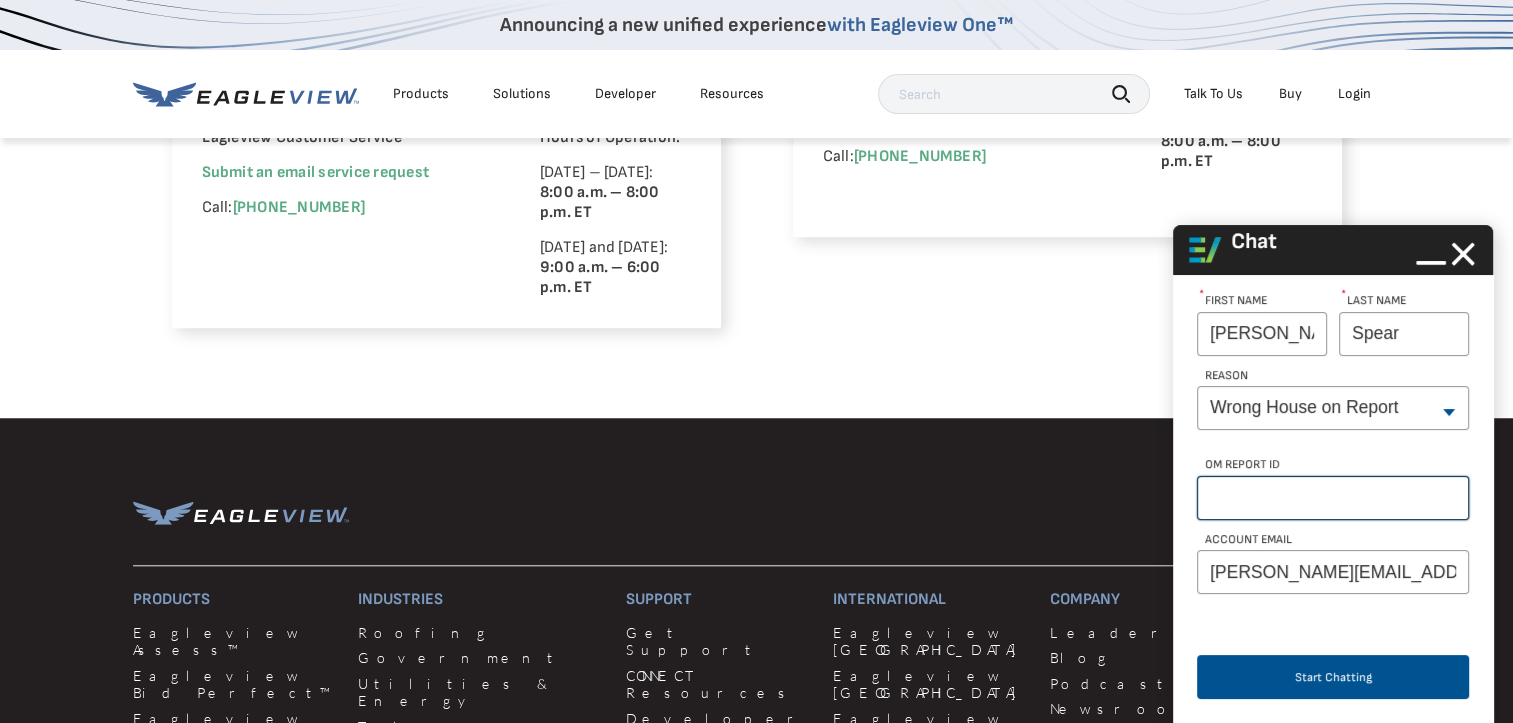 scroll, scrollTop: 0, scrollLeft: 0, axis: both 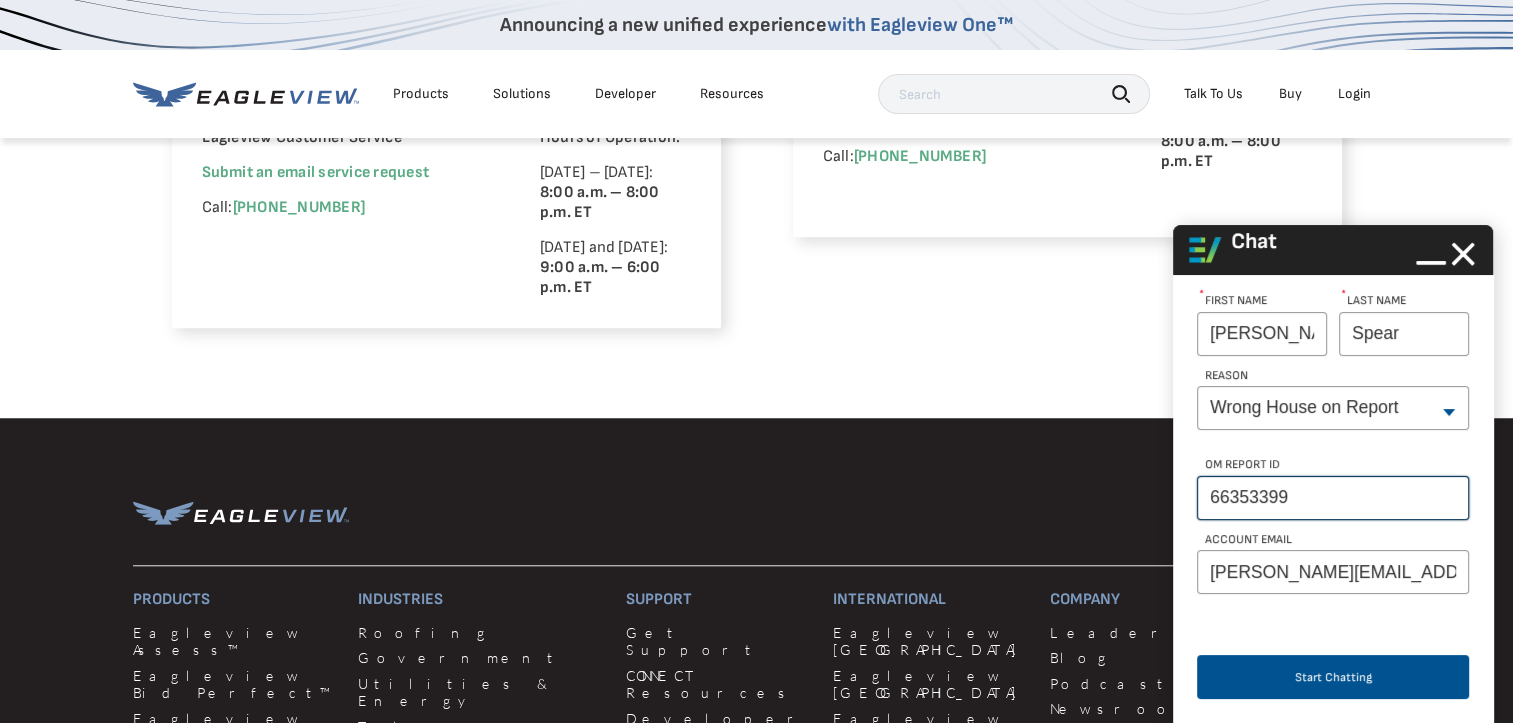 type on "66353399" 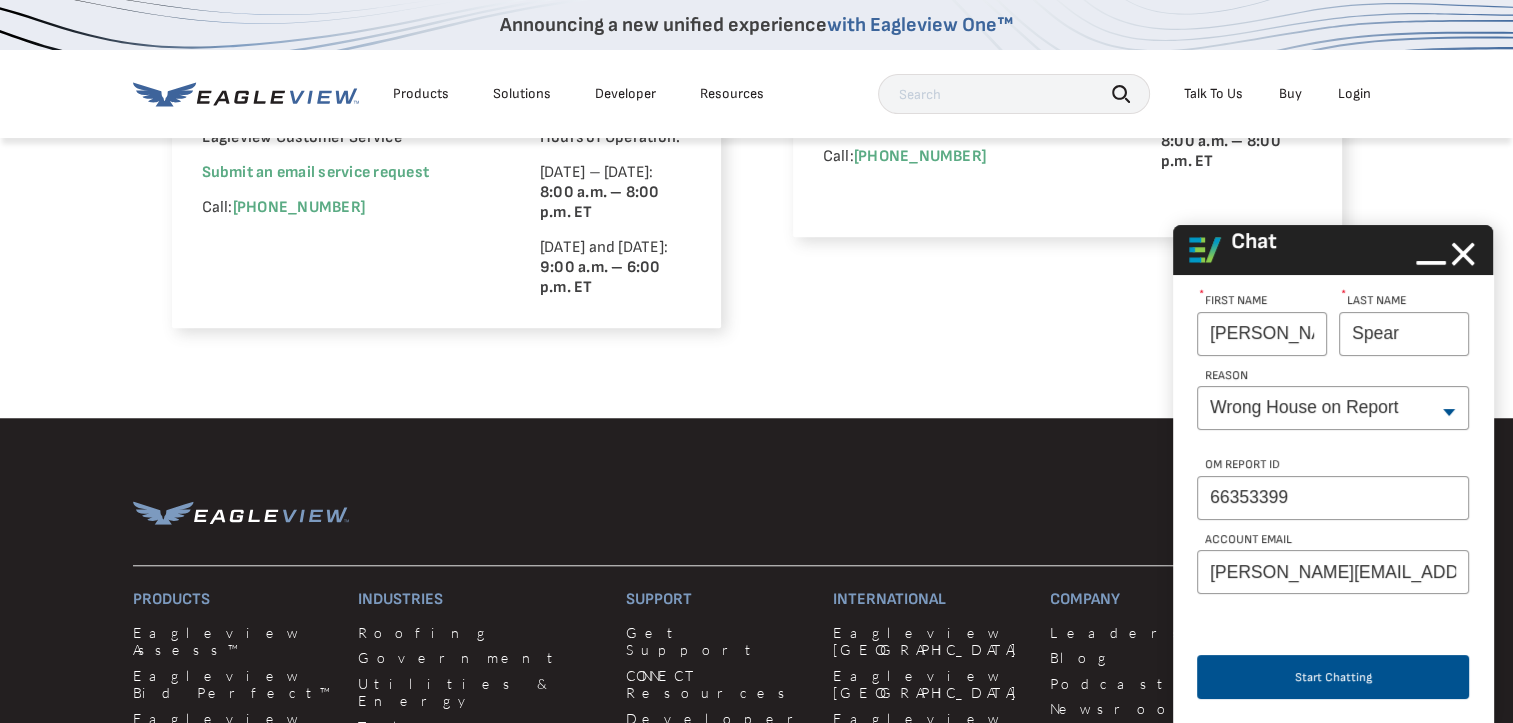 click on "Start Chatting" at bounding box center (1333, 674) 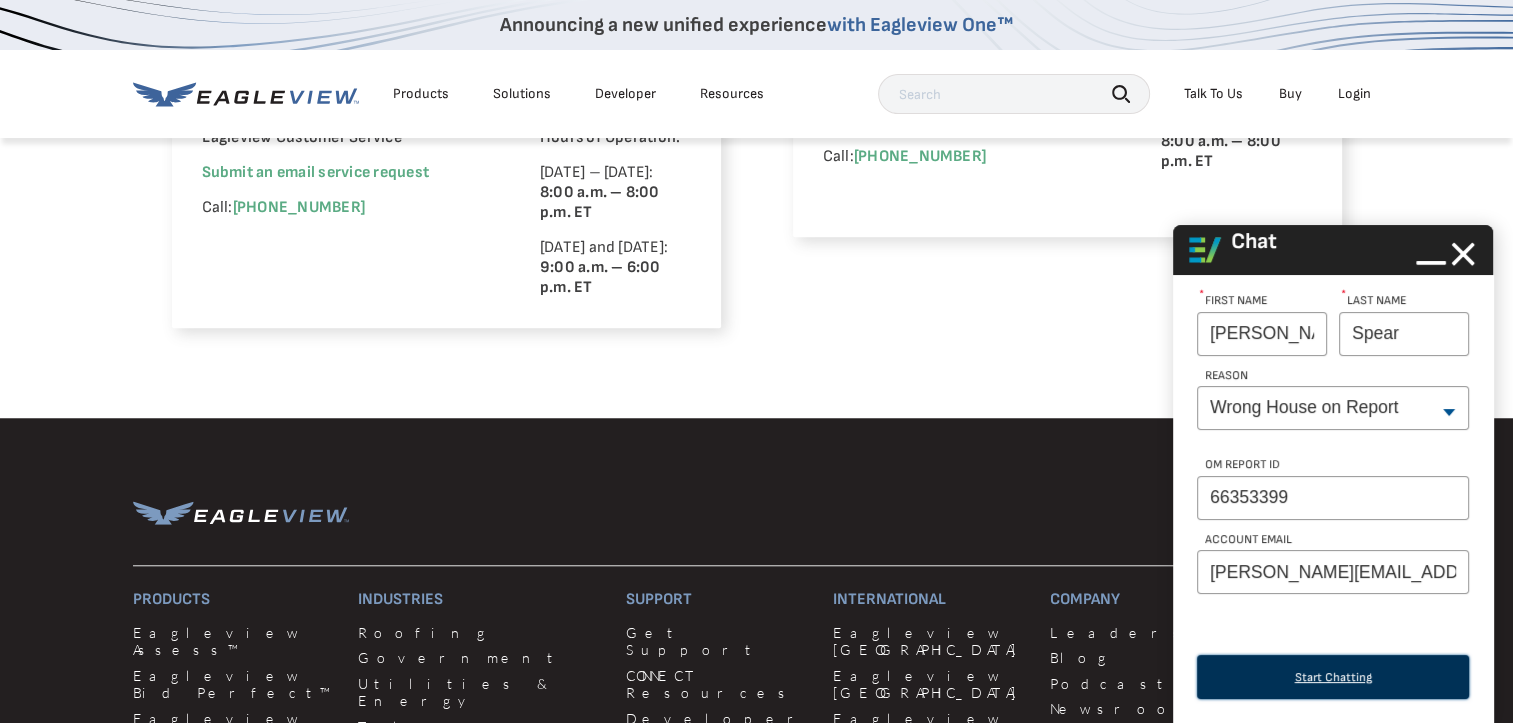 click on "Start Chatting" at bounding box center [1333, 677] 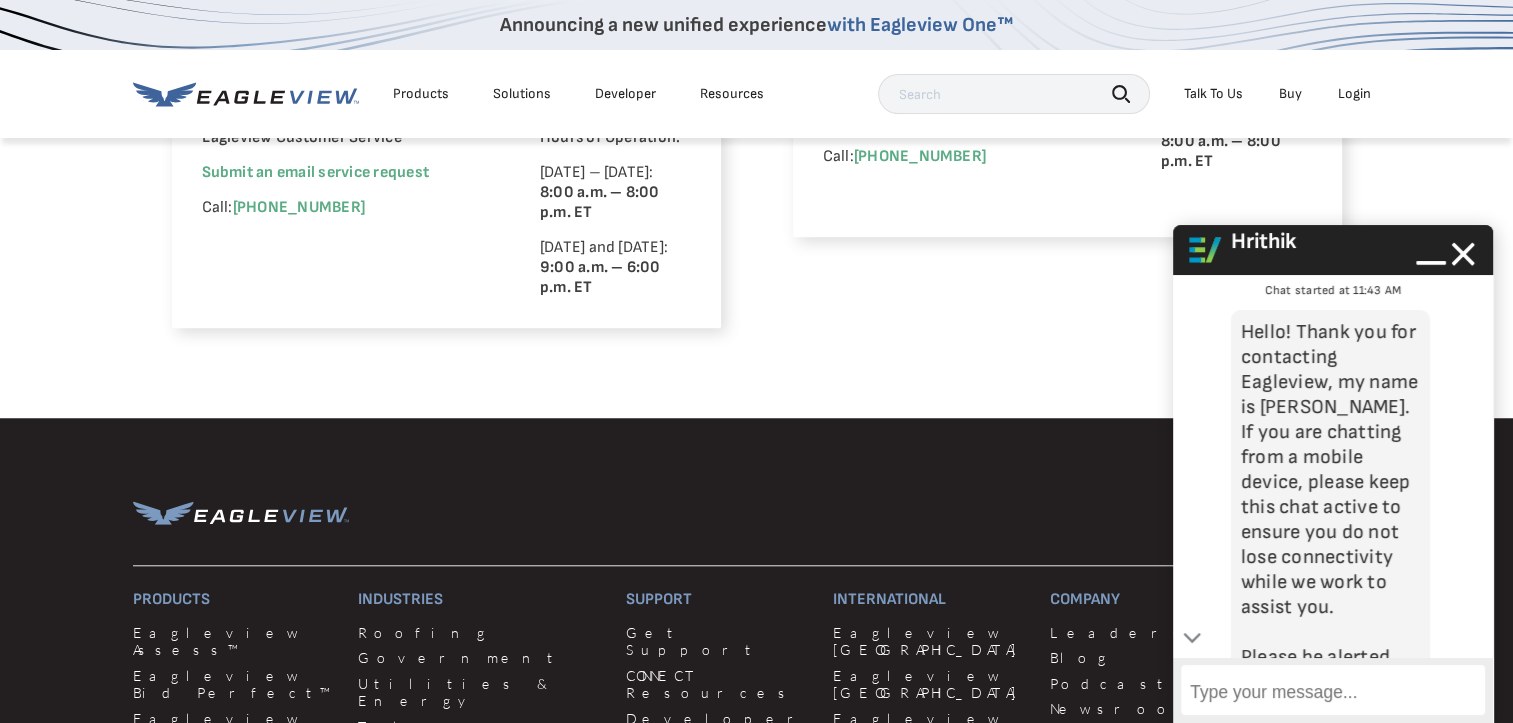 scroll, scrollTop: 386, scrollLeft: 0, axis: vertical 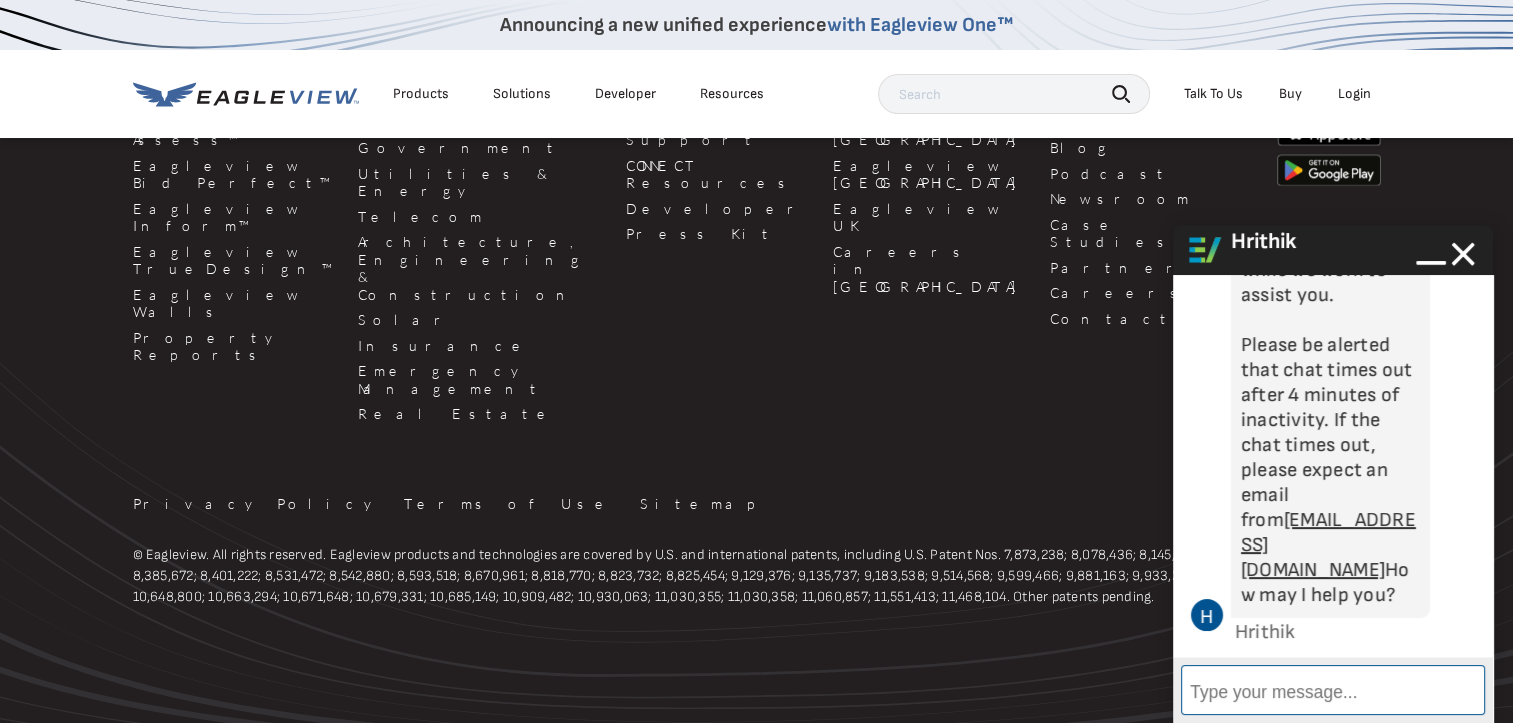 drag, startPoint x: 1331, startPoint y: 689, endPoint x: 1332, endPoint y: 590, distance: 99.00505 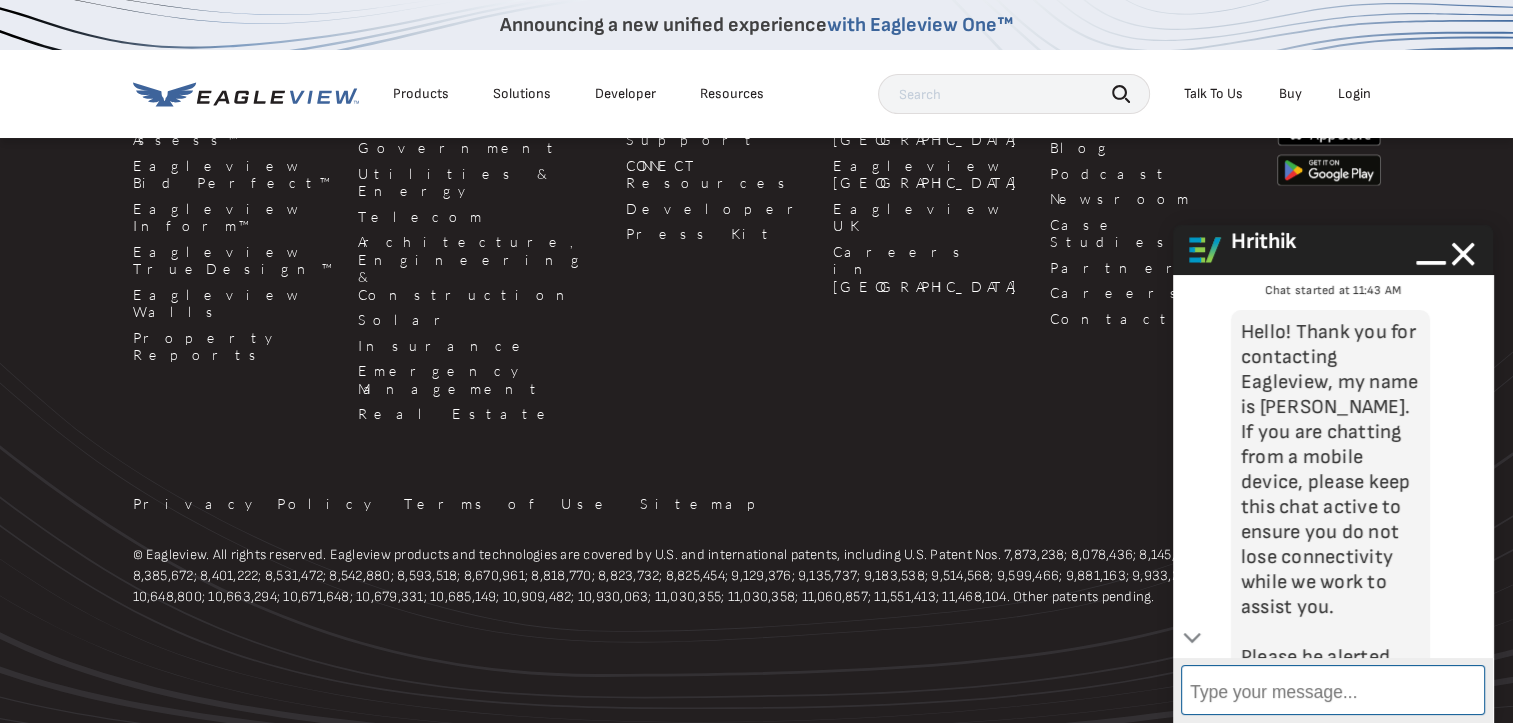 scroll, scrollTop: 386, scrollLeft: 0, axis: vertical 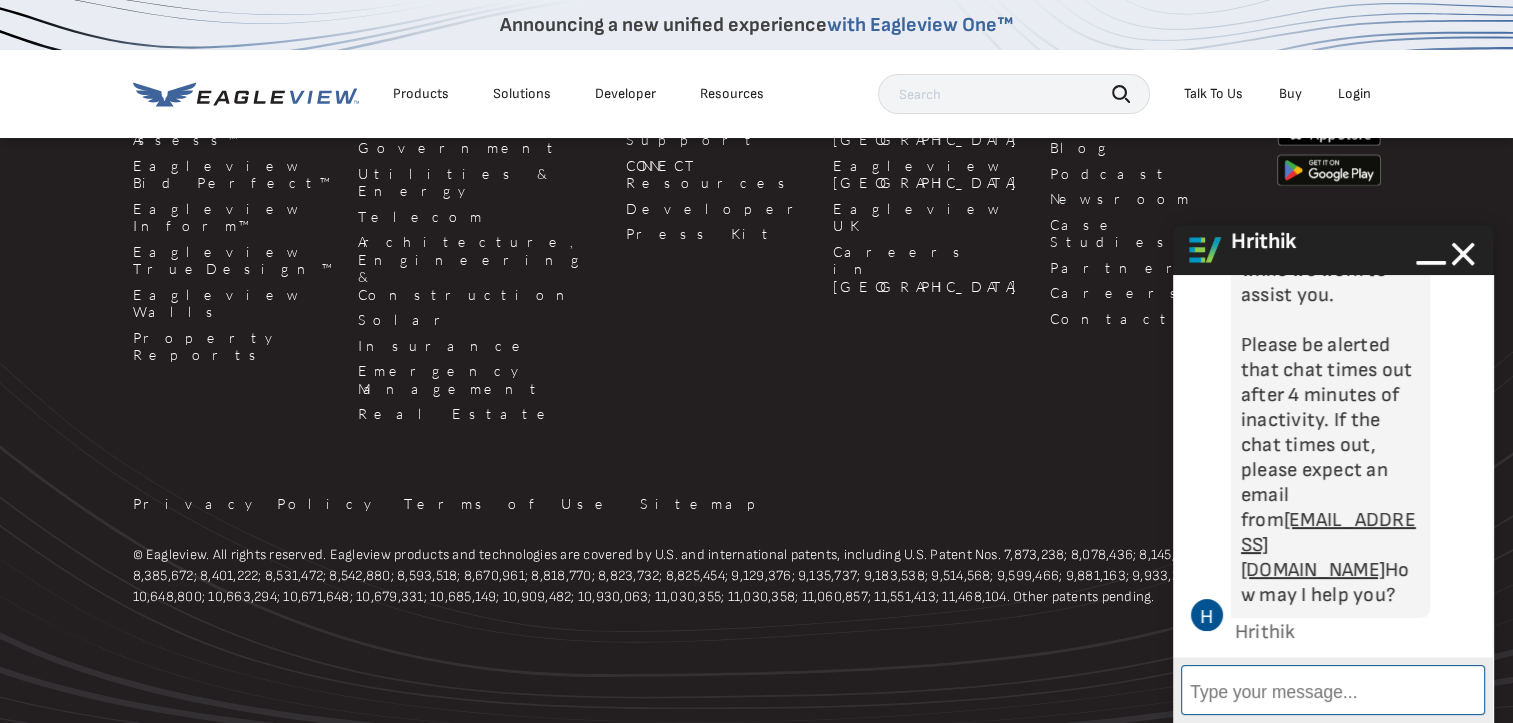 click on "Enter Message" at bounding box center (1333, 690) 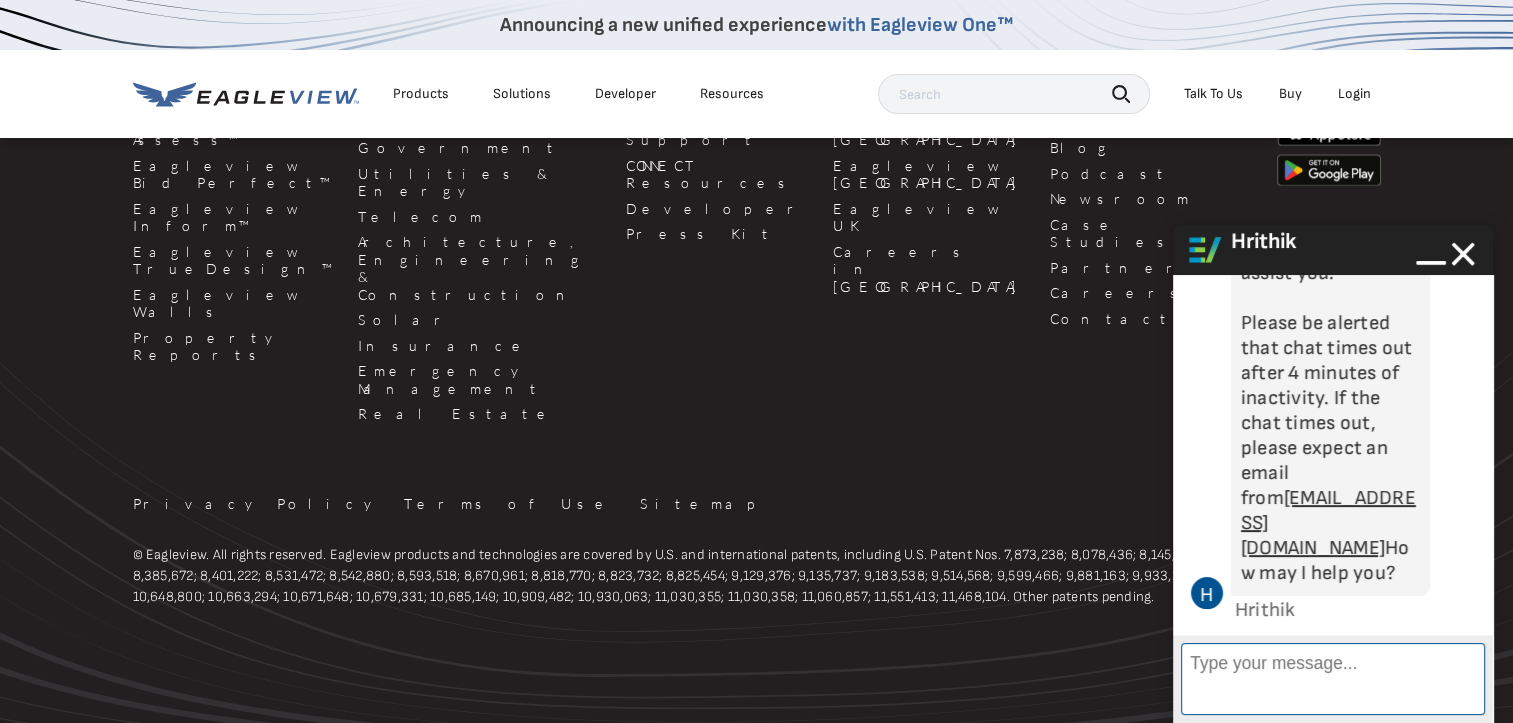 scroll, scrollTop: 4, scrollLeft: 0, axis: vertical 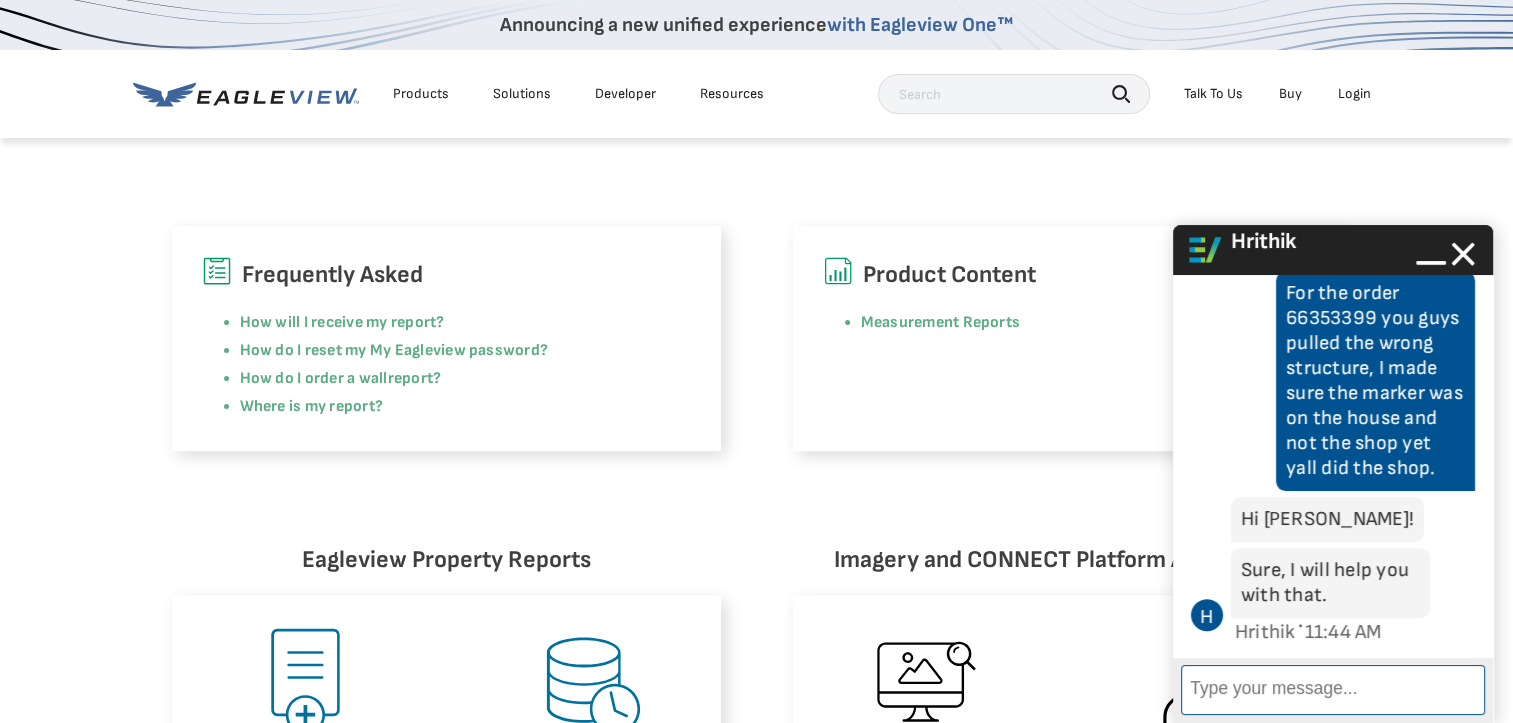 click on "Enter Message" at bounding box center (1333, 690) 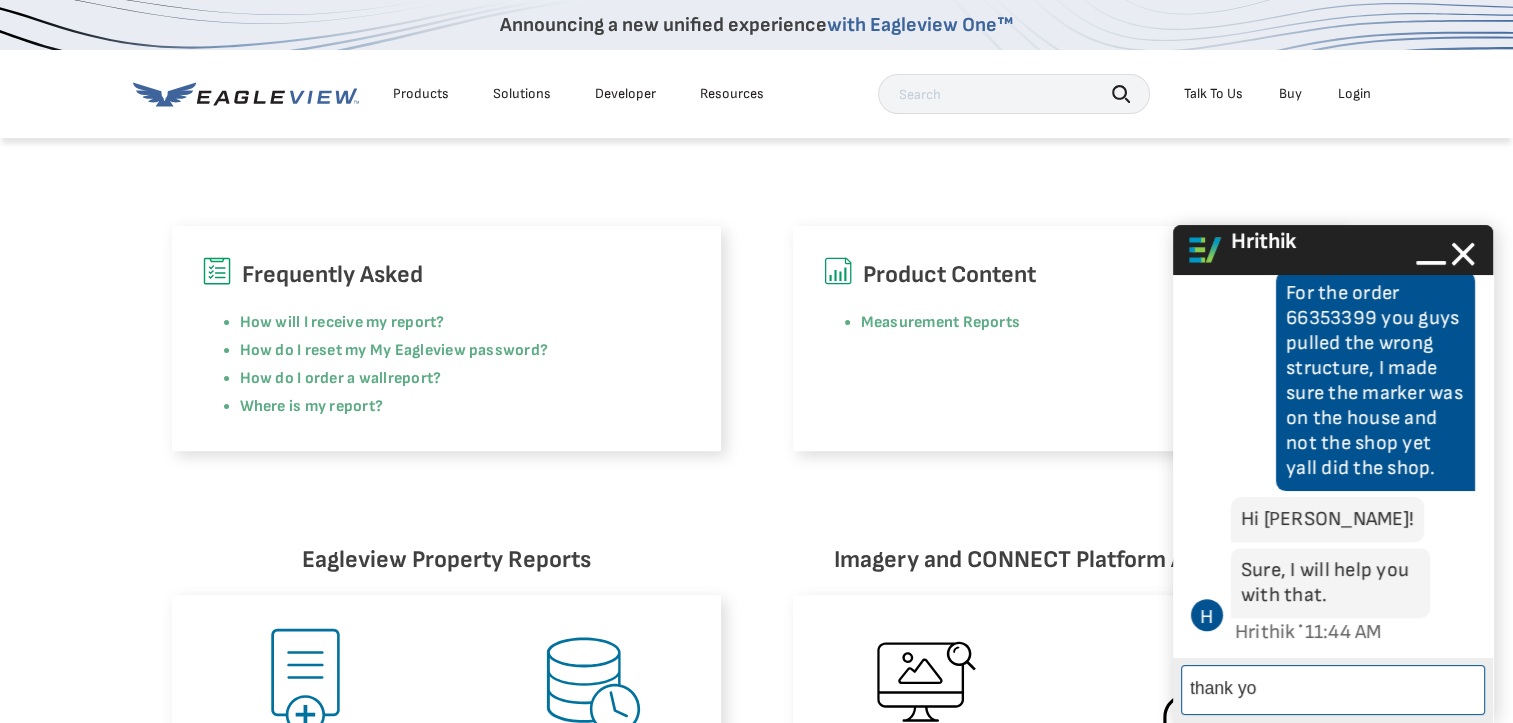 type on "thank you" 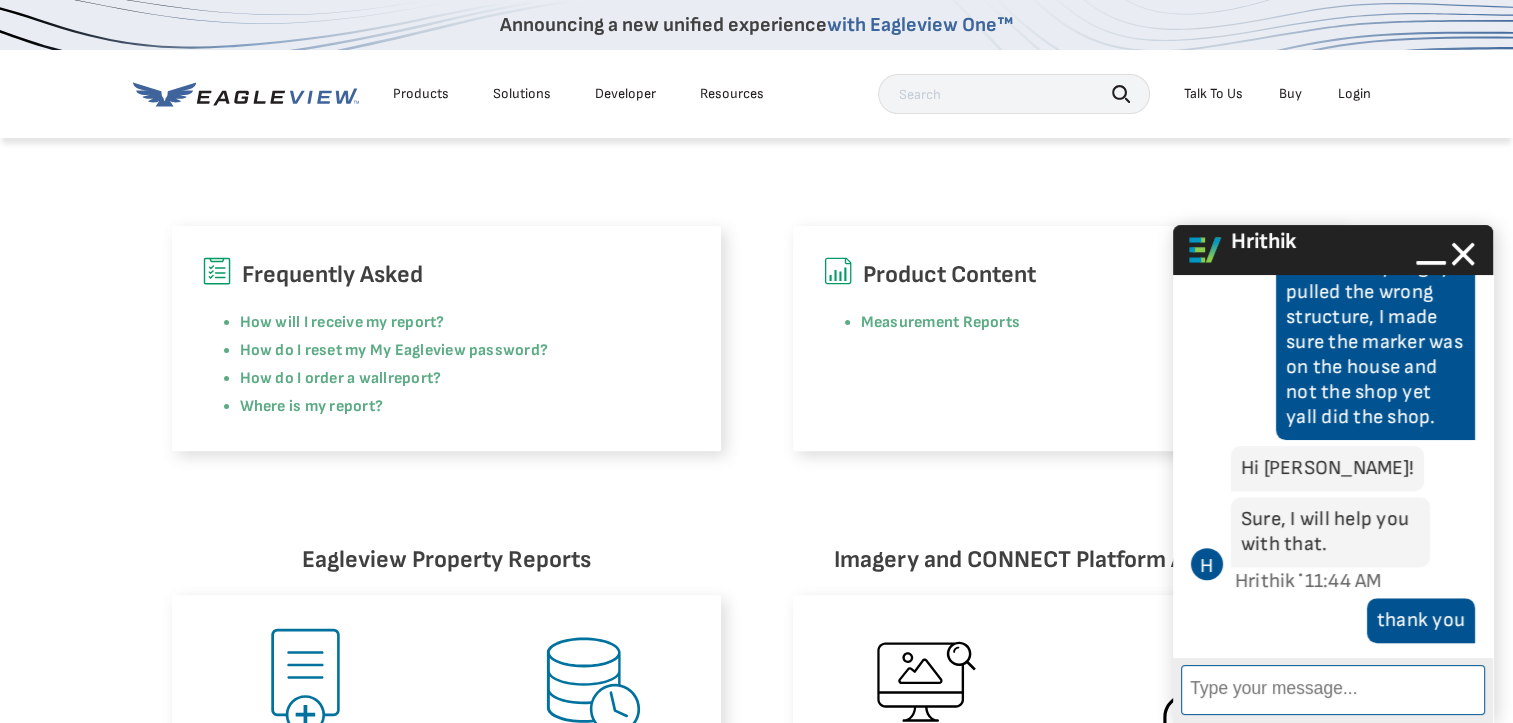 scroll, scrollTop: 1016, scrollLeft: 0, axis: vertical 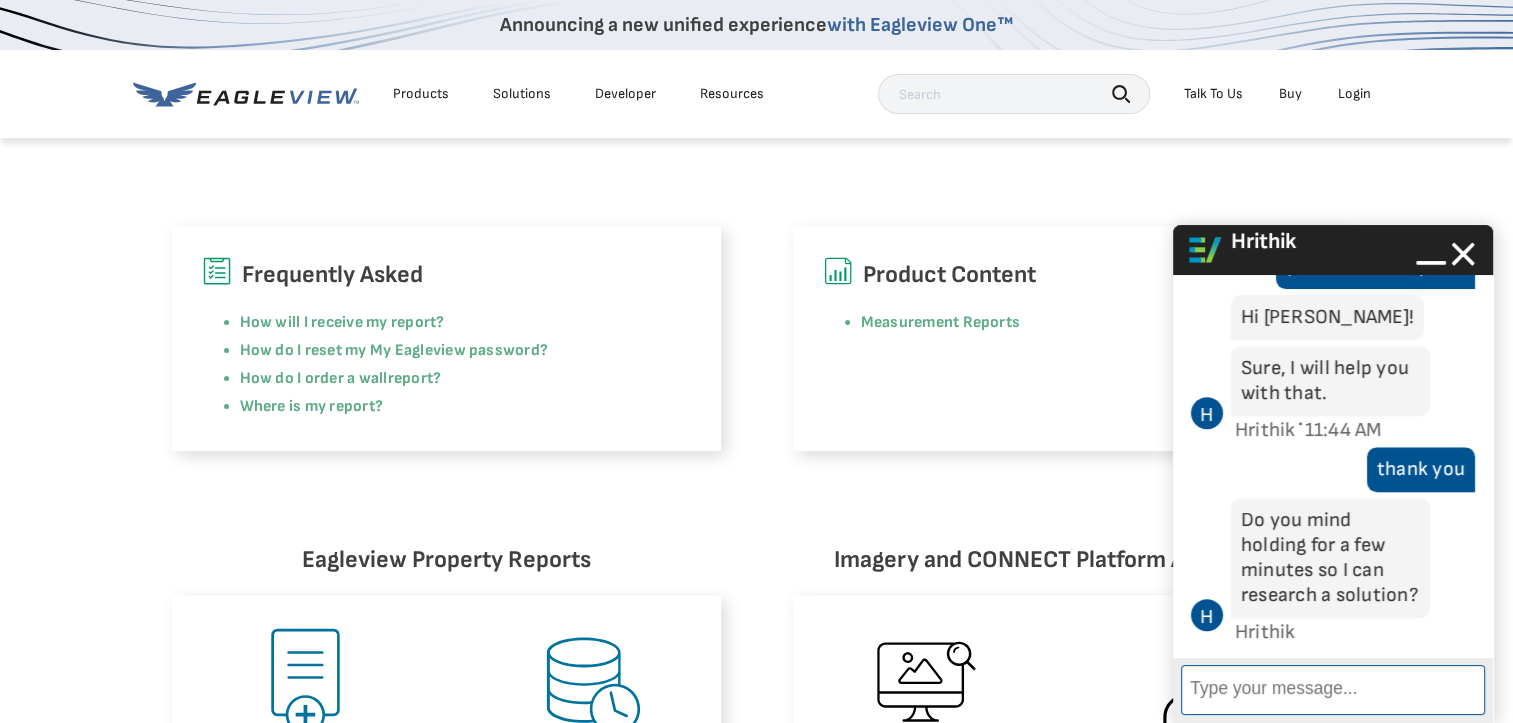 click on "Enter Message" at bounding box center [1333, 690] 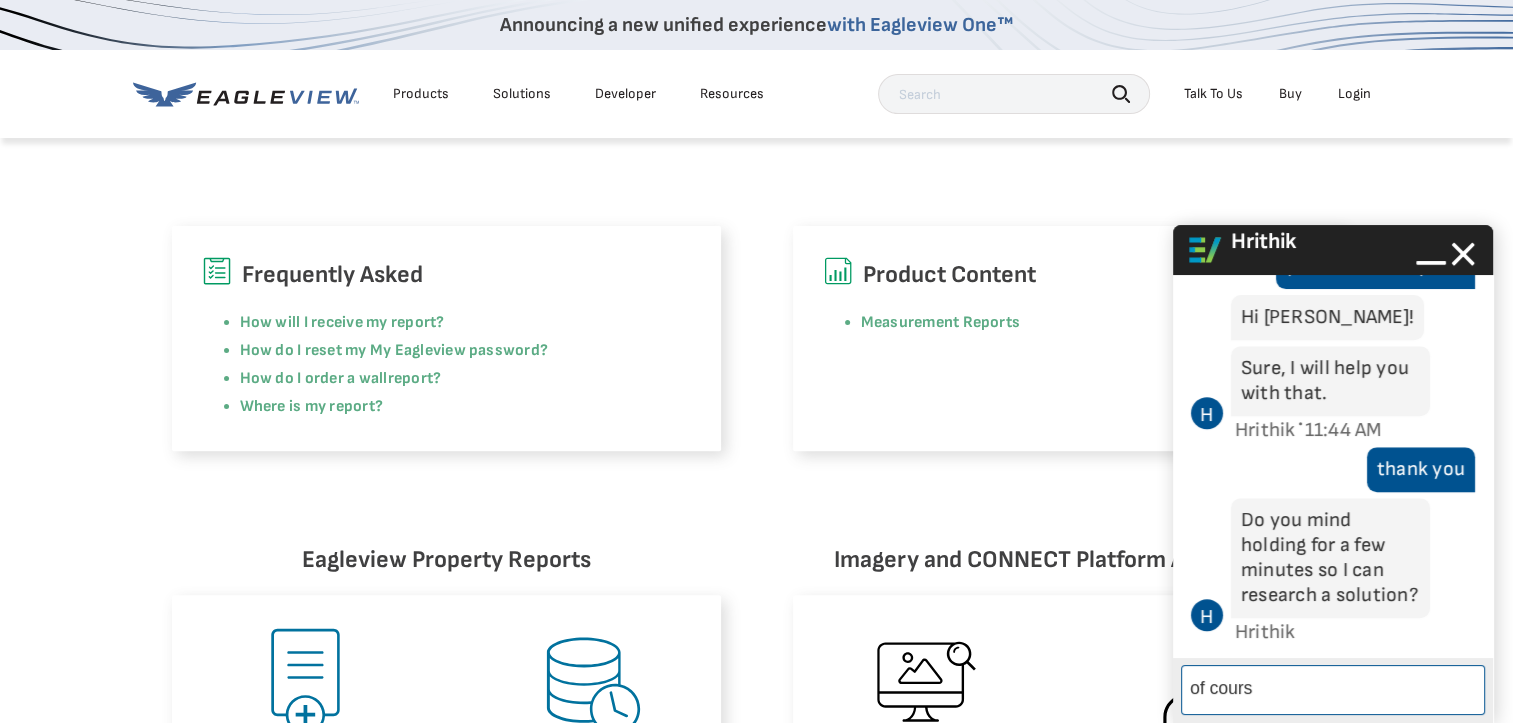 type on "of course" 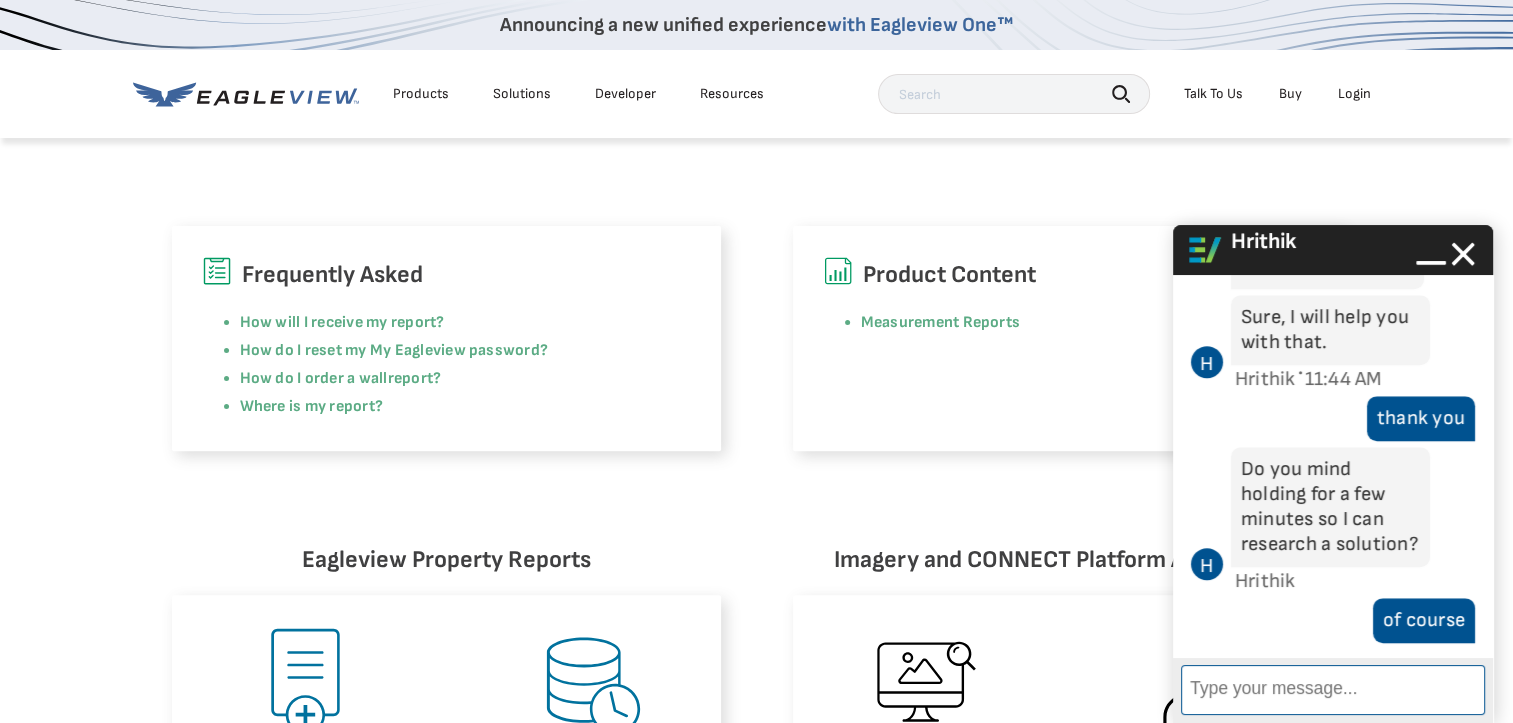 scroll, scrollTop: 1068, scrollLeft: 0, axis: vertical 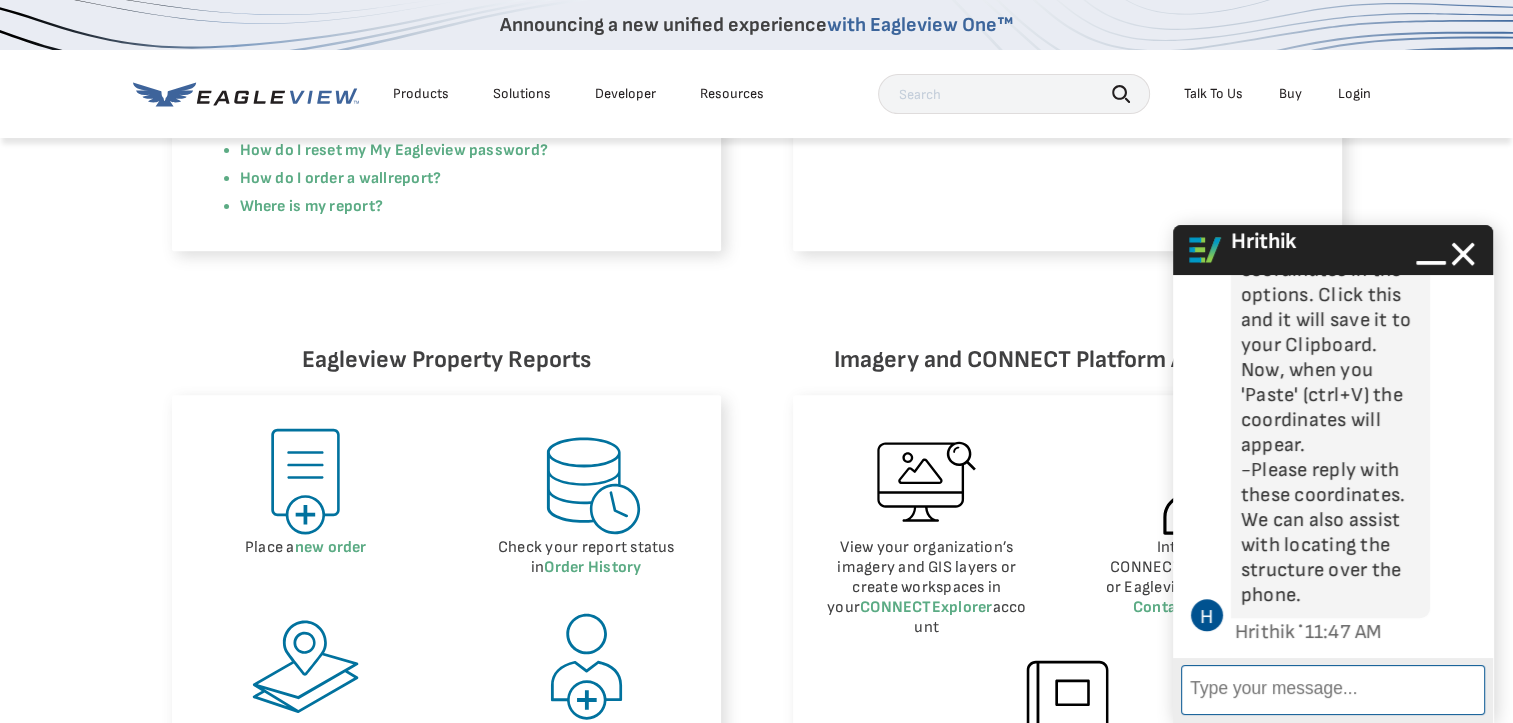 paste on "45.659917, -111.104861" 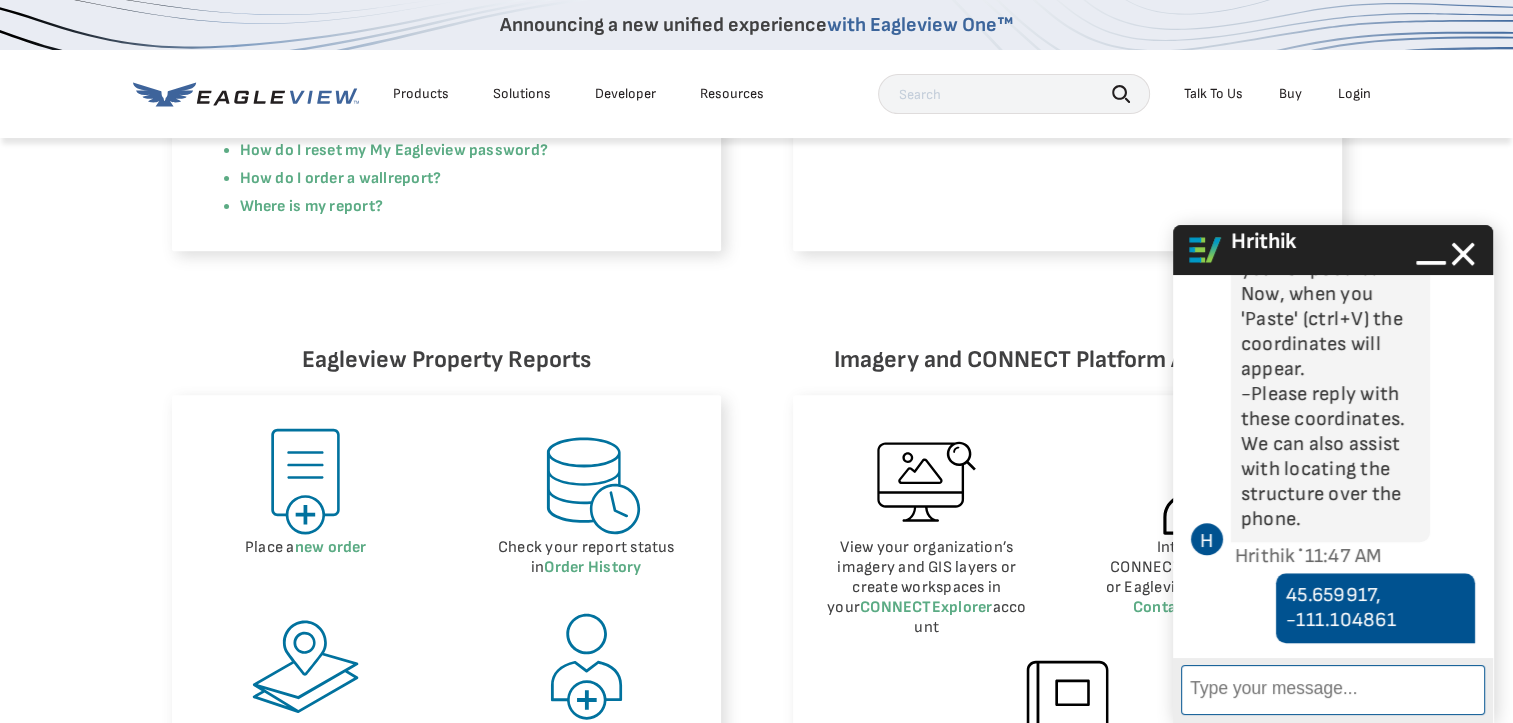 scroll, scrollTop: 2069, scrollLeft: 0, axis: vertical 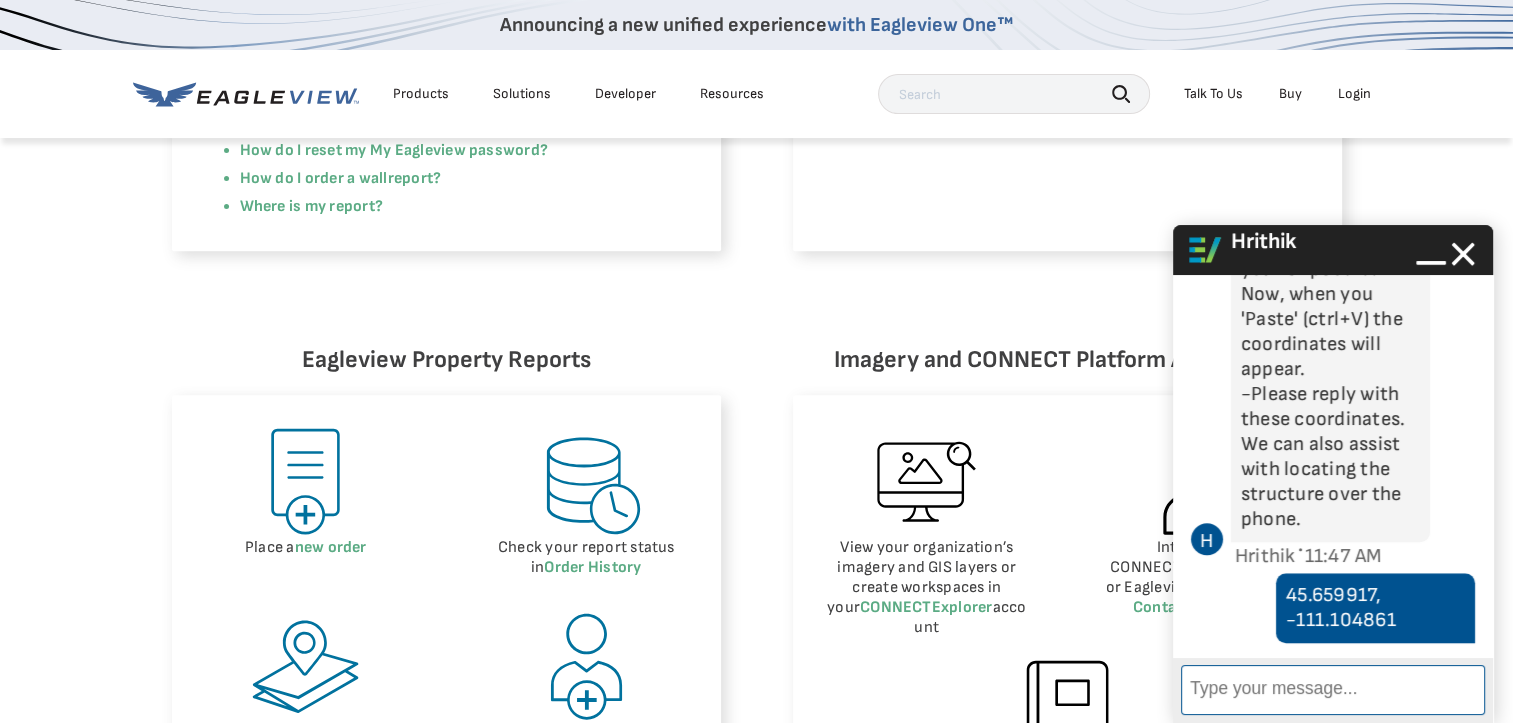 type on "0" 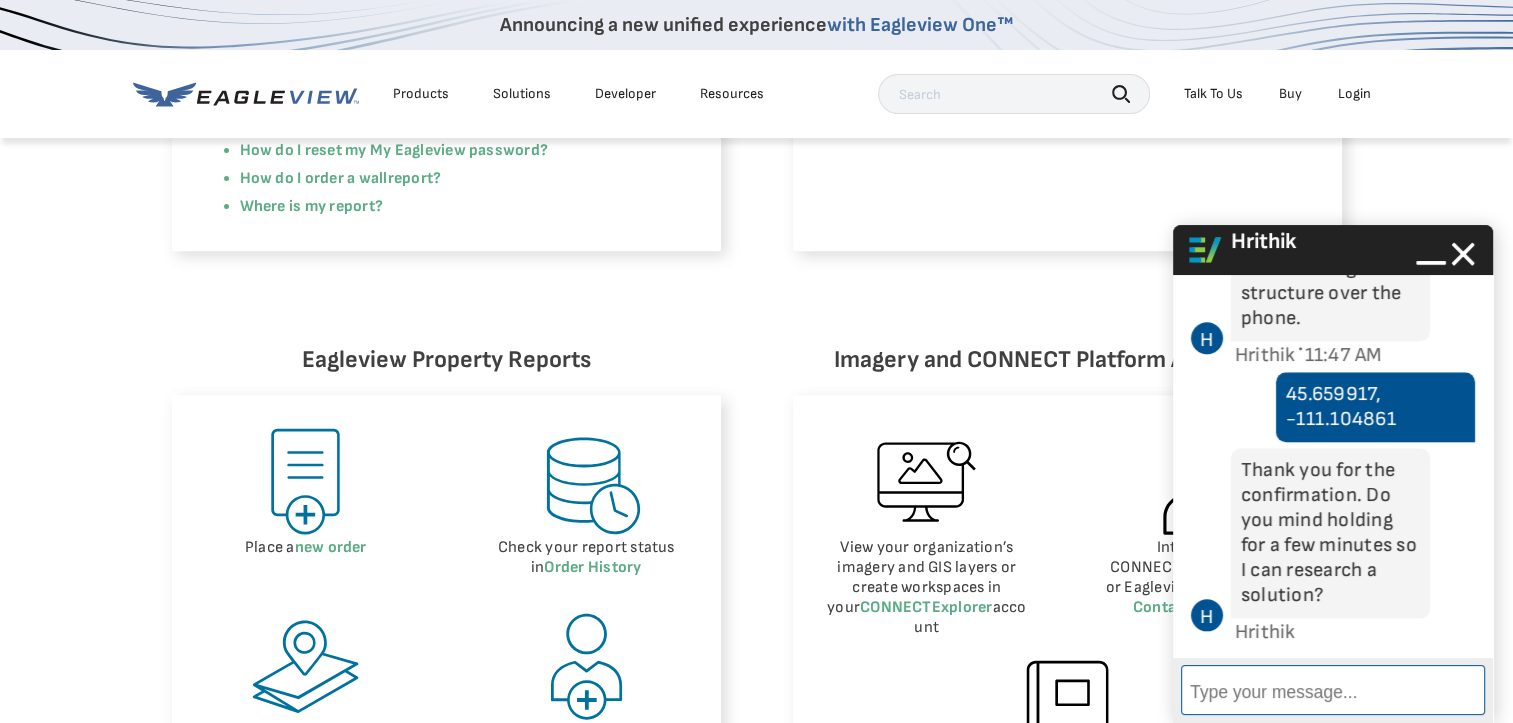 scroll, scrollTop: 2296, scrollLeft: 0, axis: vertical 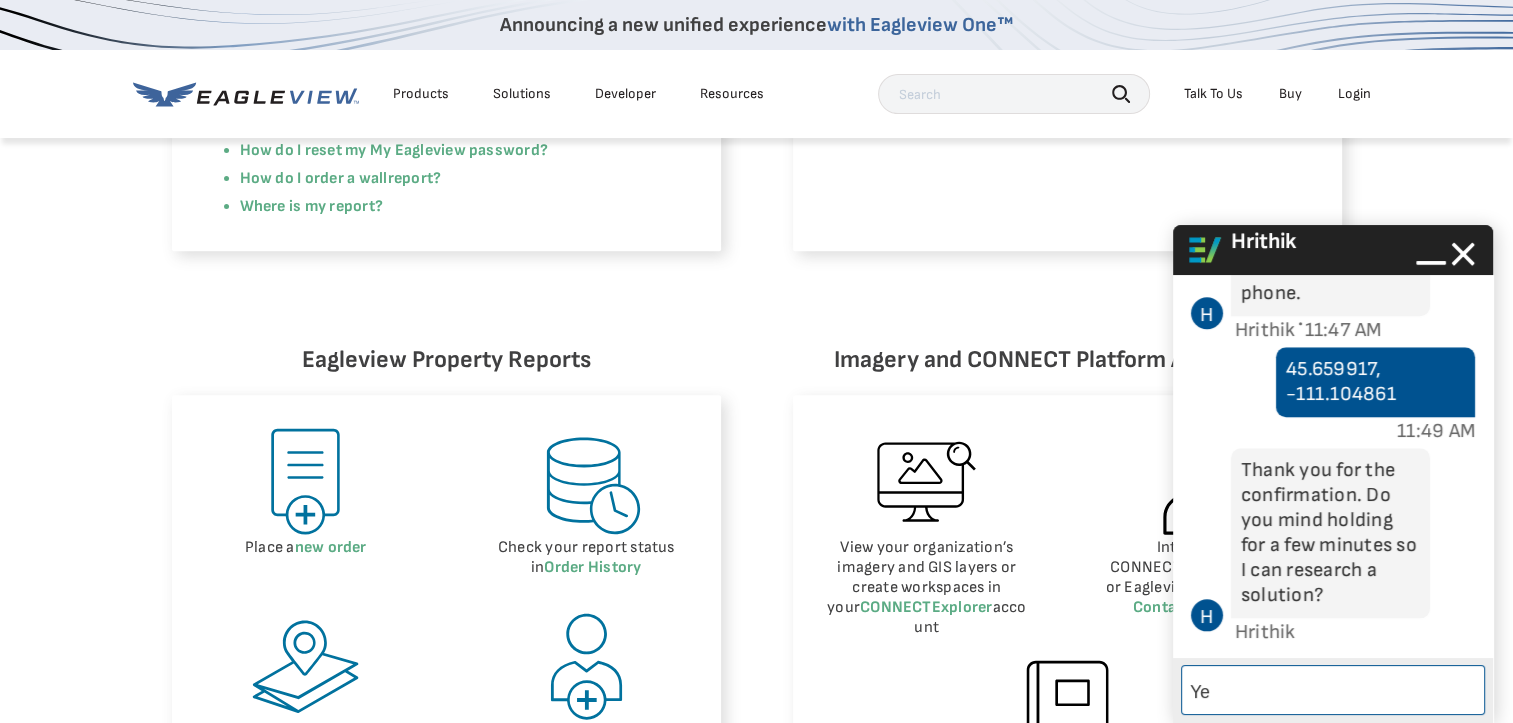 type on "Yes" 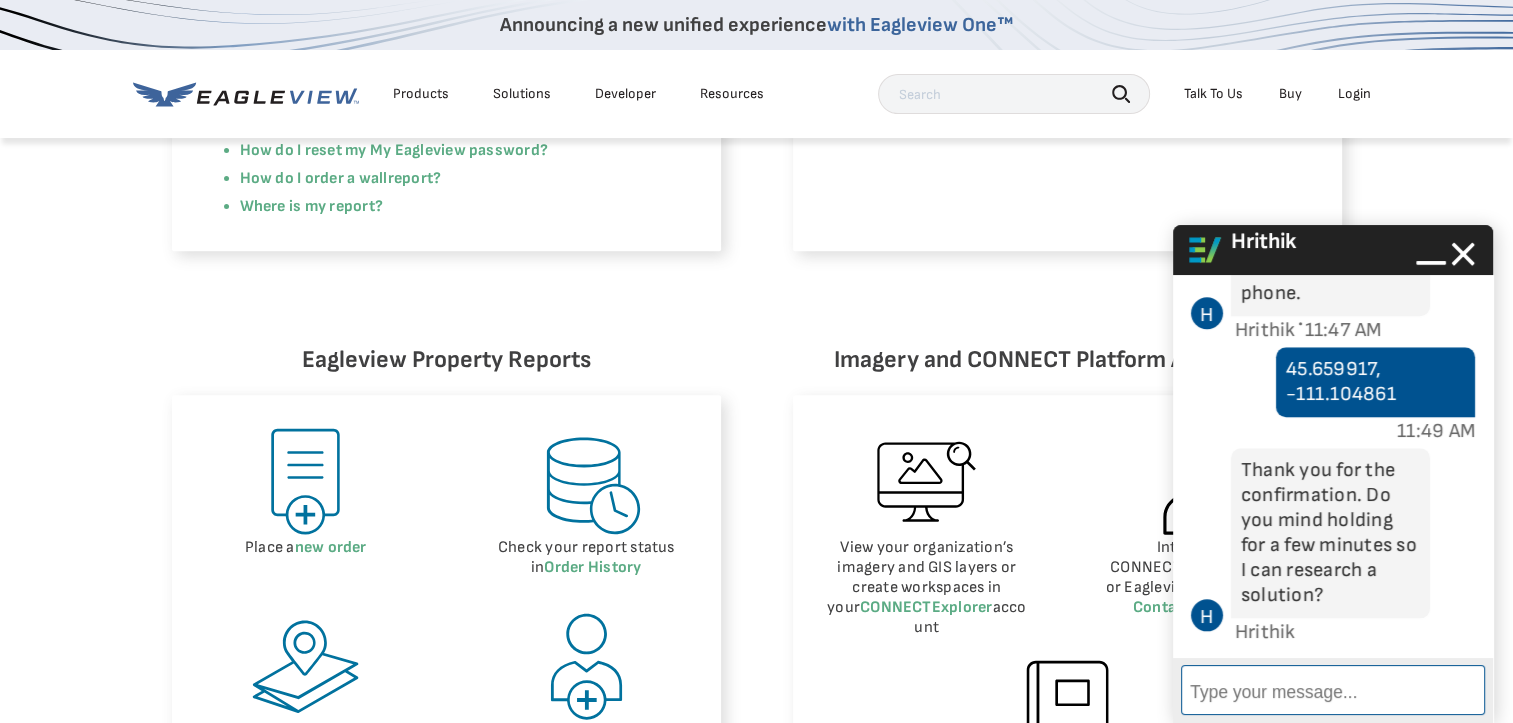 scroll, scrollTop: 2346, scrollLeft: 0, axis: vertical 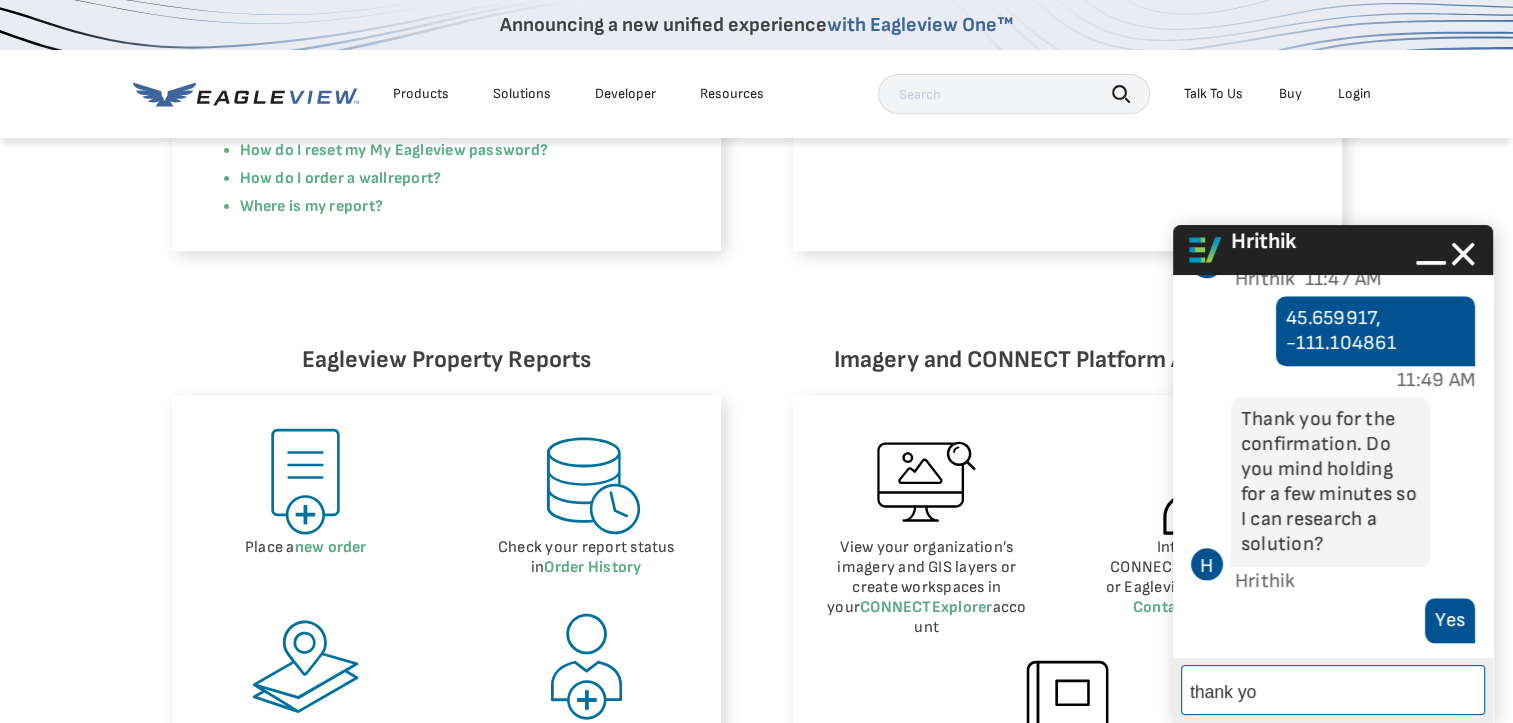 type on "thank you" 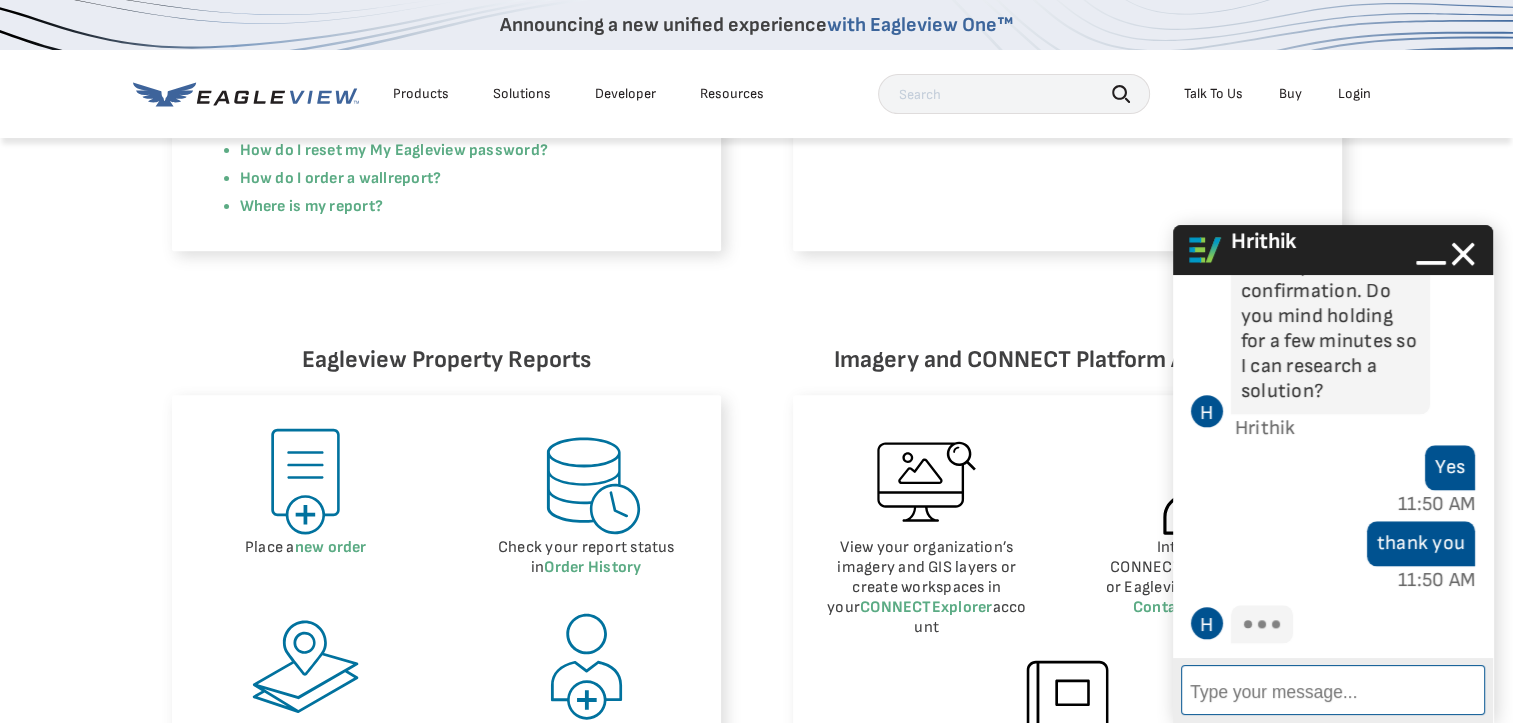 scroll, scrollTop: 2748, scrollLeft: 0, axis: vertical 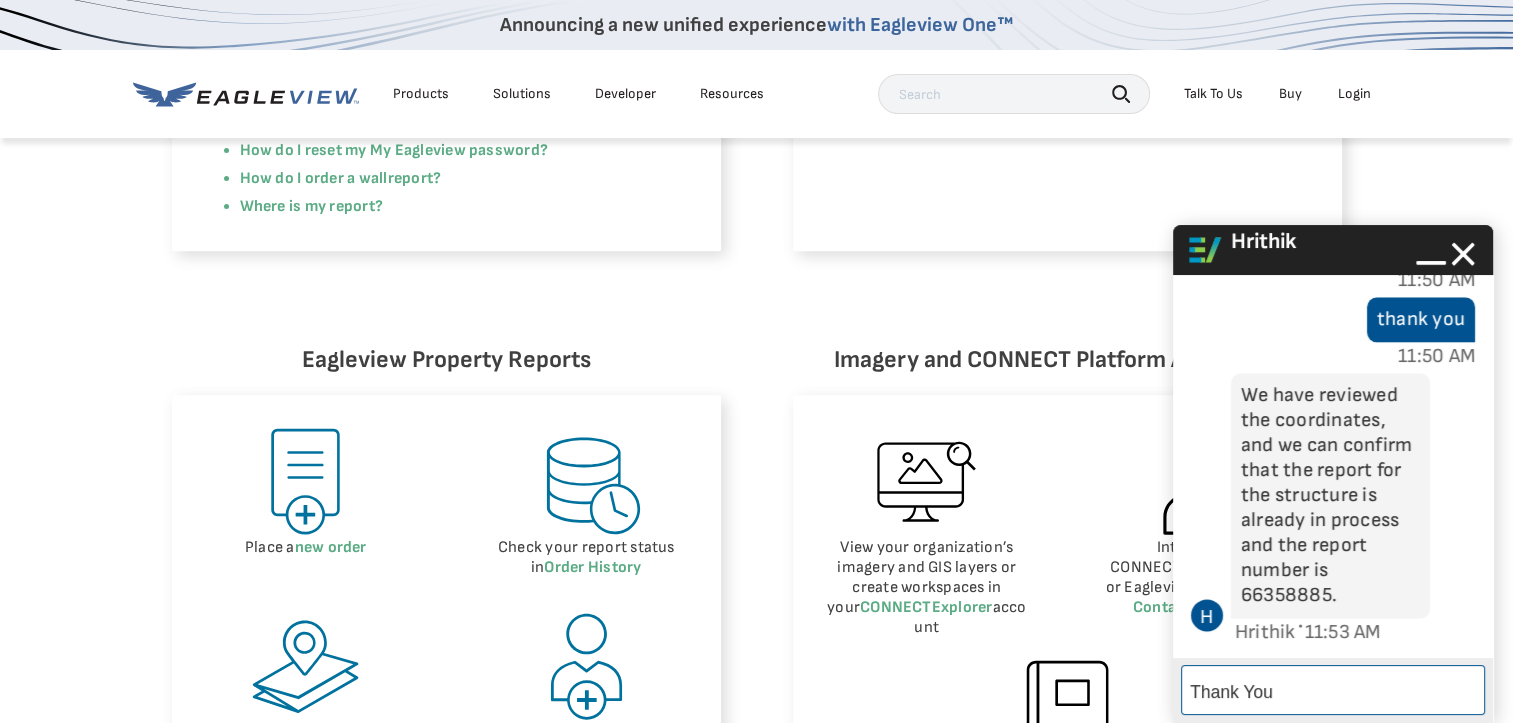 type on "Thank You" 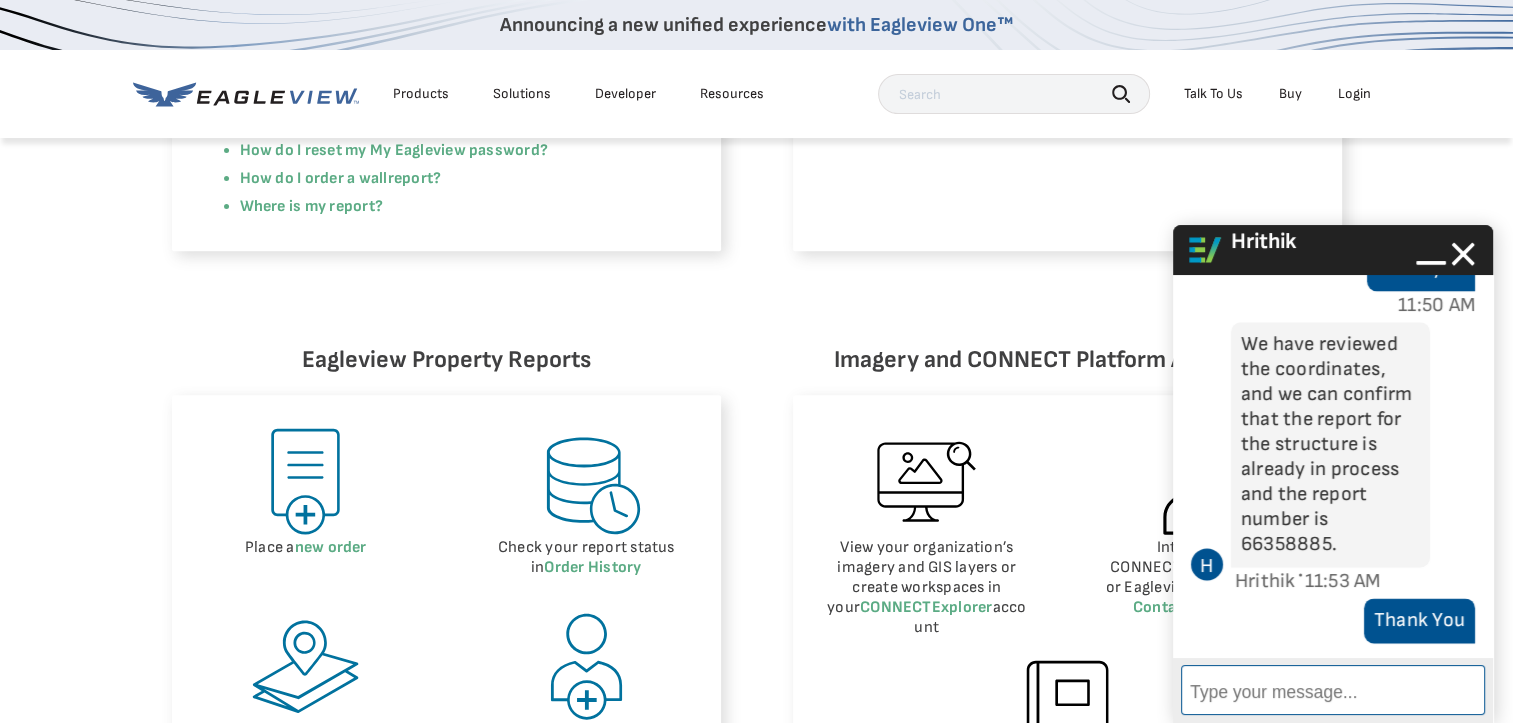 scroll, scrollTop: 2800, scrollLeft: 0, axis: vertical 